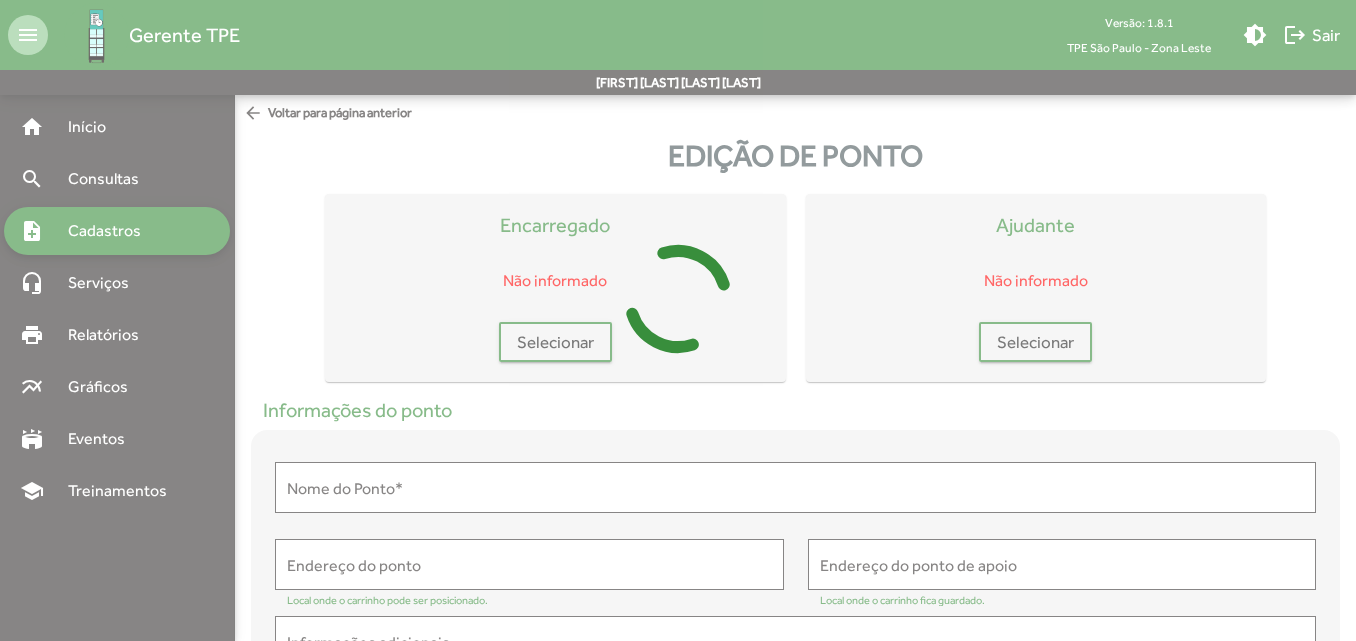 scroll, scrollTop: 0, scrollLeft: 0, axis: both 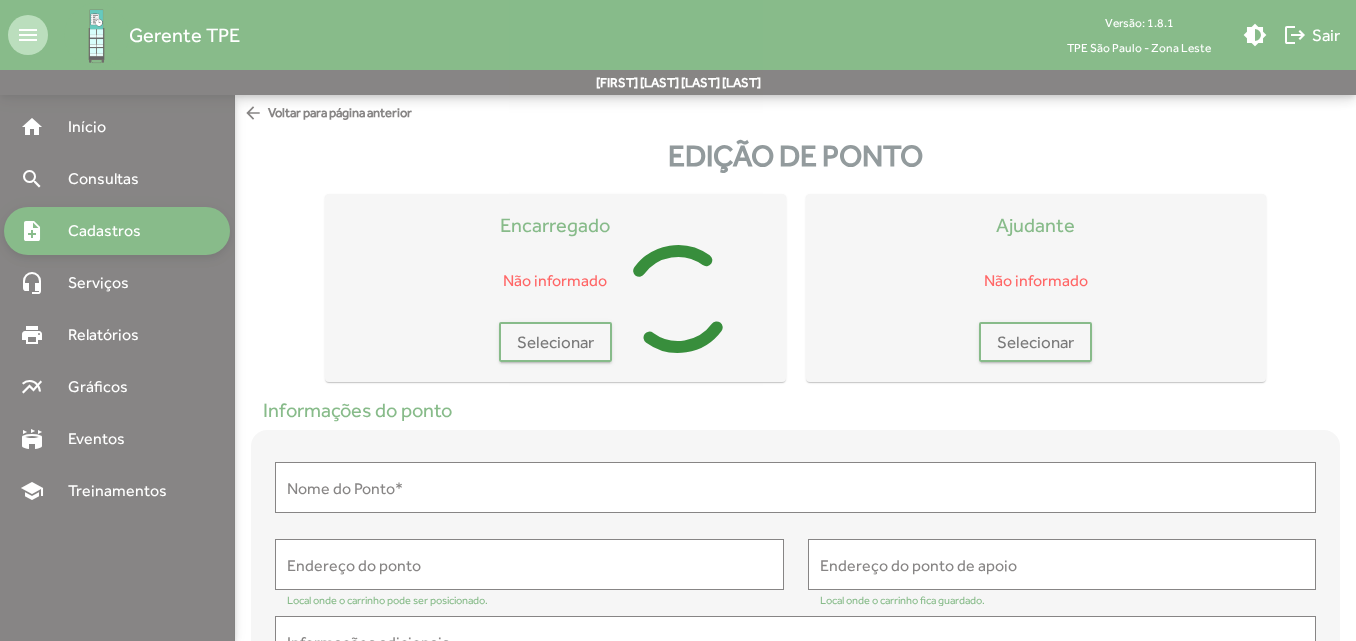 type on "**********" 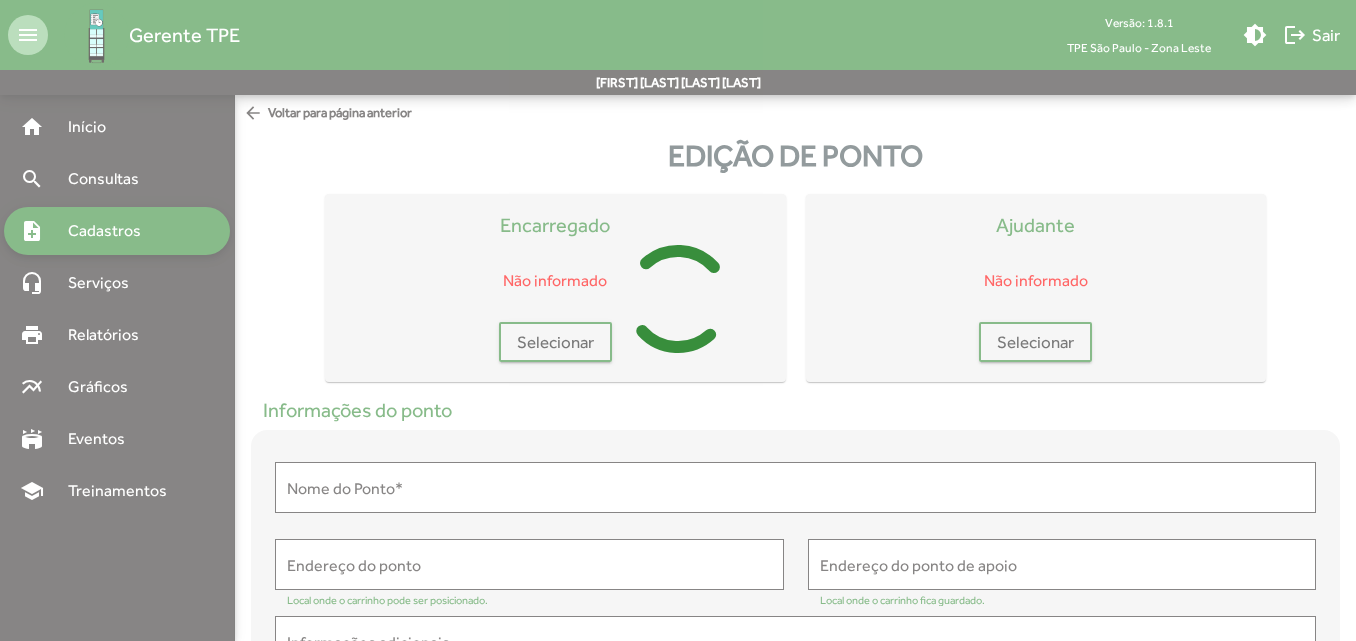 type on "**********" 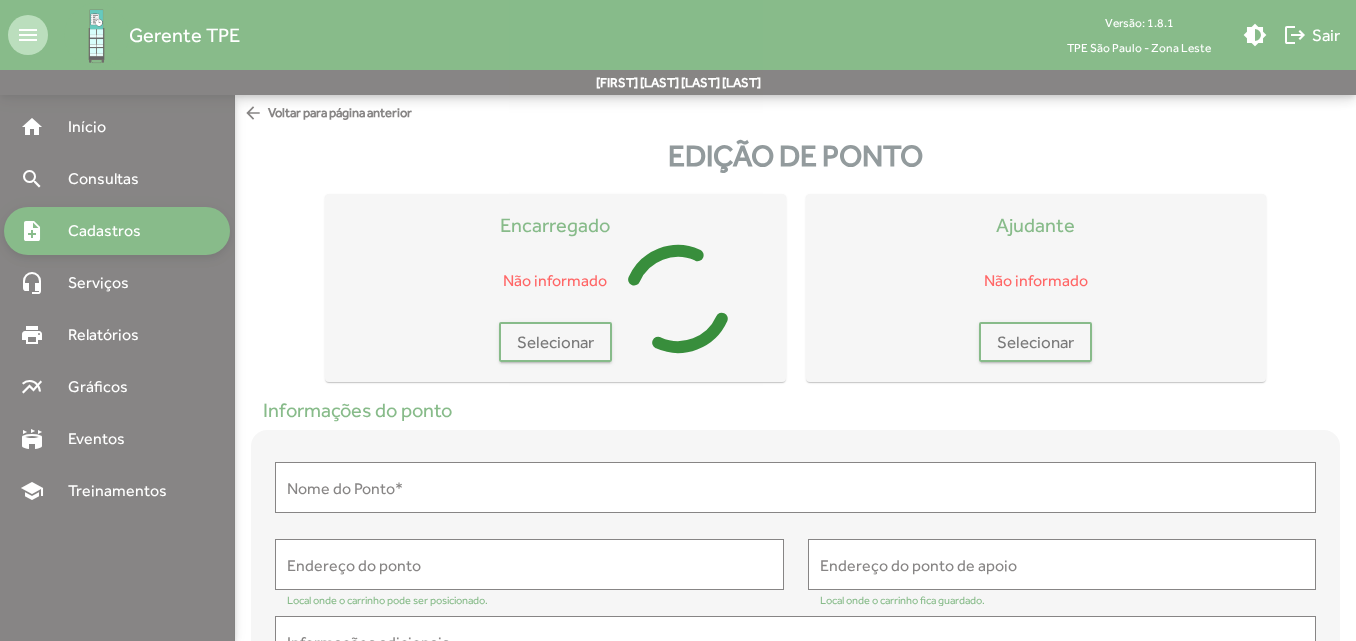 type on "**********" 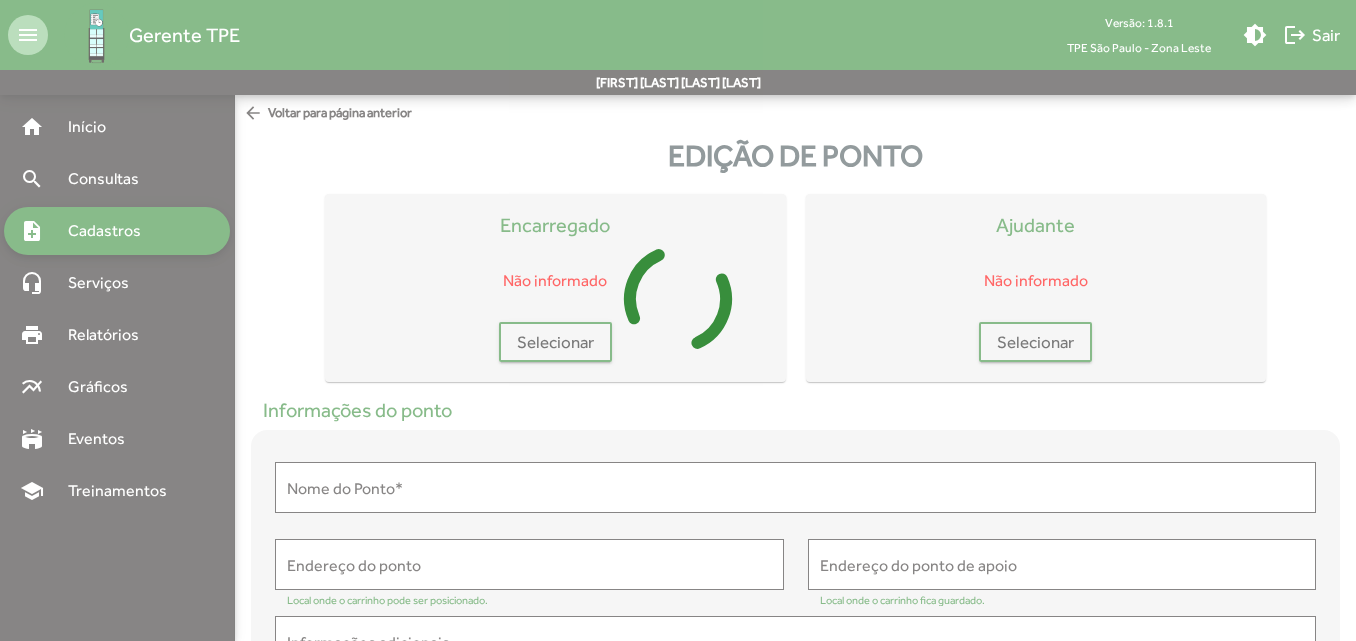 type on "**********" 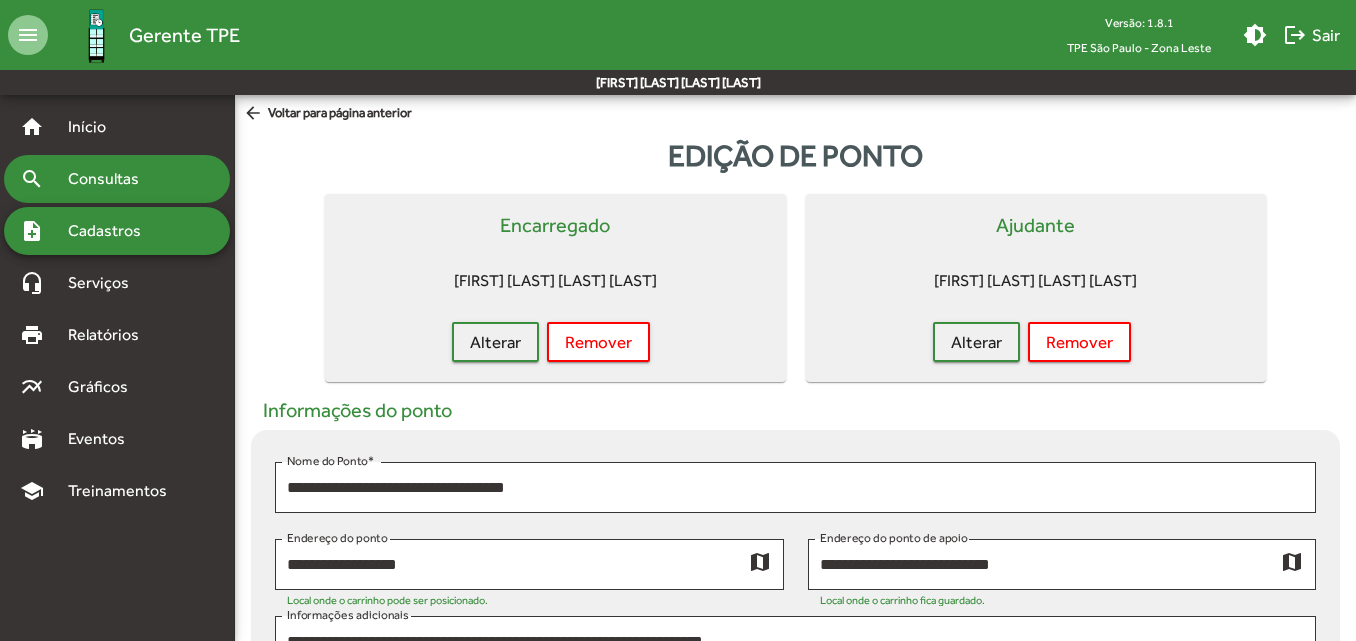 click on "Consultas" at bounding box center [110, 179] 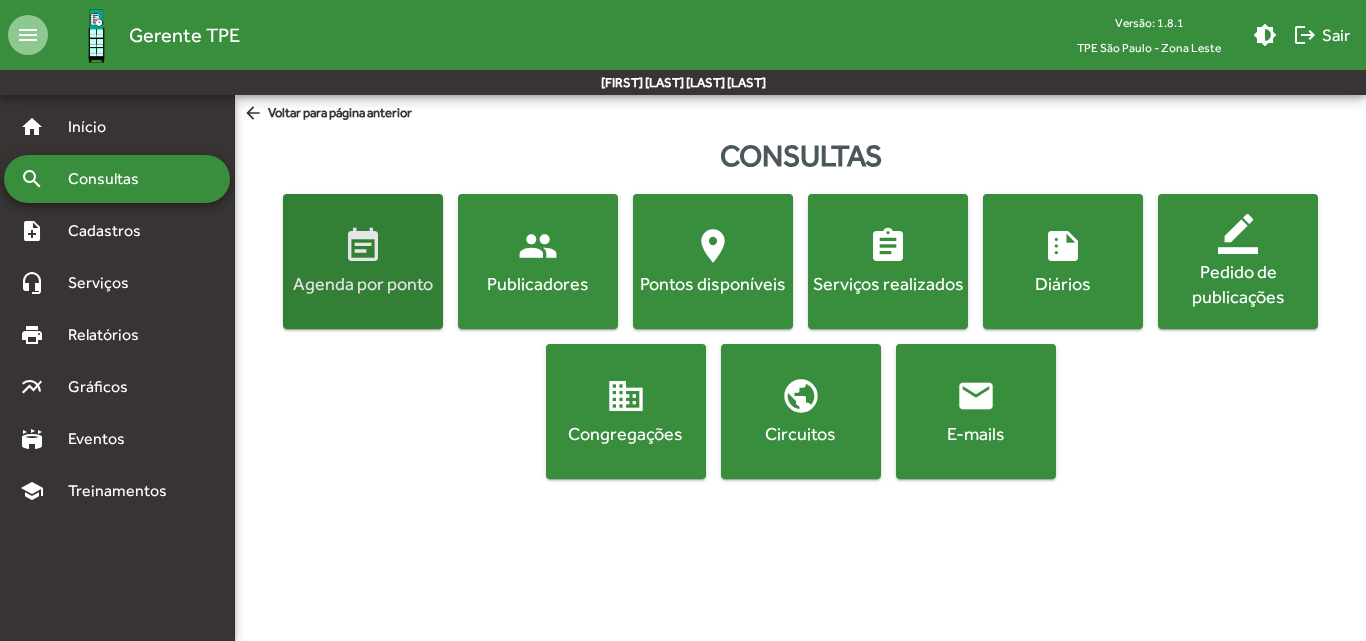 click on "Agenda por ponto" 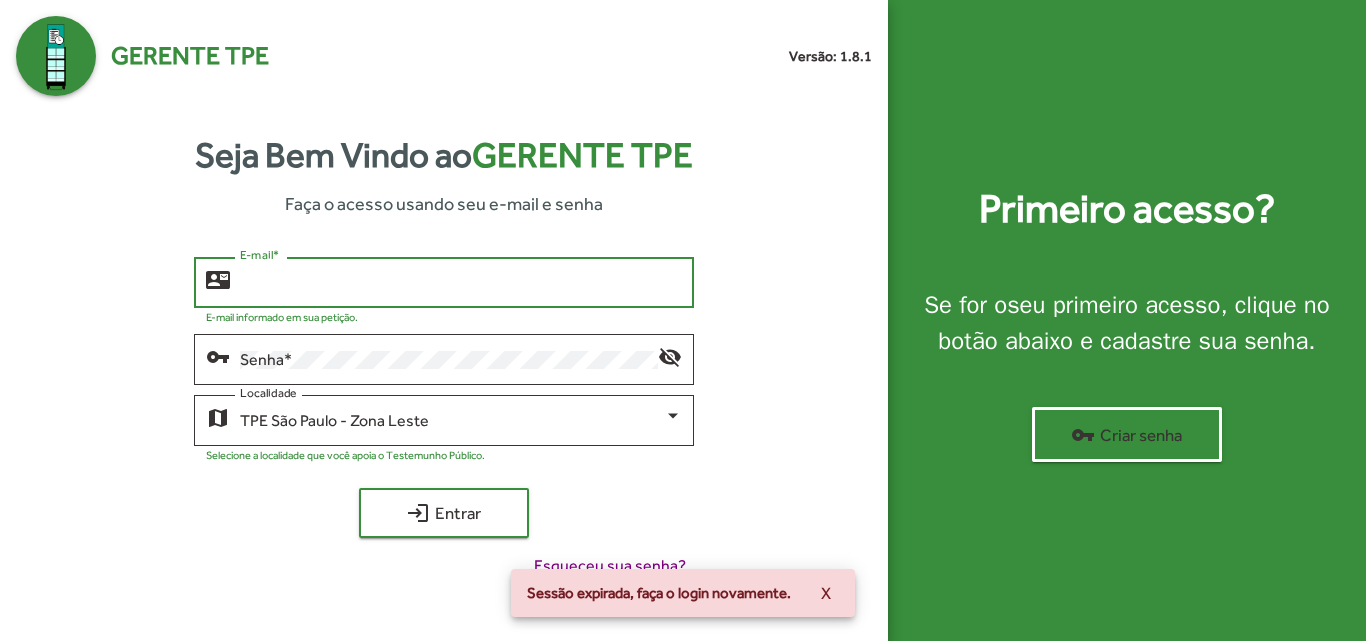 click on "E-mail   *" at bounding box center [460, 283] 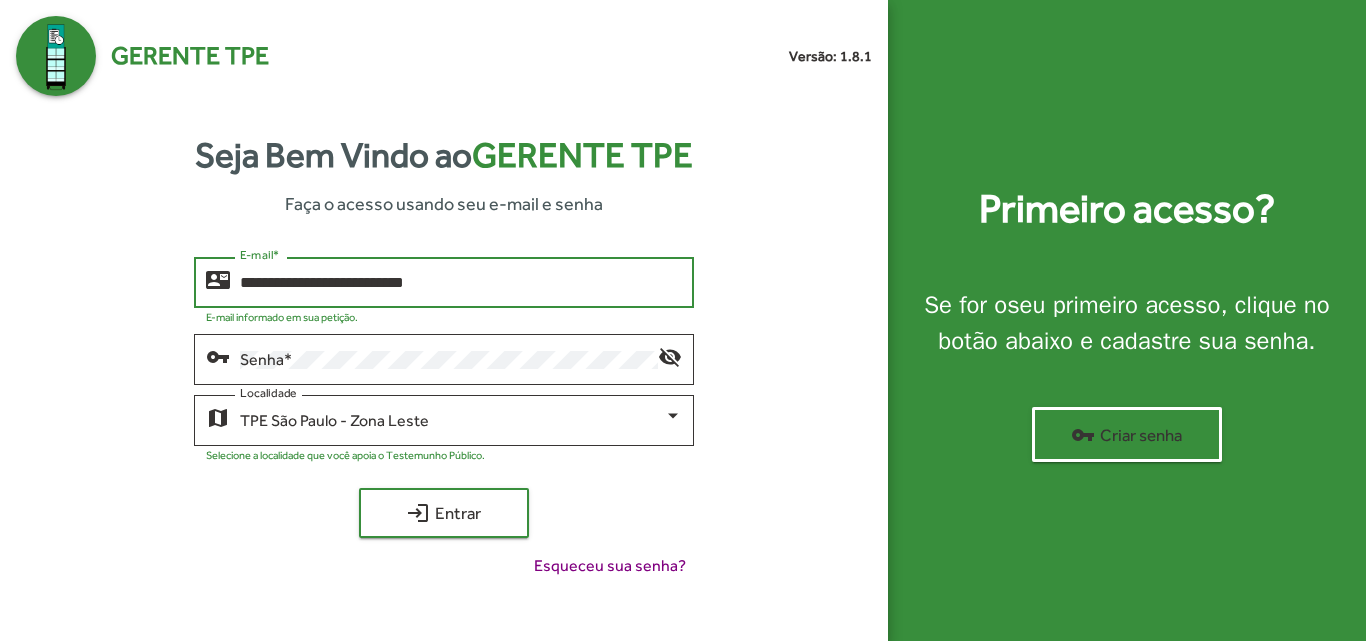 type on "**********" 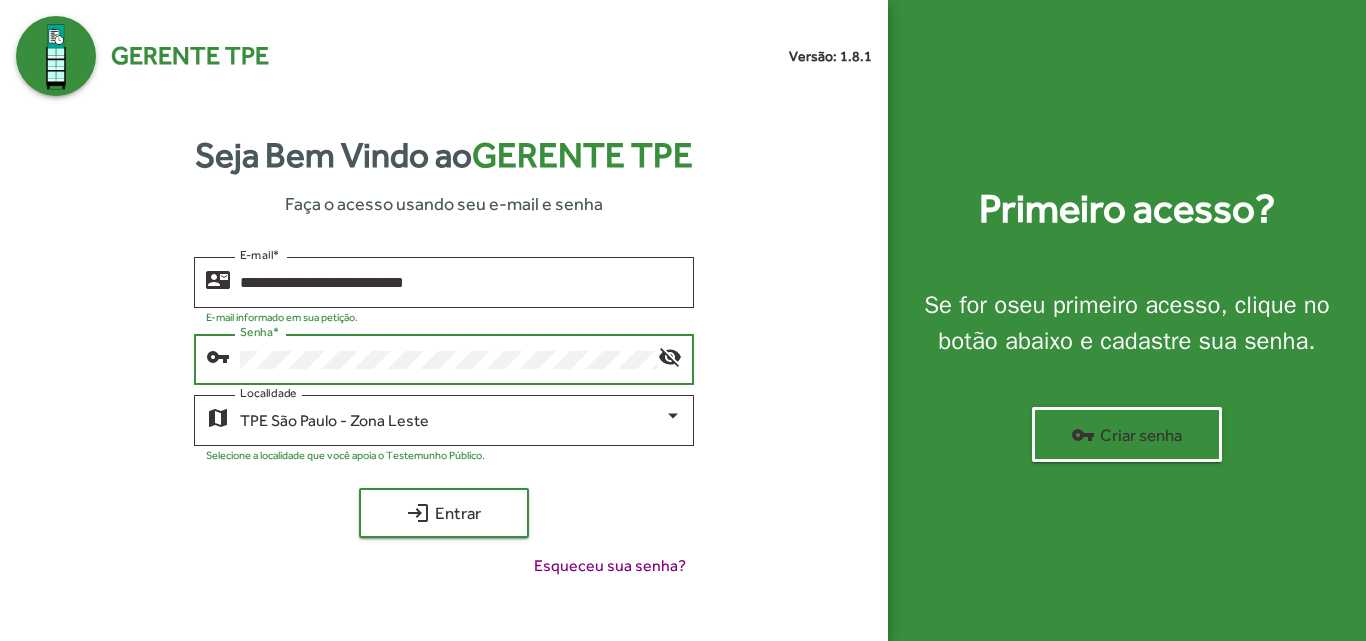 click on "login  Entrar" 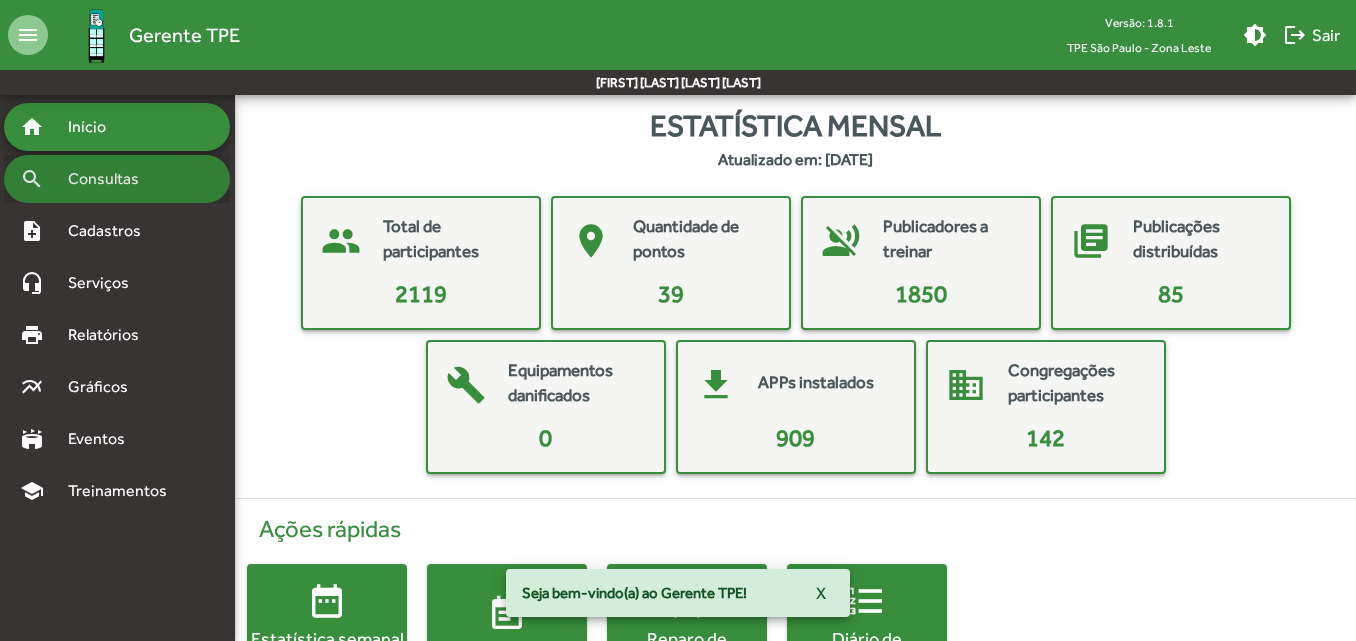 click on "Consultas" at bounding box center [110, 179] 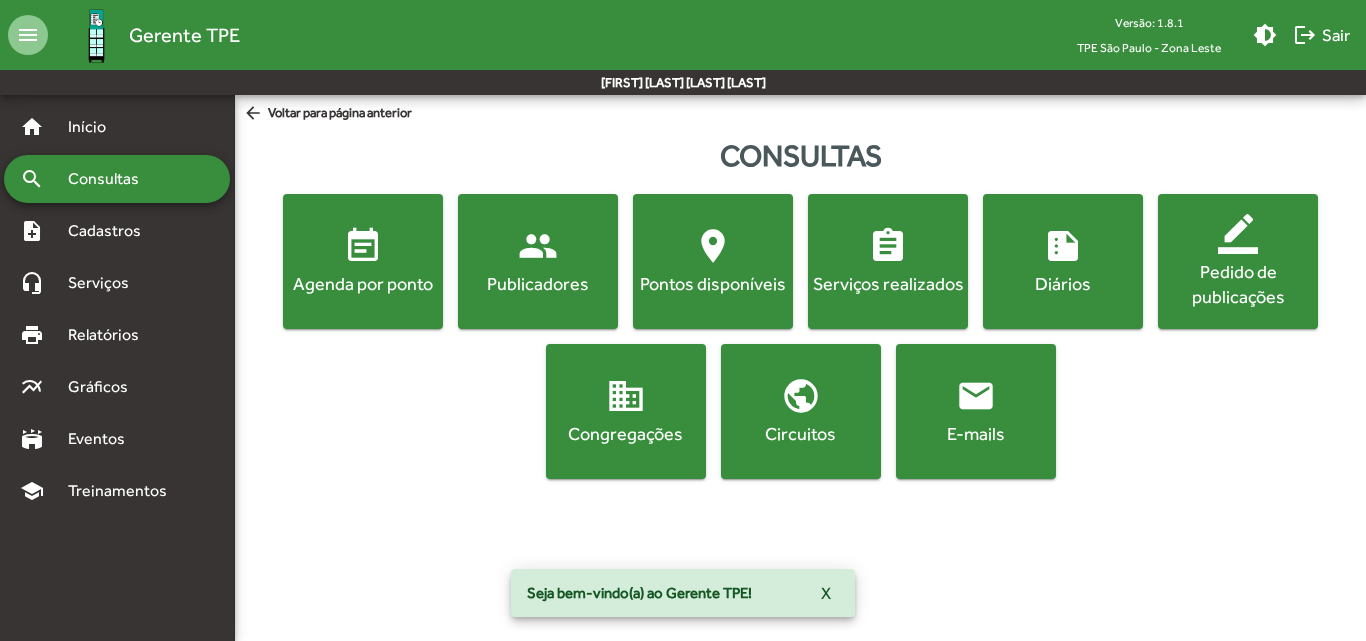 click on "event_note  Agenda por ponto  people  Publicadores  location_on  Pontos disponíveis  assignment  Serviços realizados  summarize  Diários  border_color  Pedido de publicações  domain  Congregações  public  Circuitos  email  E-mails" 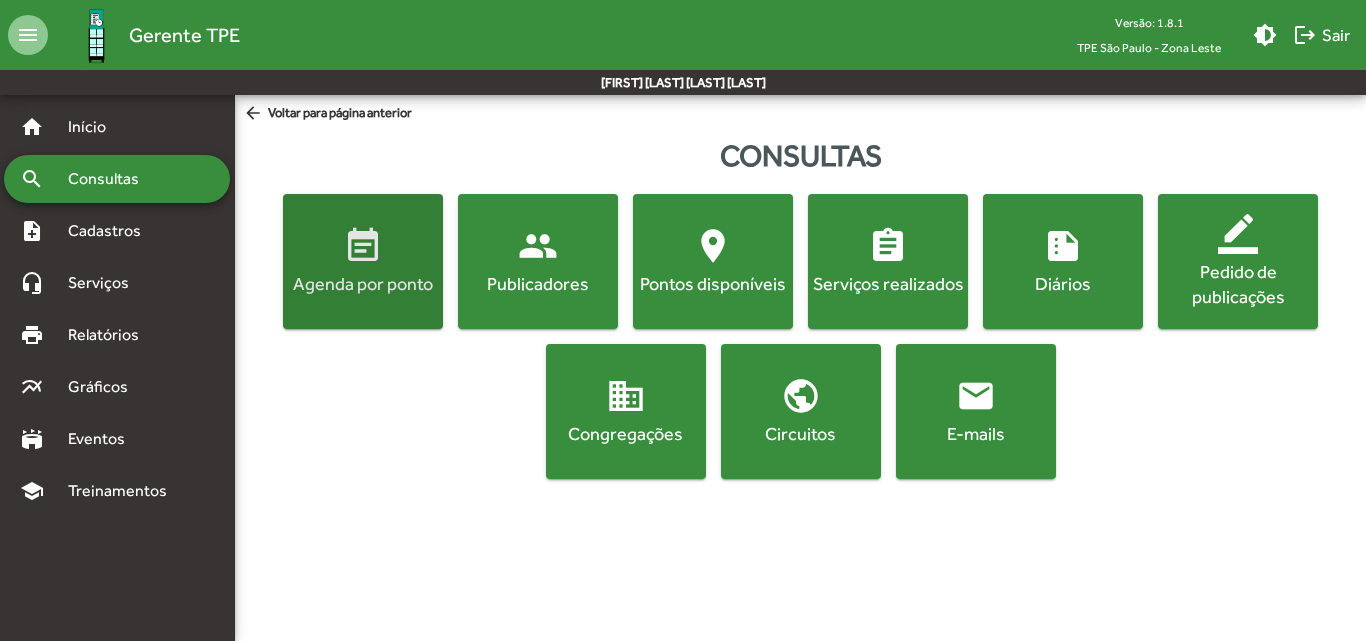 click on "Agenda por ponto" 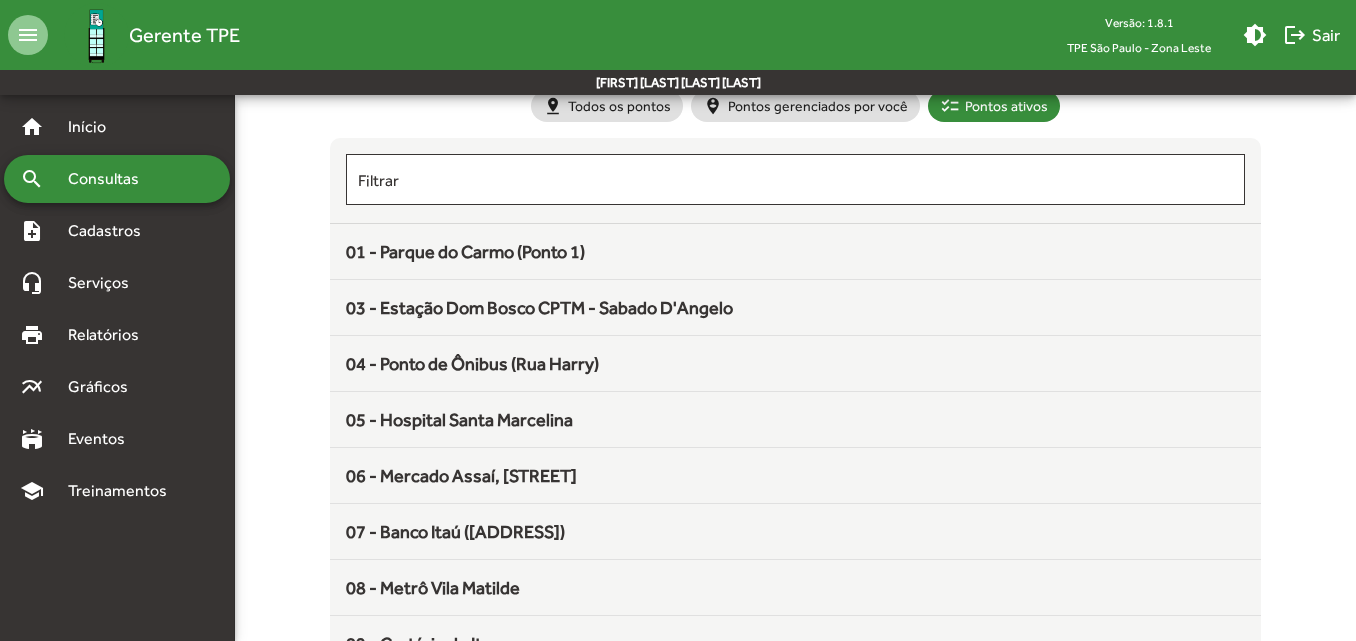 scroll, scrollTop: 140, scrollLeft: 0, axis: vertical 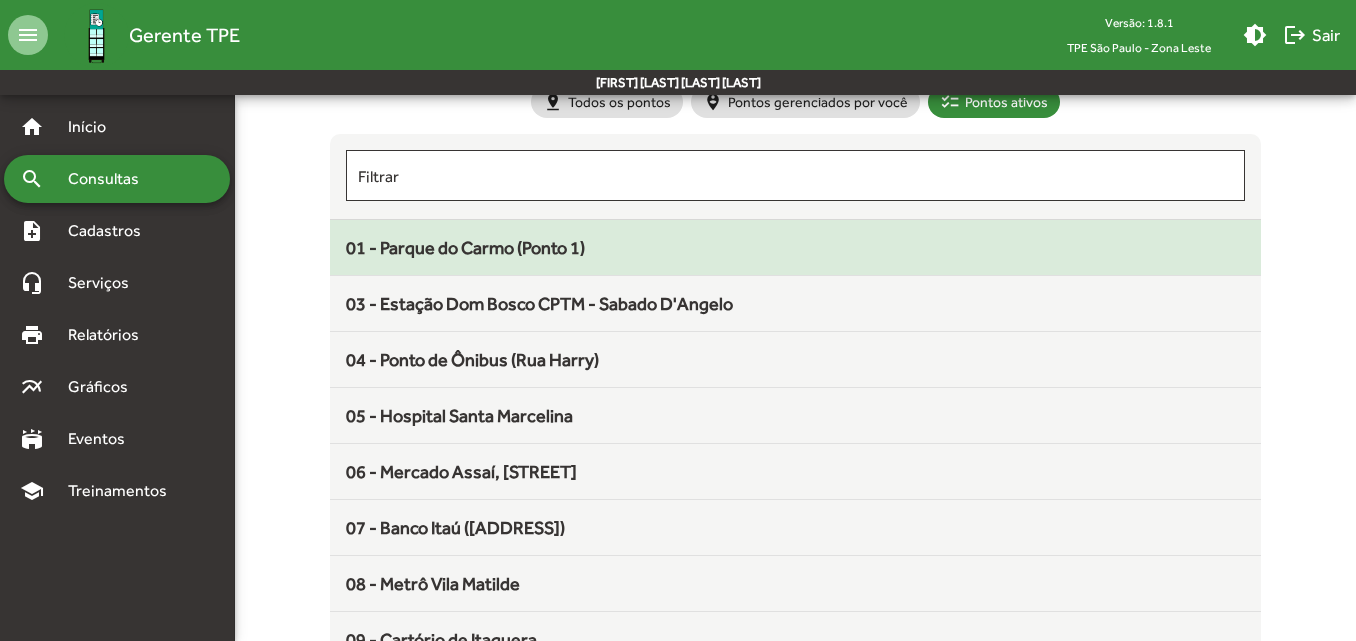 click on "01 - Parque do Carmo (Ponto 1)" 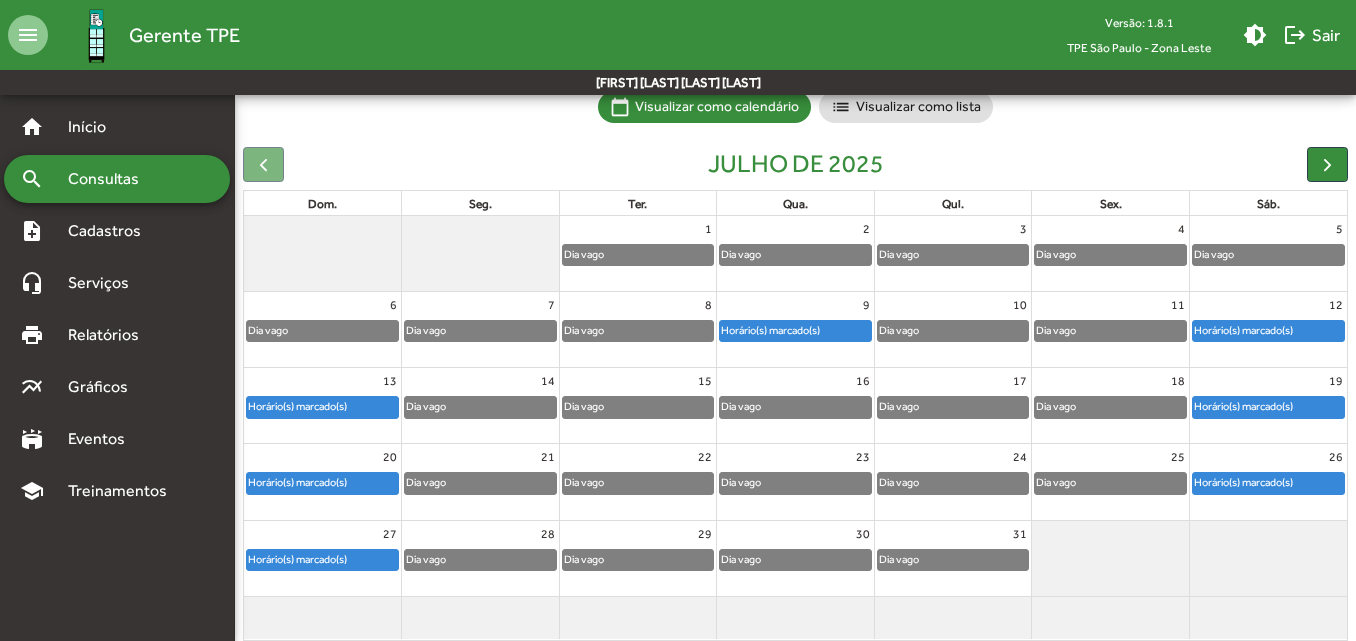 scroll, scrollTop: 158, scrollLeft: 0, axis: vertical 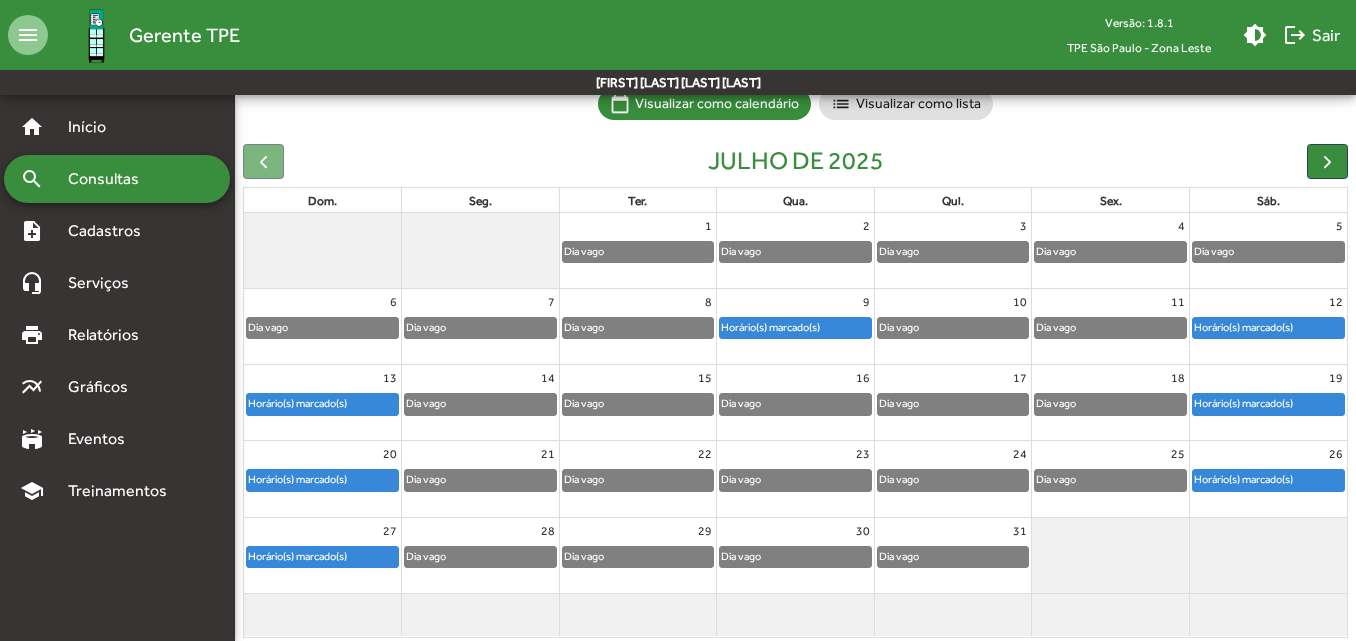 click on "Horário(s) marcado(s)" 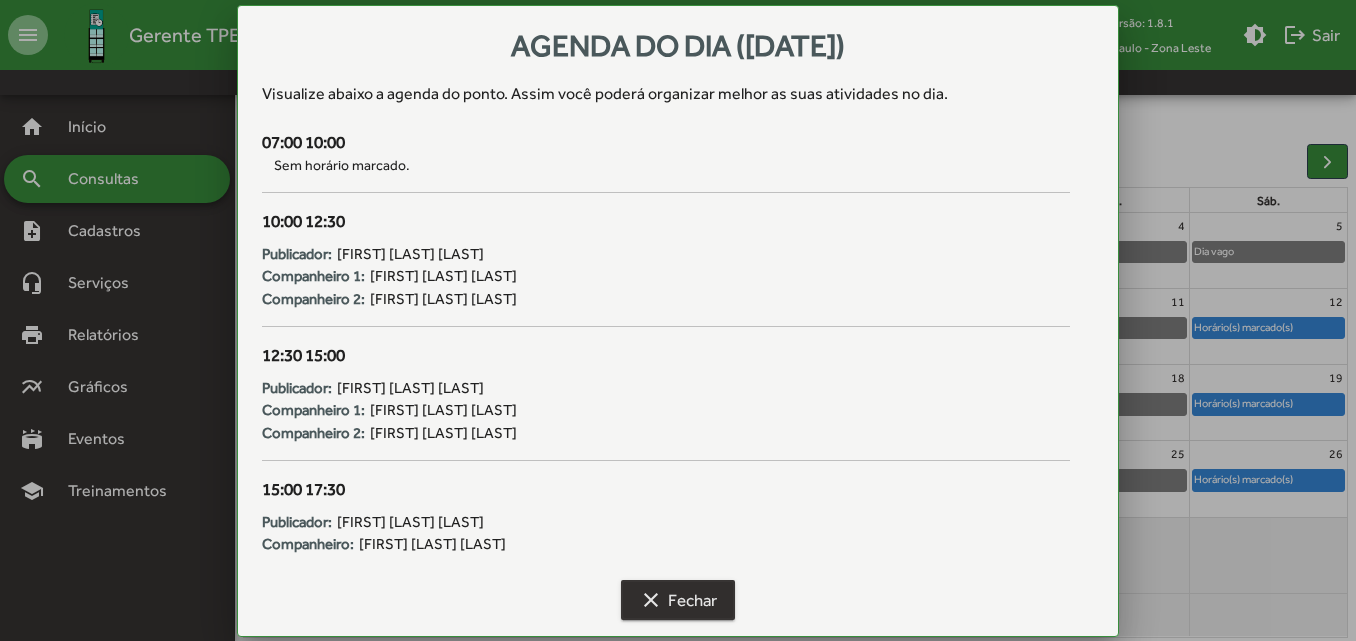 click on "clear" at bounding box center [651, 600] 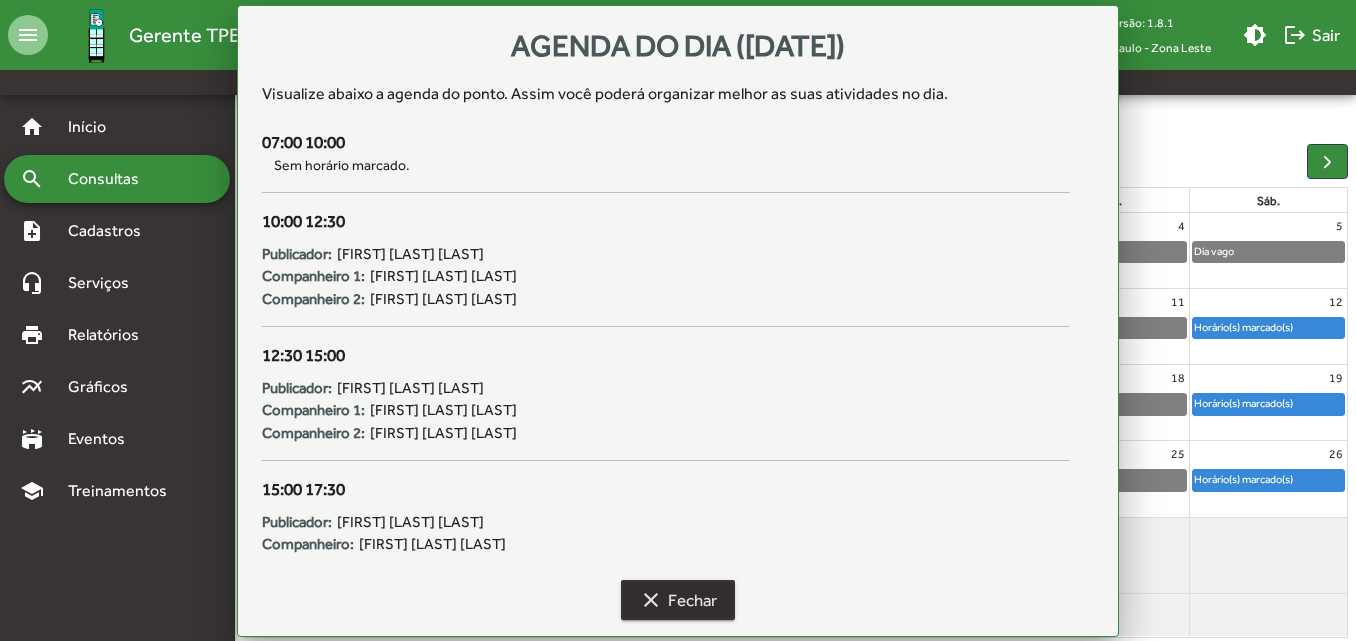 scroll, scrollTop: 158, scrollLeft: 0, axis: vertical 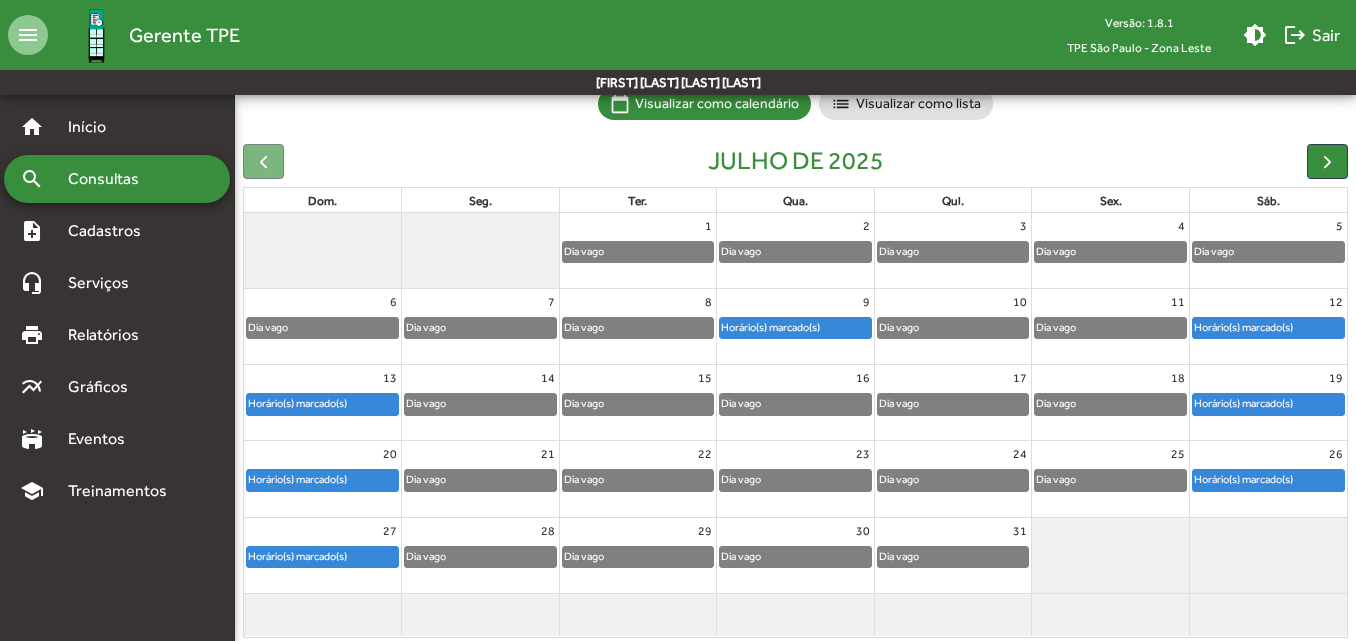 click on "Horário(s) marcado(s)" 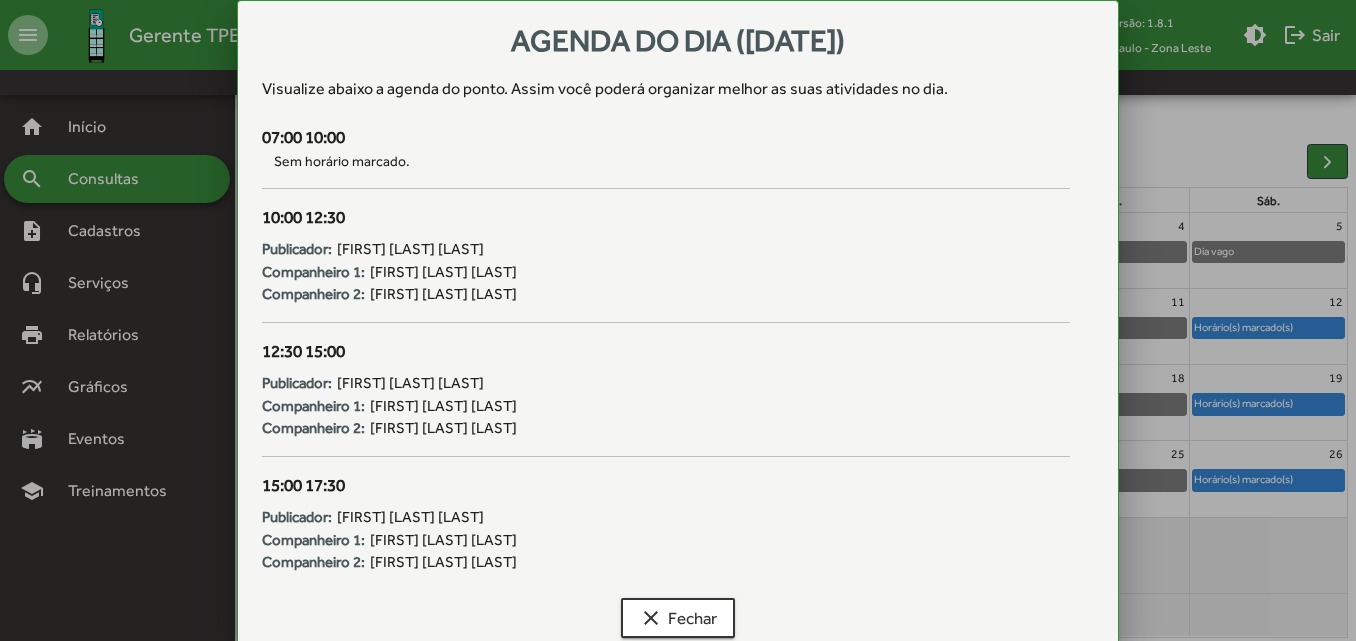 scroll, scrollTop: 0, scrollLeft: 0, axis: both 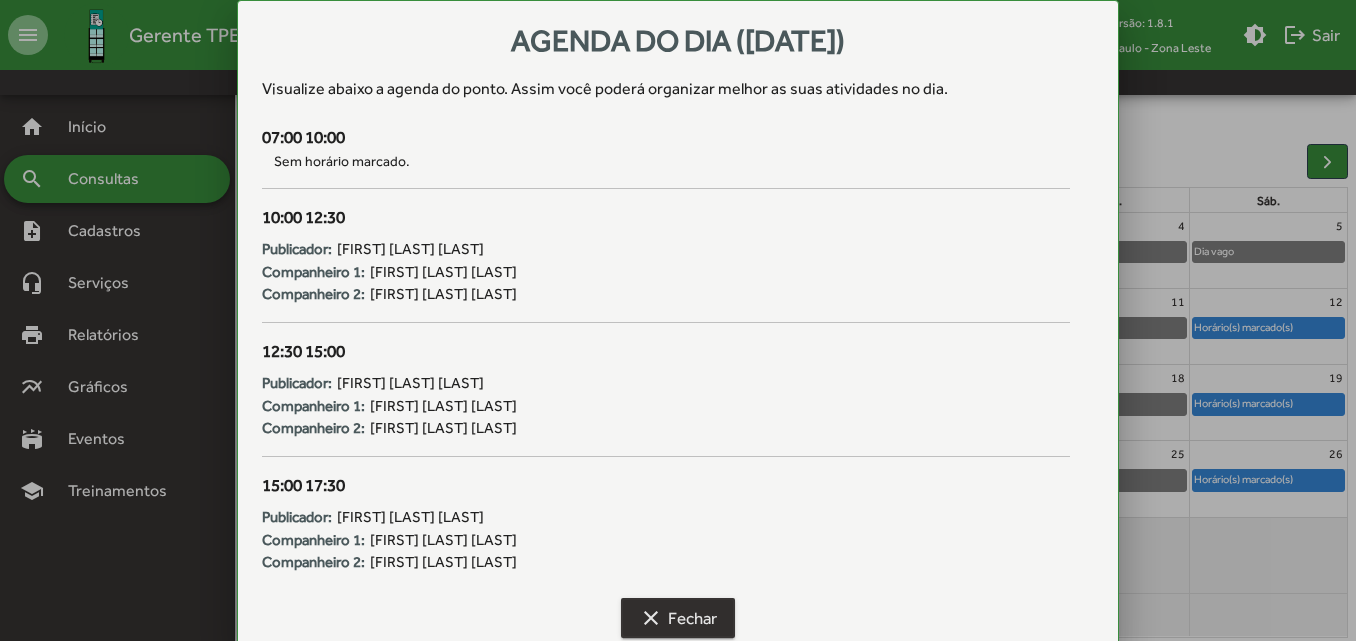 click on "clear  Fechar" at bounding box center [678, 618] 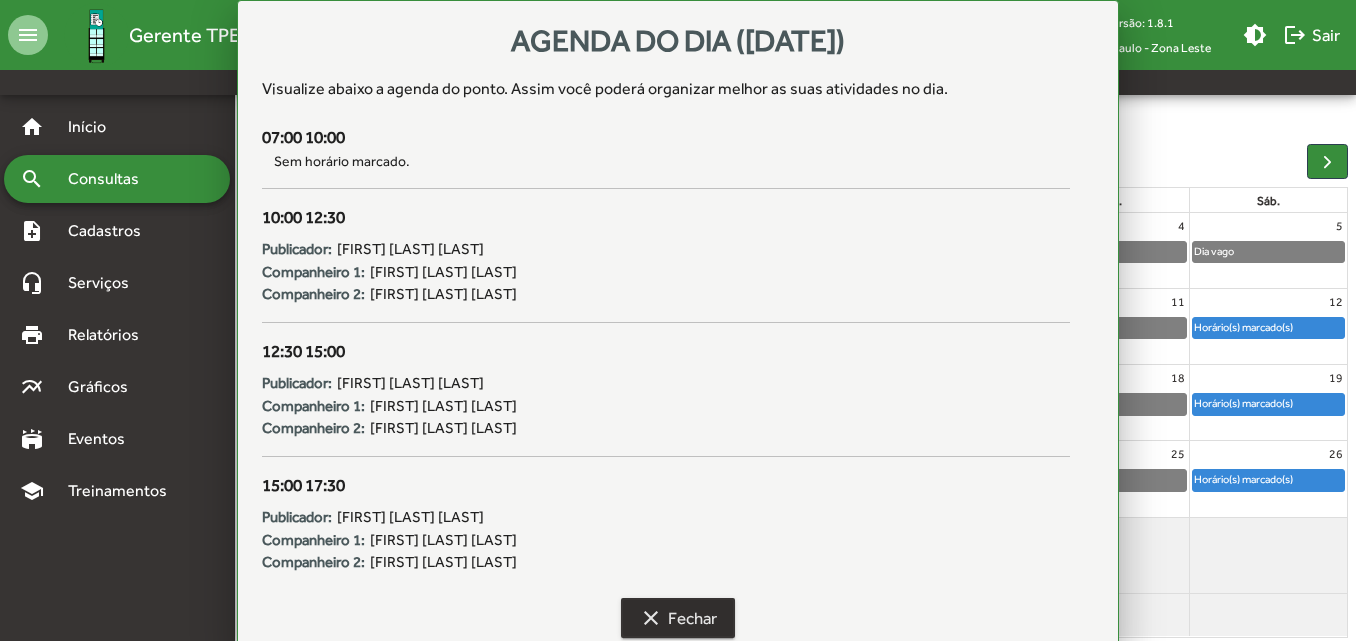 scroll, scrollTop: 158, scrollLeft: 0, axis: vertical 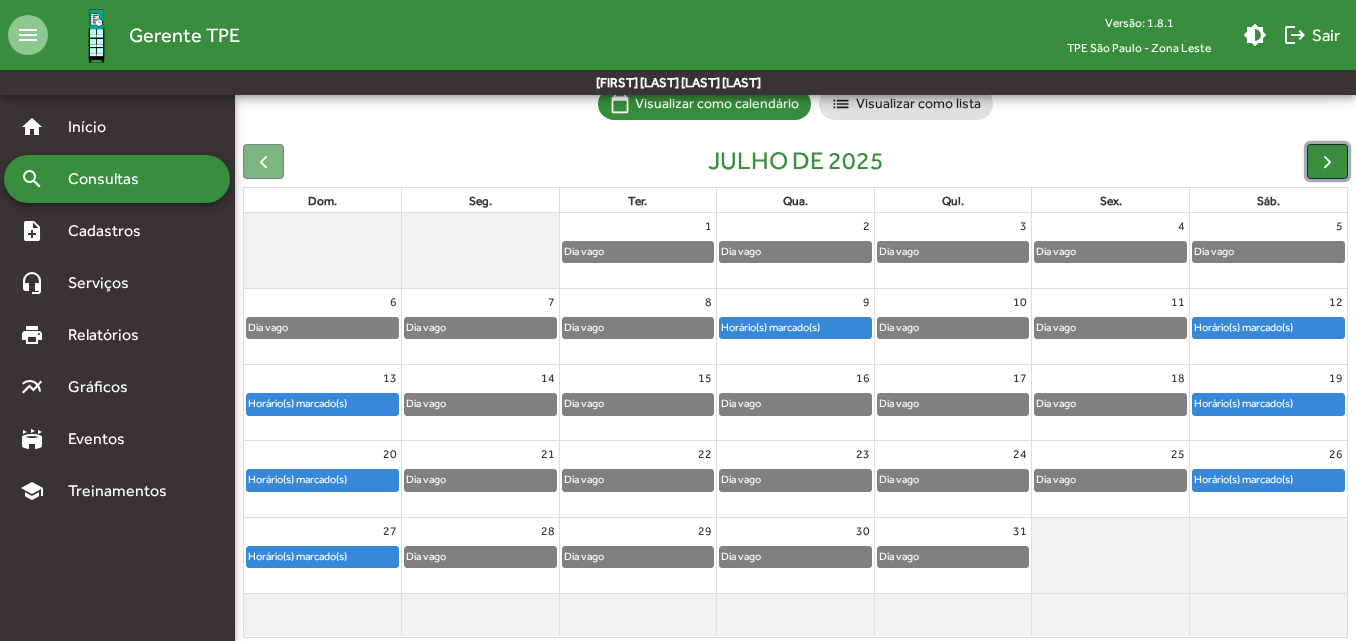 click 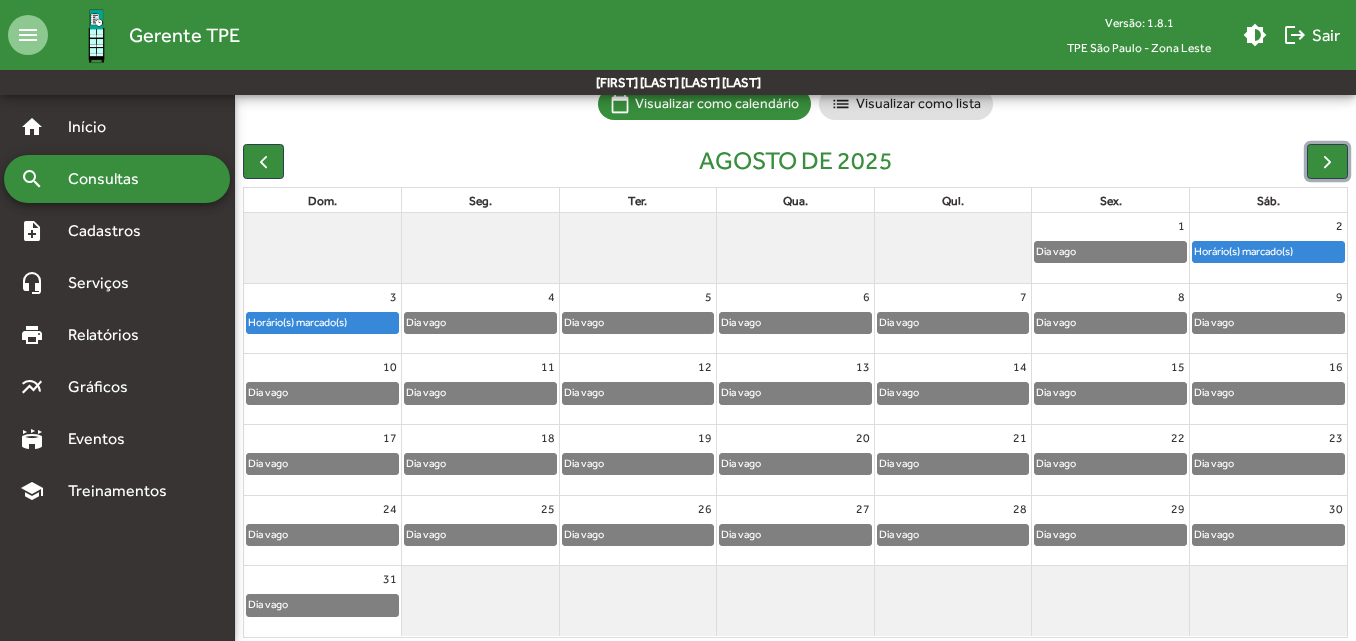 click on "Horário(s) marcado(s)" 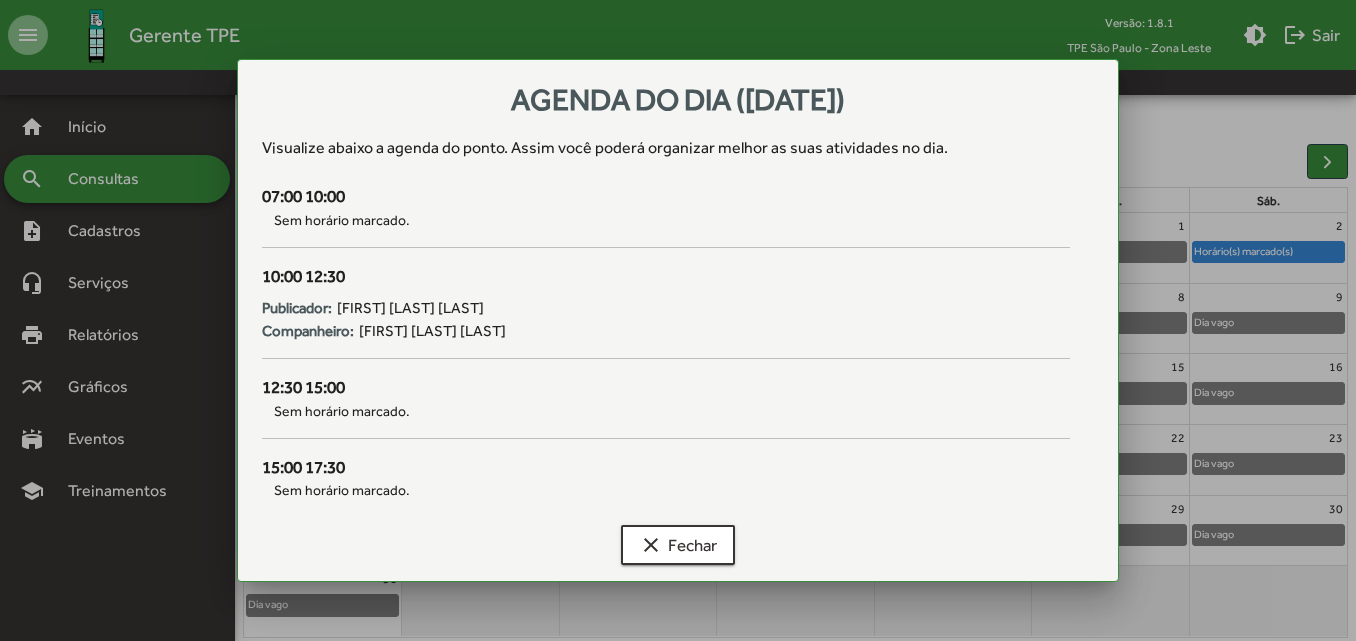 scroll, scrollTop: 0, scrollLeft: 0, axis: both 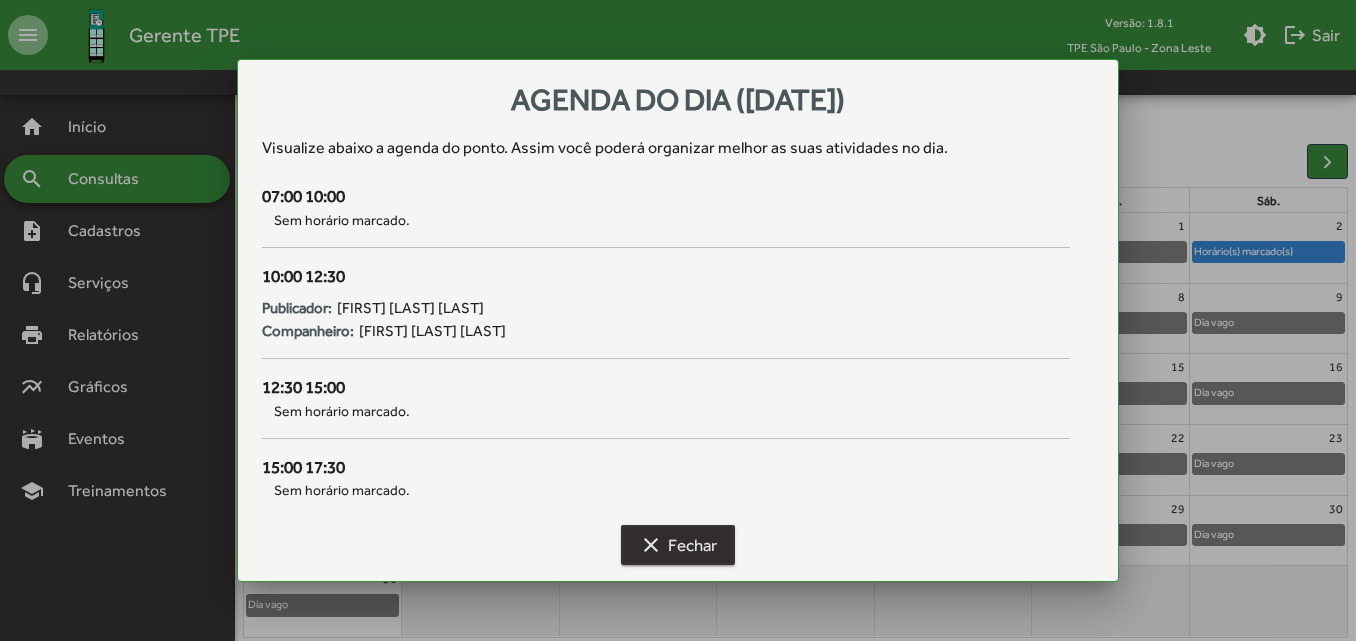 click on "clear  Fechar" at bounding box center [678, 545] 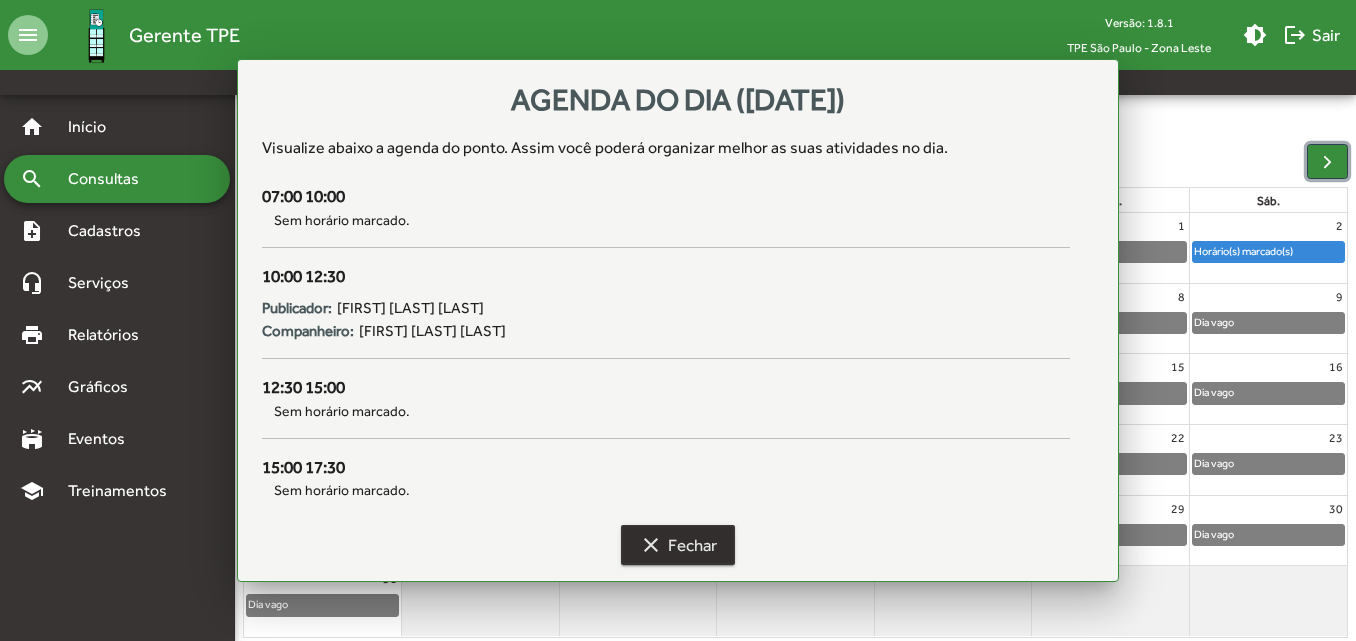 scroll, scrollTop: 158, scrollLeft: 0, axis: vertical 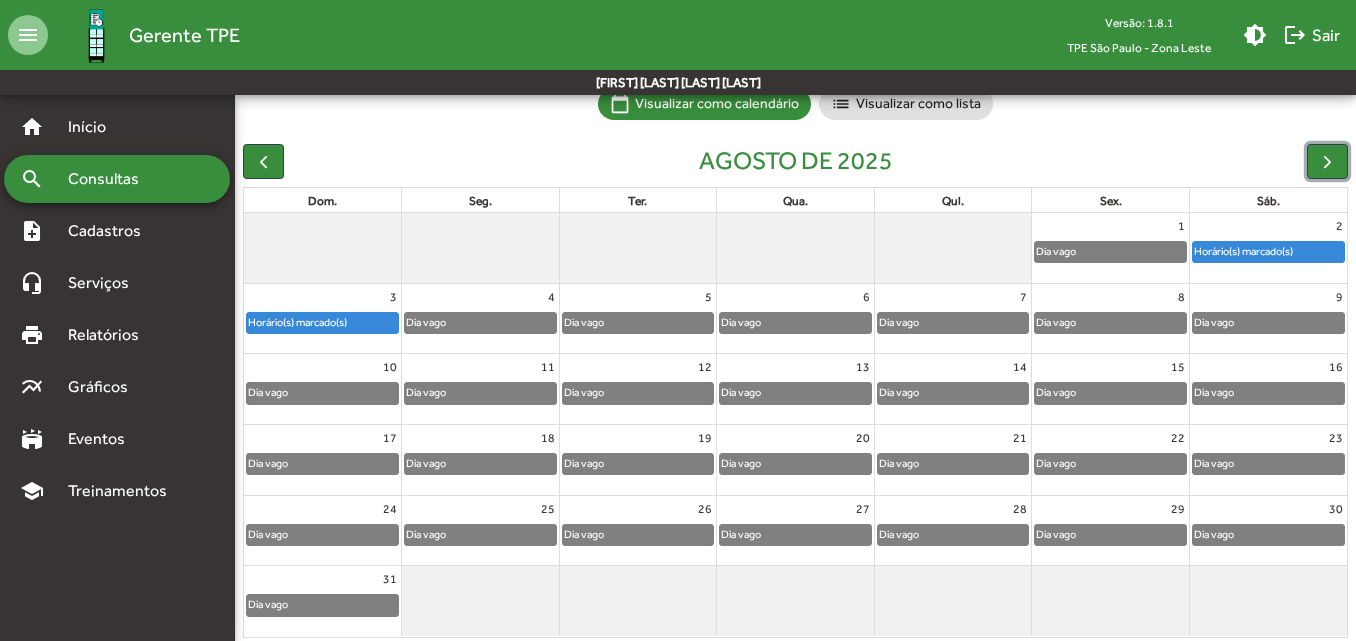 click on "Horário(s) marcado(s)" 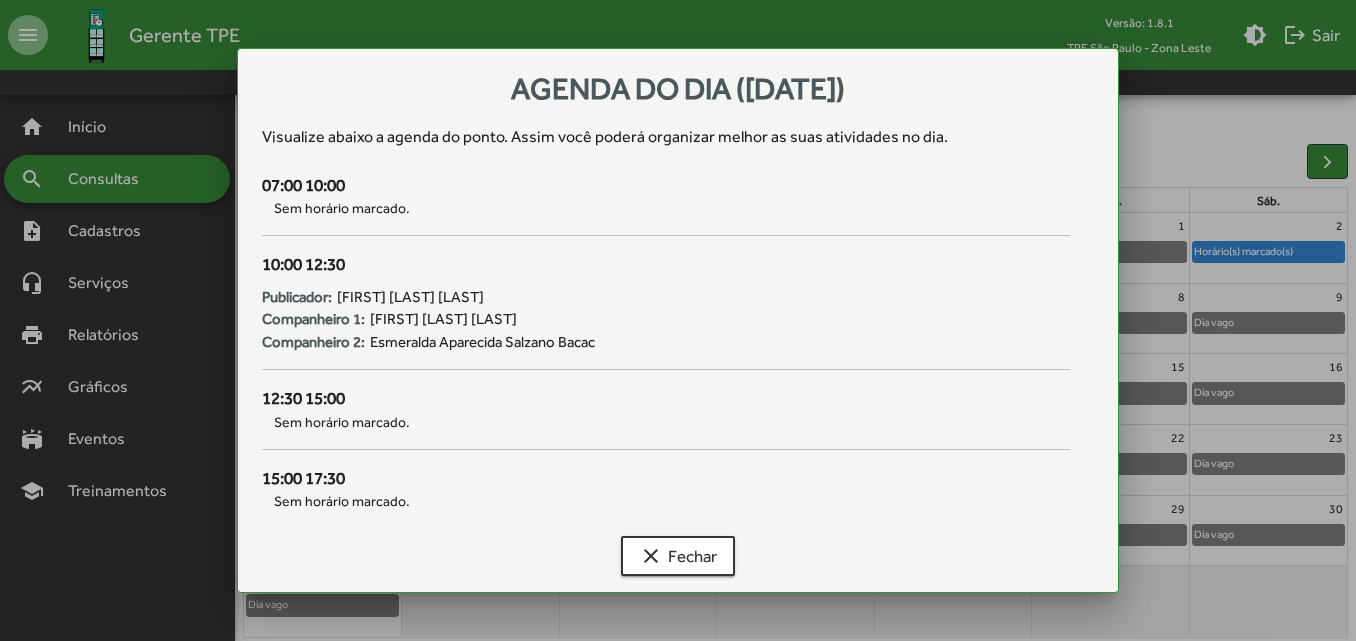 scroll, scrollTop: 0, scrollLeft: 0, axis: both 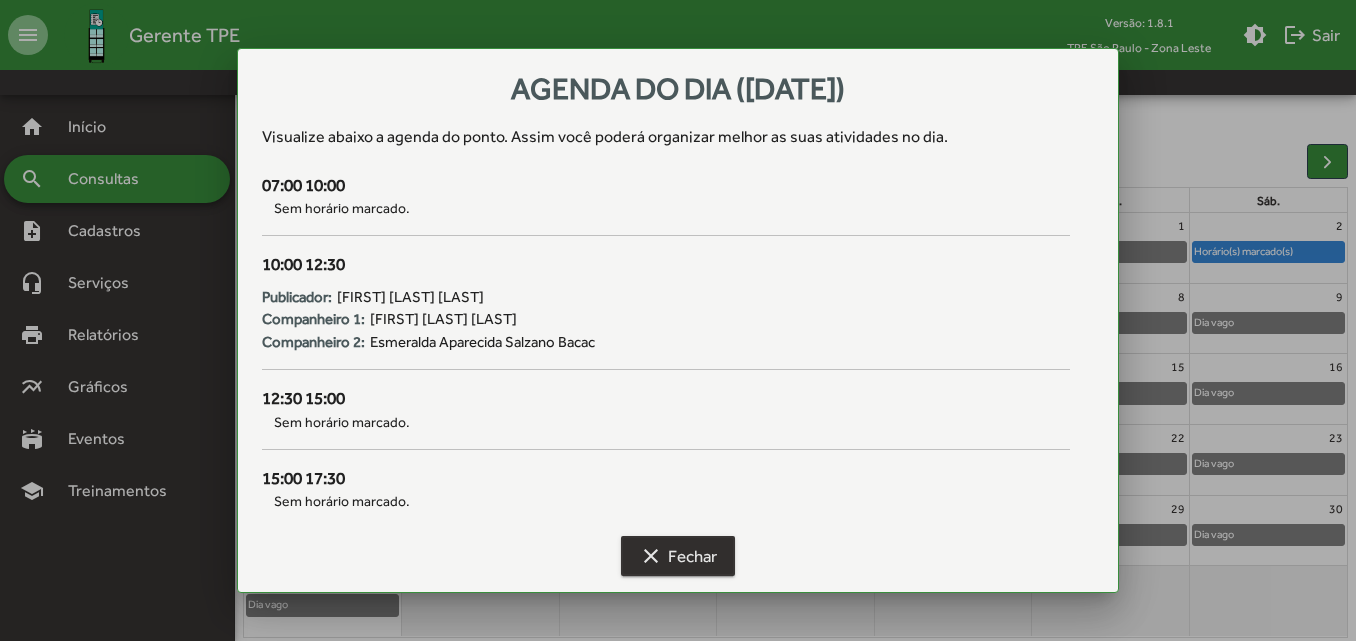 click on "clear  Fechar" at bounding box center [678, 556] 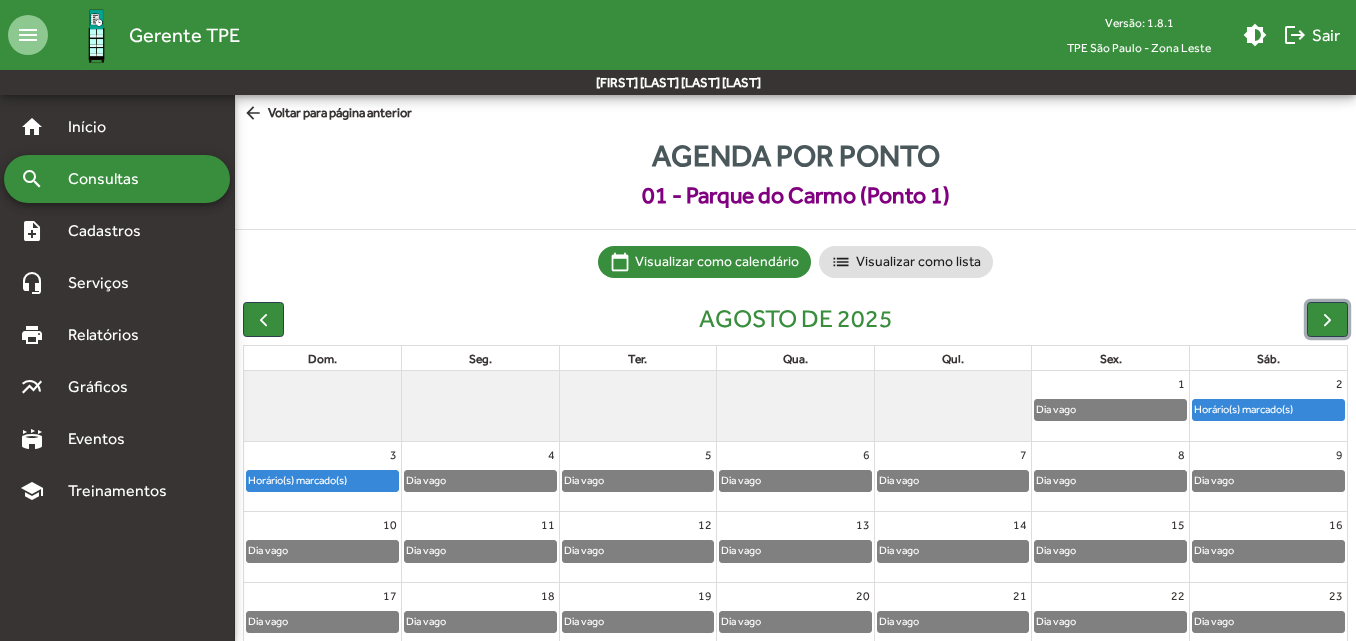 scroll, scrollTop: 158, scrollLeft: 0, axis: vertical 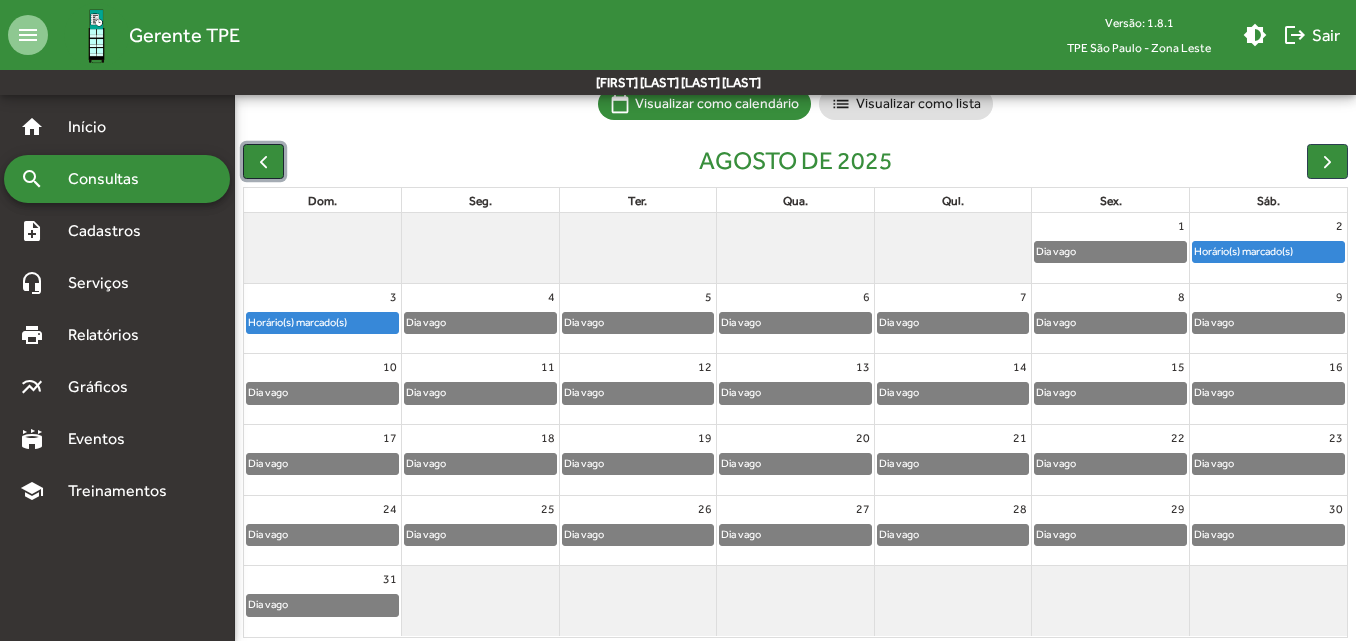 click 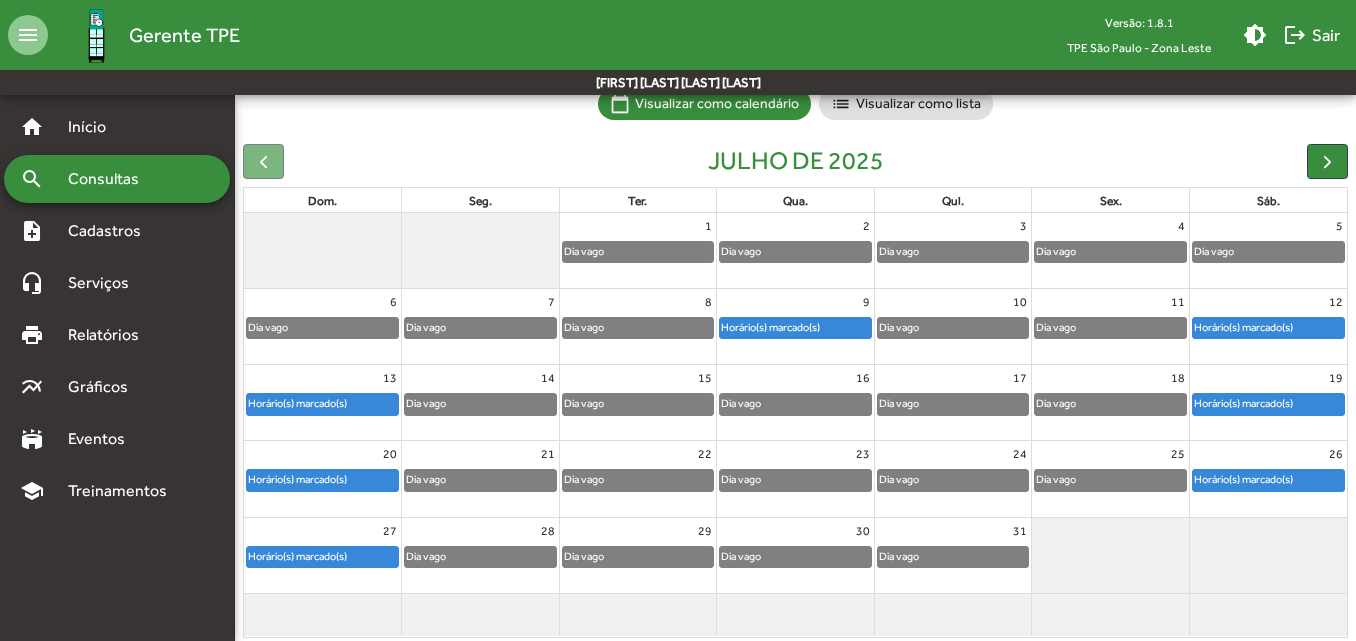 click on "Horário(s) marcado(s)" 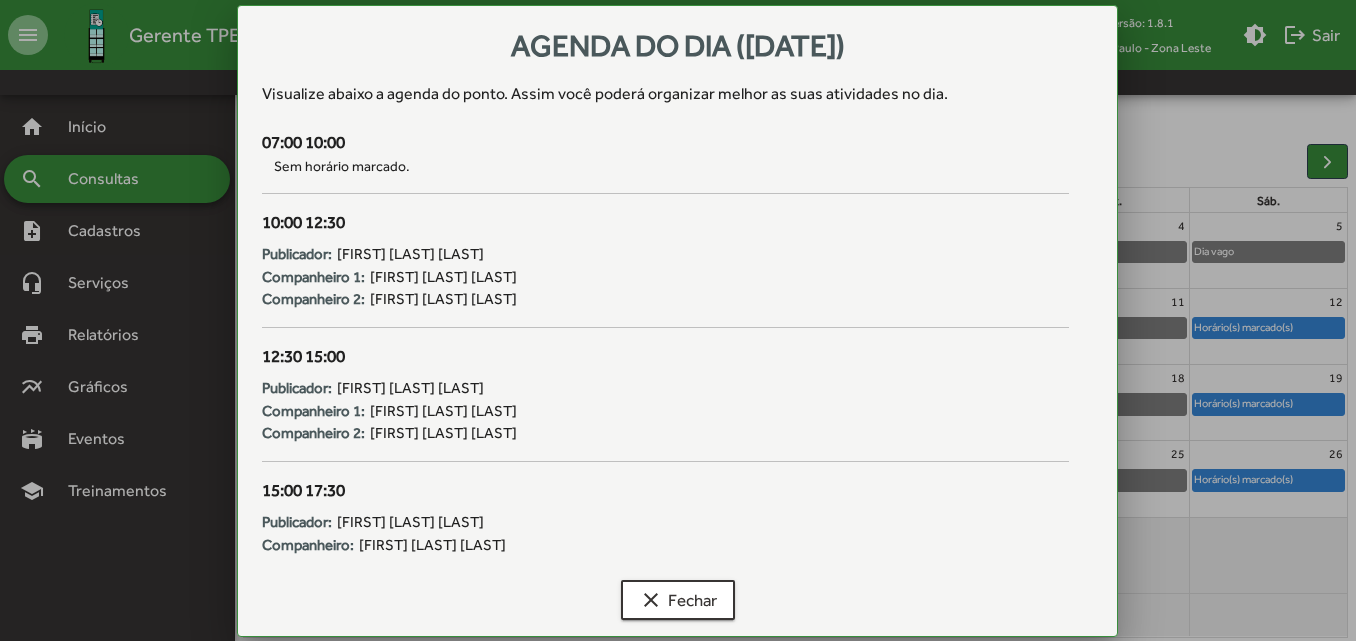 scroll, scrollTop: 0, scrollLeft: 0, axis: both 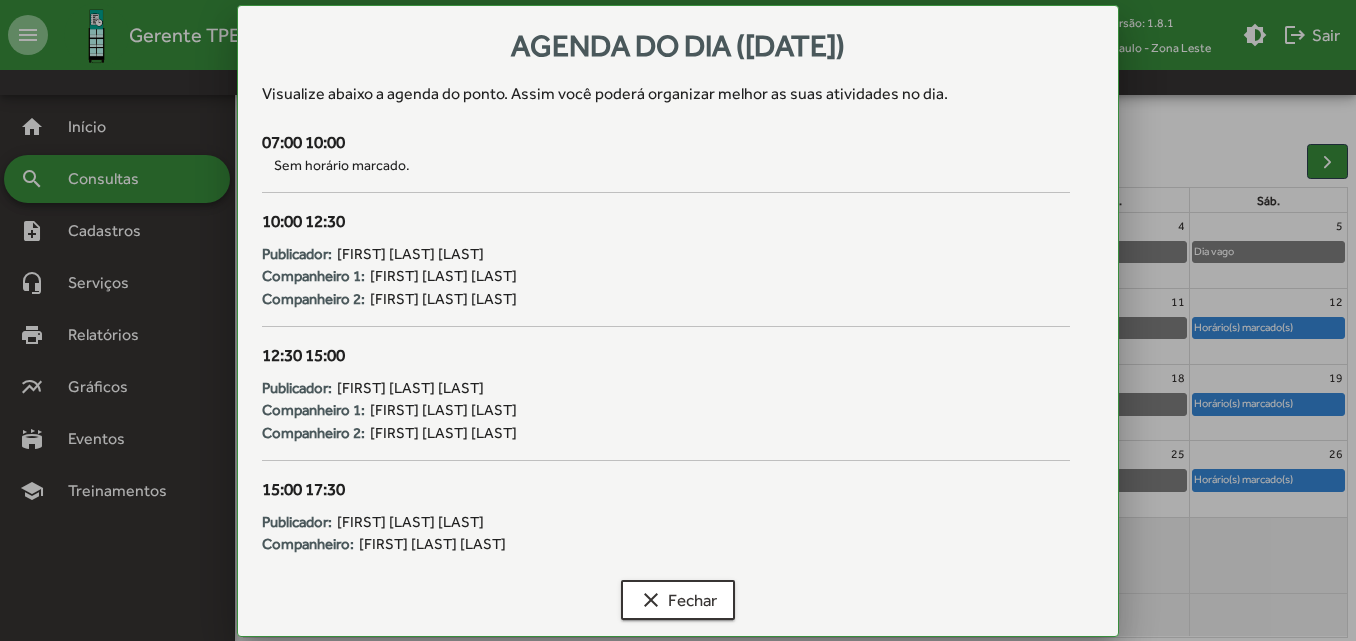 drag, startPoint x: 340, startPoint y: 251, endPoint x: 544, endPoint y: 247, distance: 204.03922 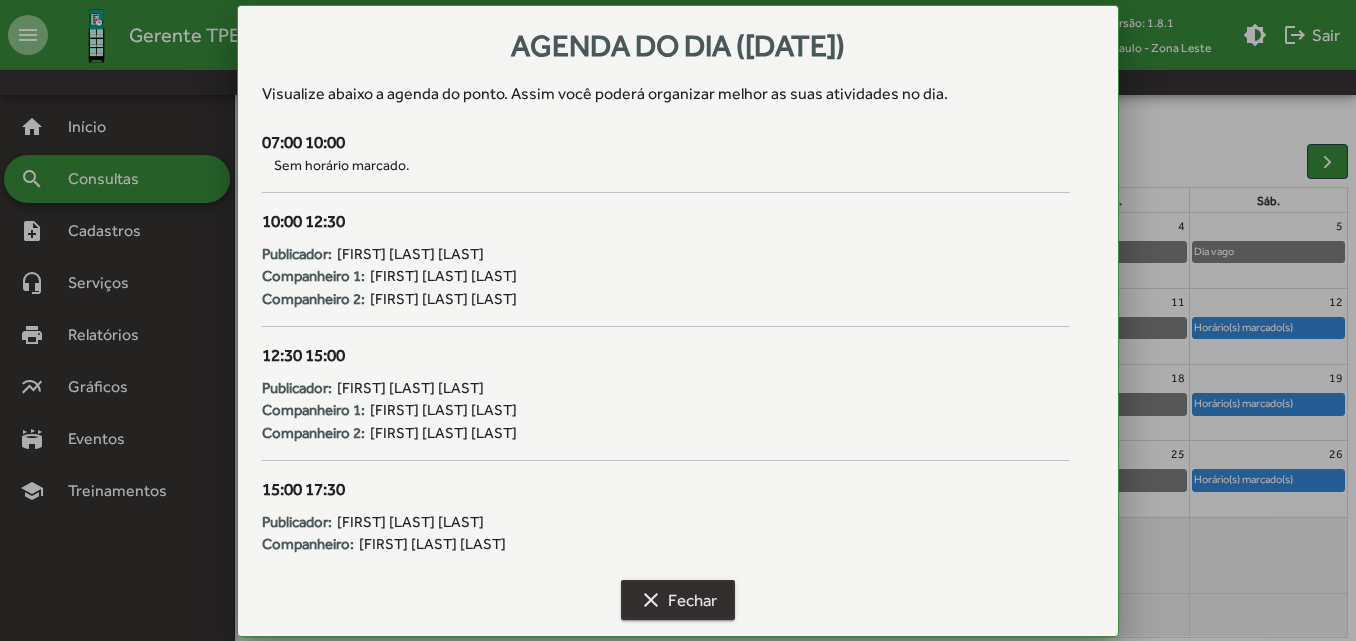 click on "clear  Fechar" at bounding box center [678, 600] 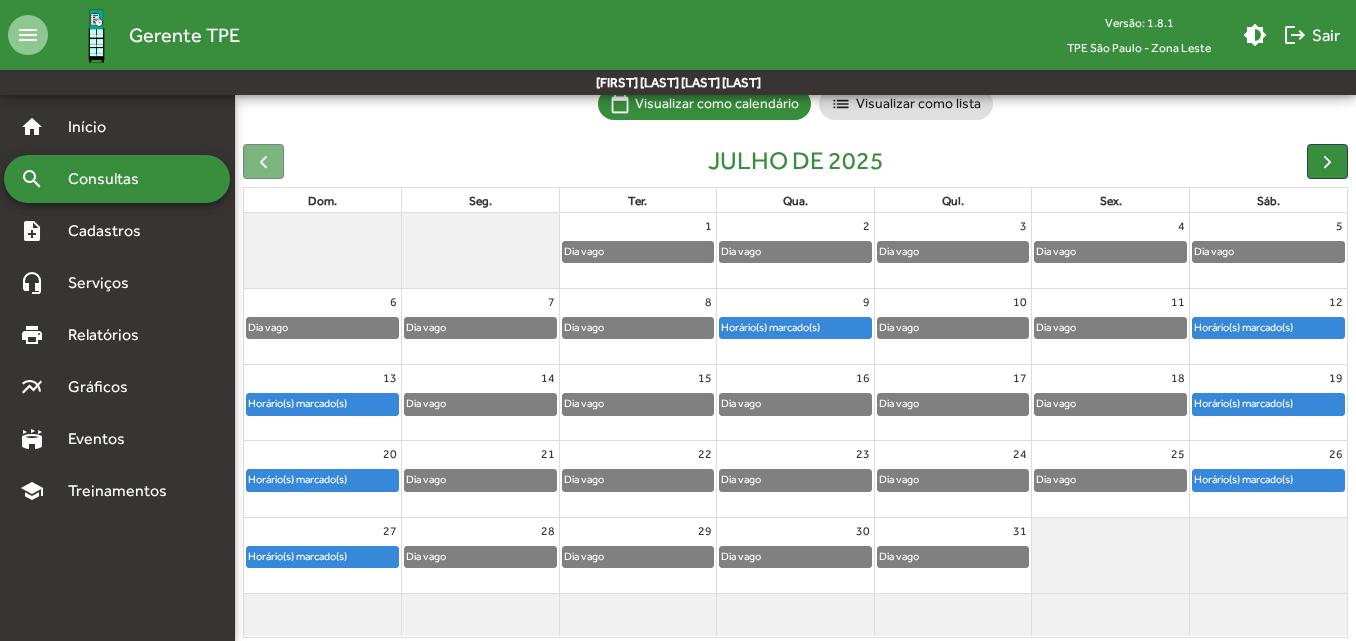 click on "Horário(s) marcado(s)" 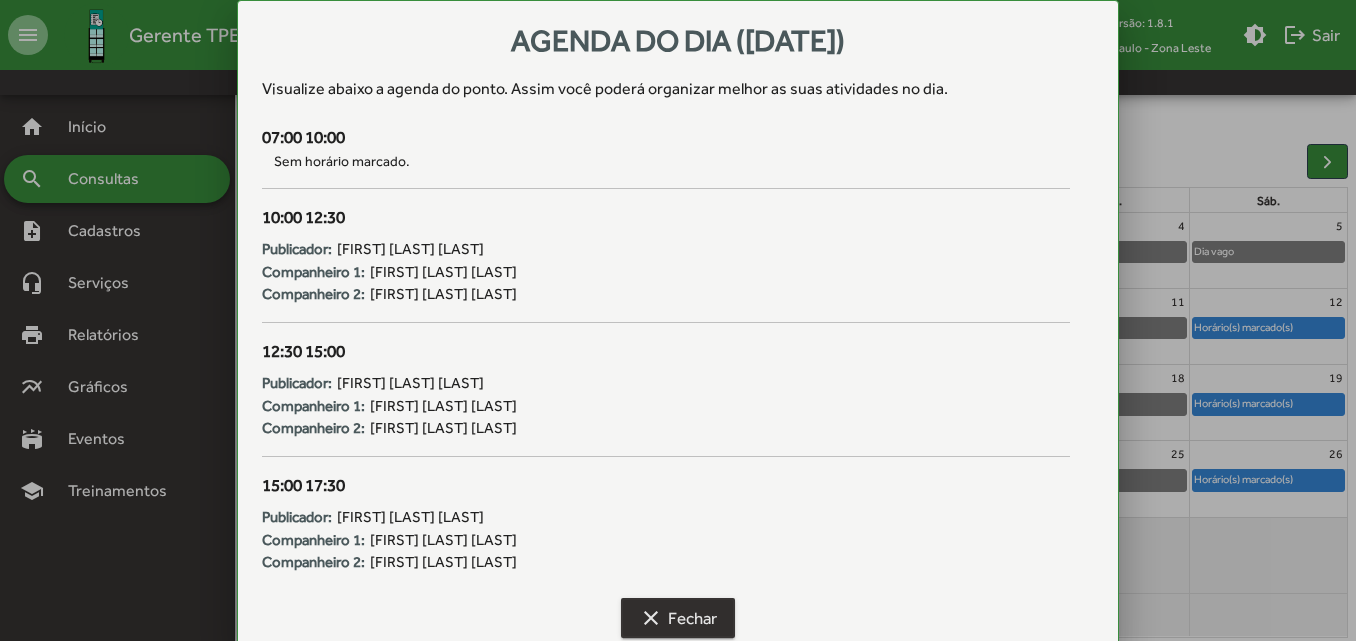 click on "clear  Fechar" at bounding box center [678, 618] 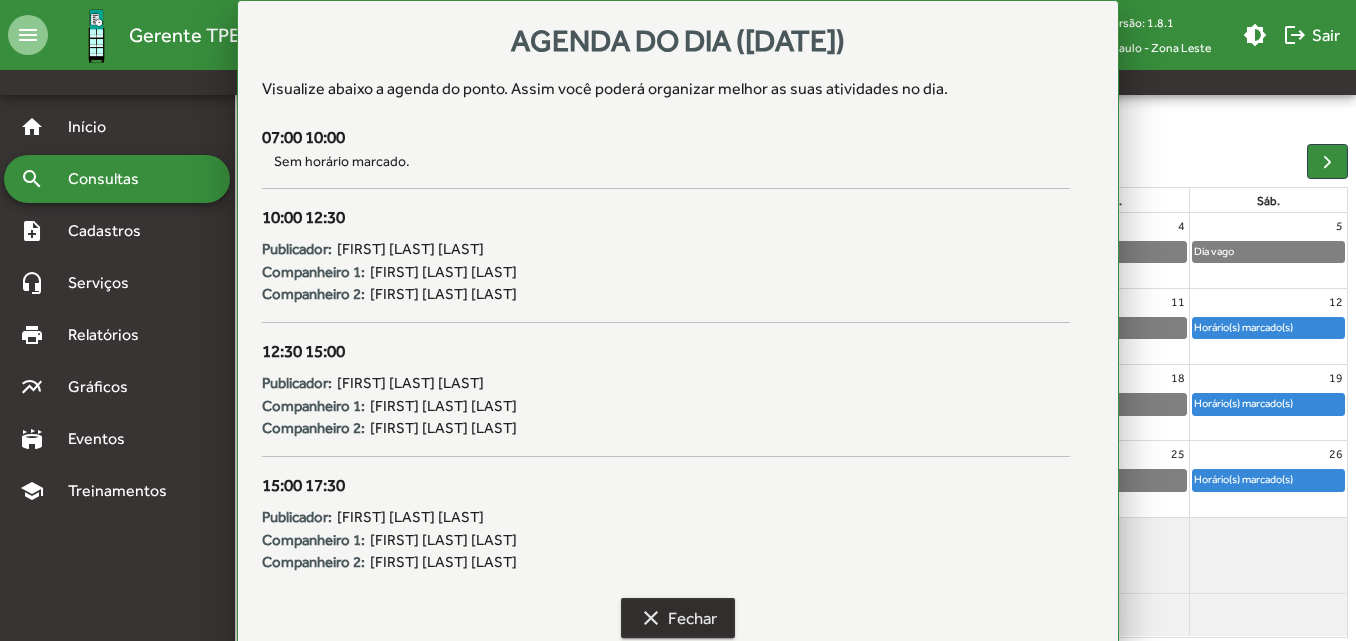 scroll, scrollTop: 158, scrollLeft: 0, axis: vertical 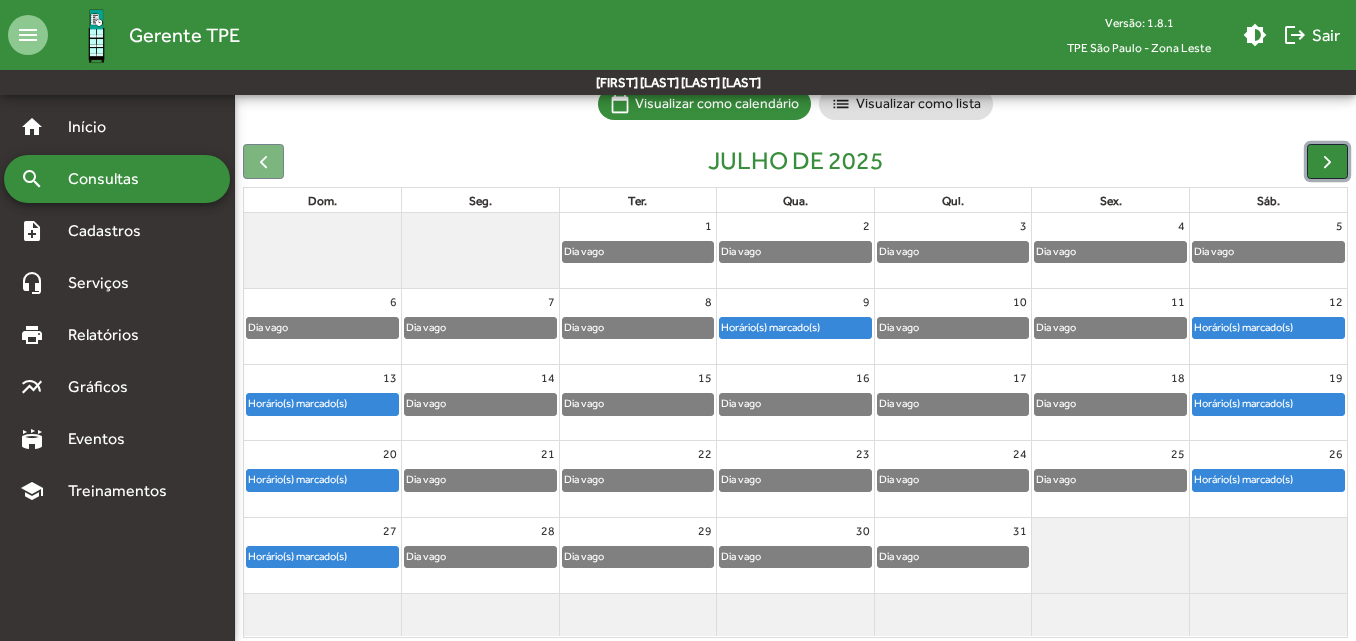 click 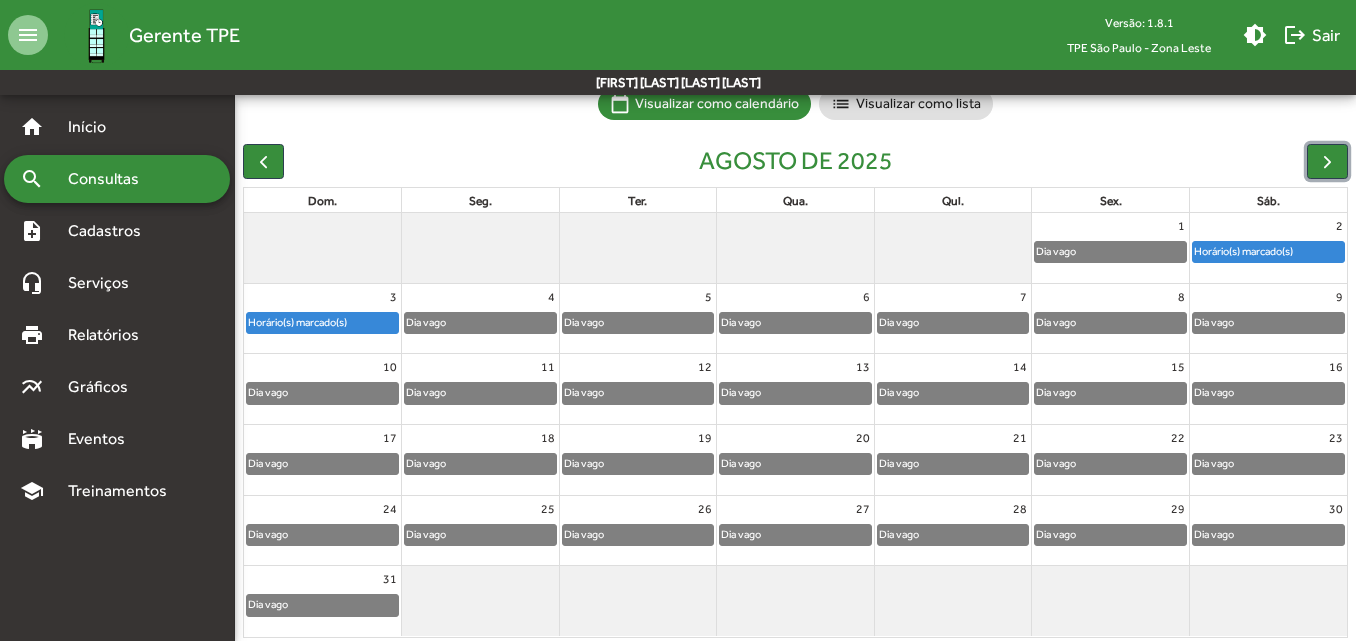 click on "Horário(s) marcado(s)" 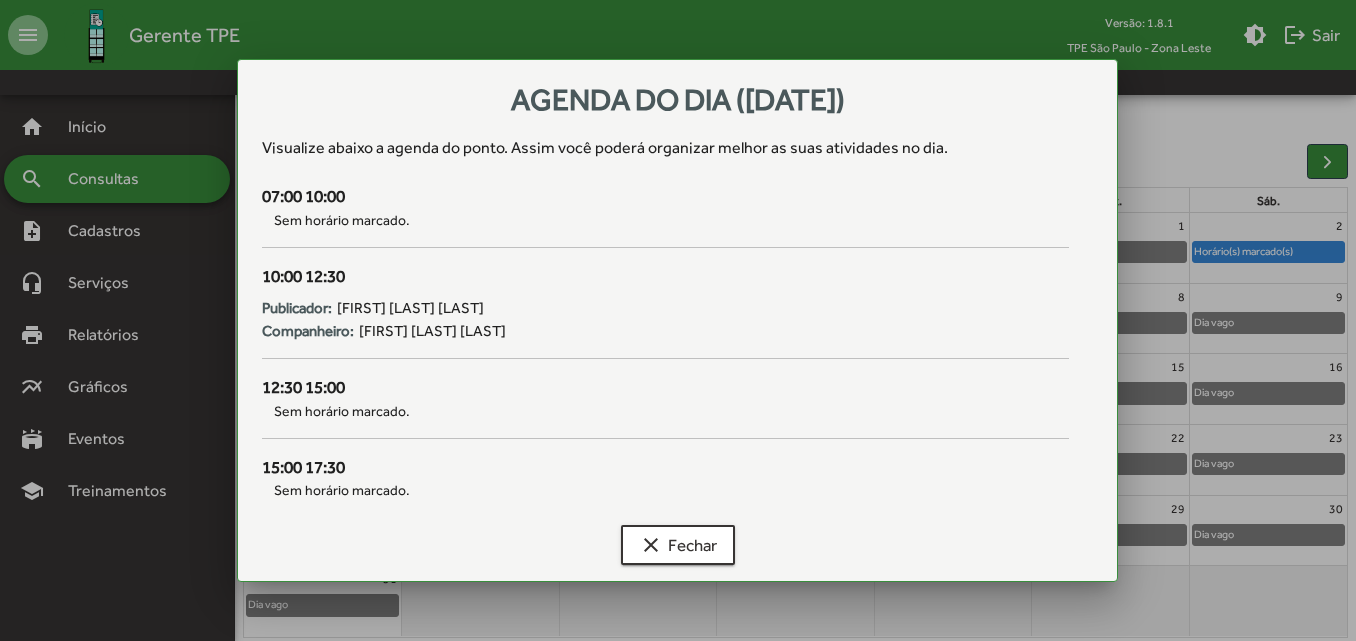 scroll, scrollTop: 0, scrollLeft: 0, axis: both 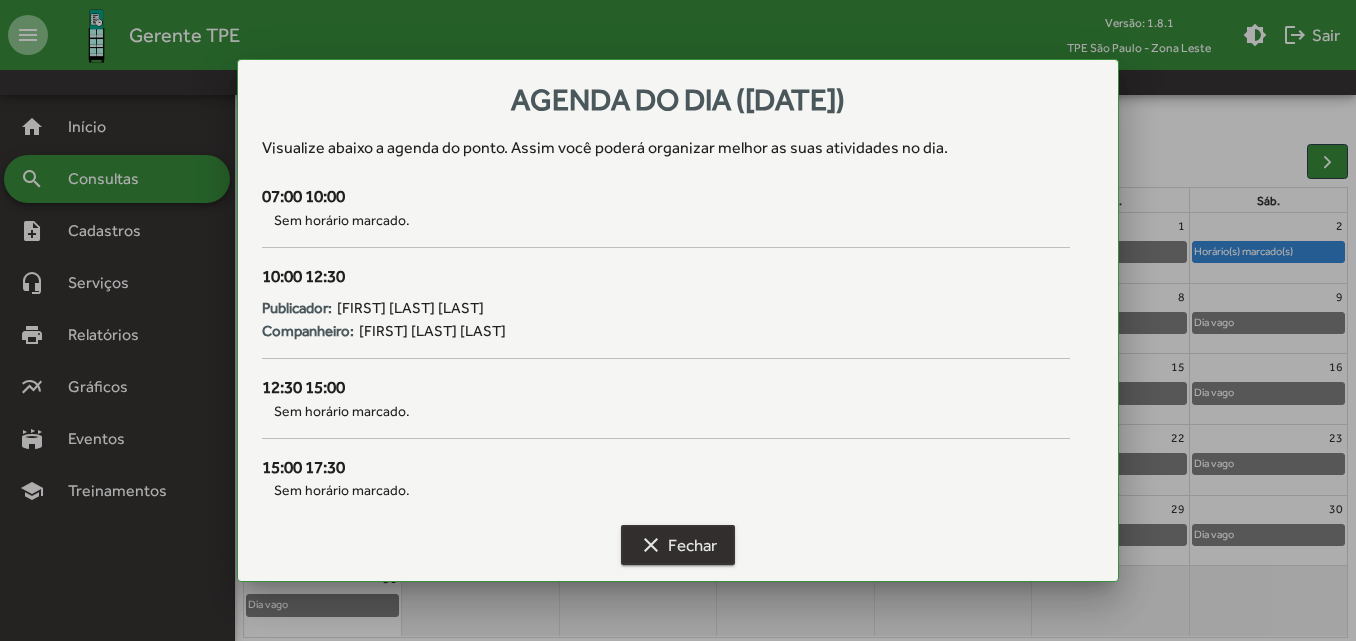 click on "clear  Fechar" at bounding box center (678, 545) 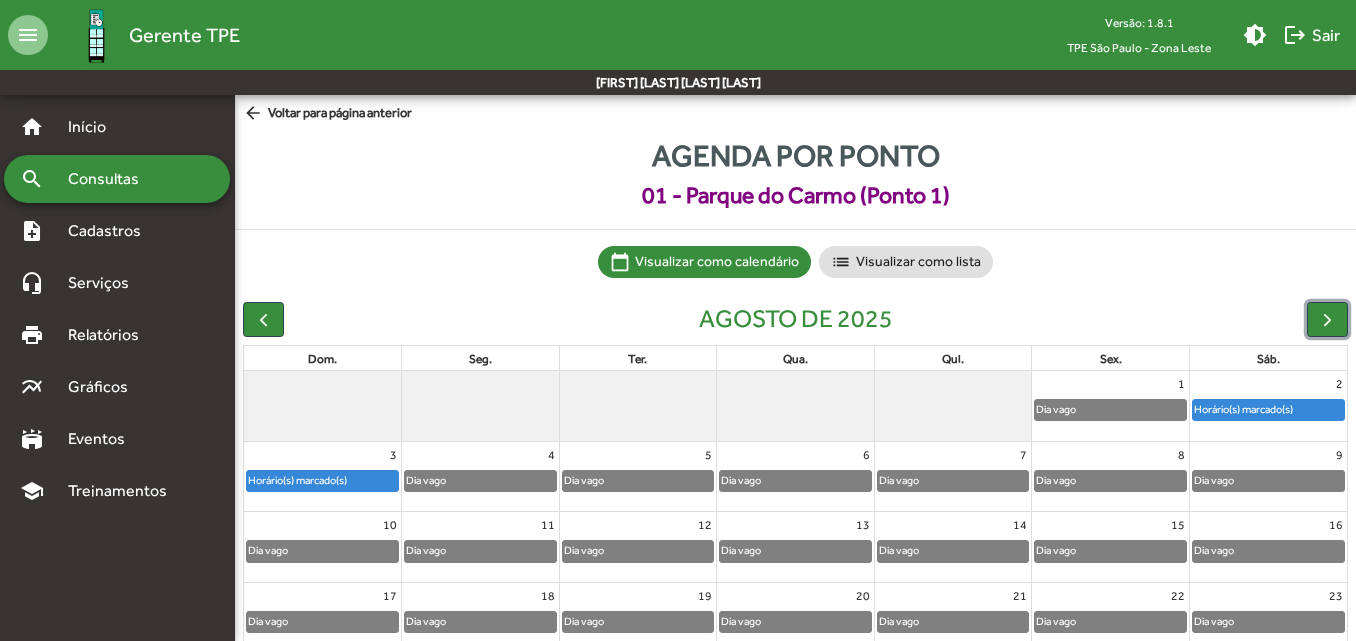 scroll, scrollTop: 158, scrollLeft: 0, axis: vertical 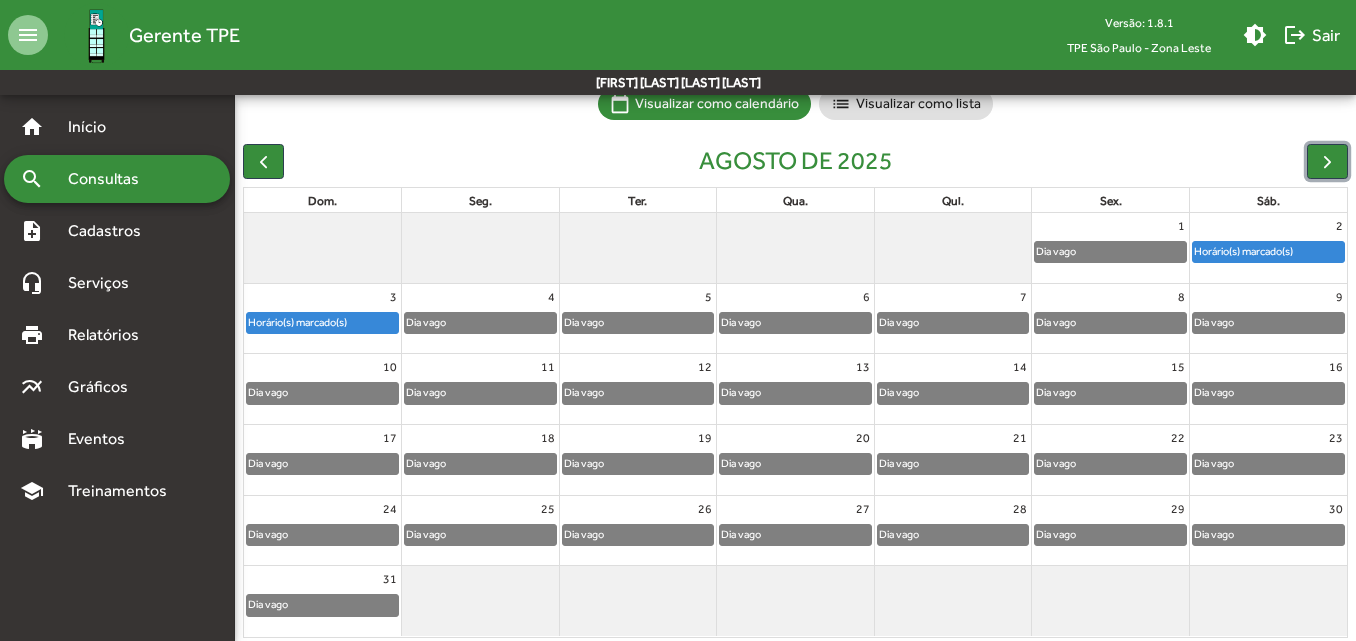 click on "Horário(s) marcado(s)" 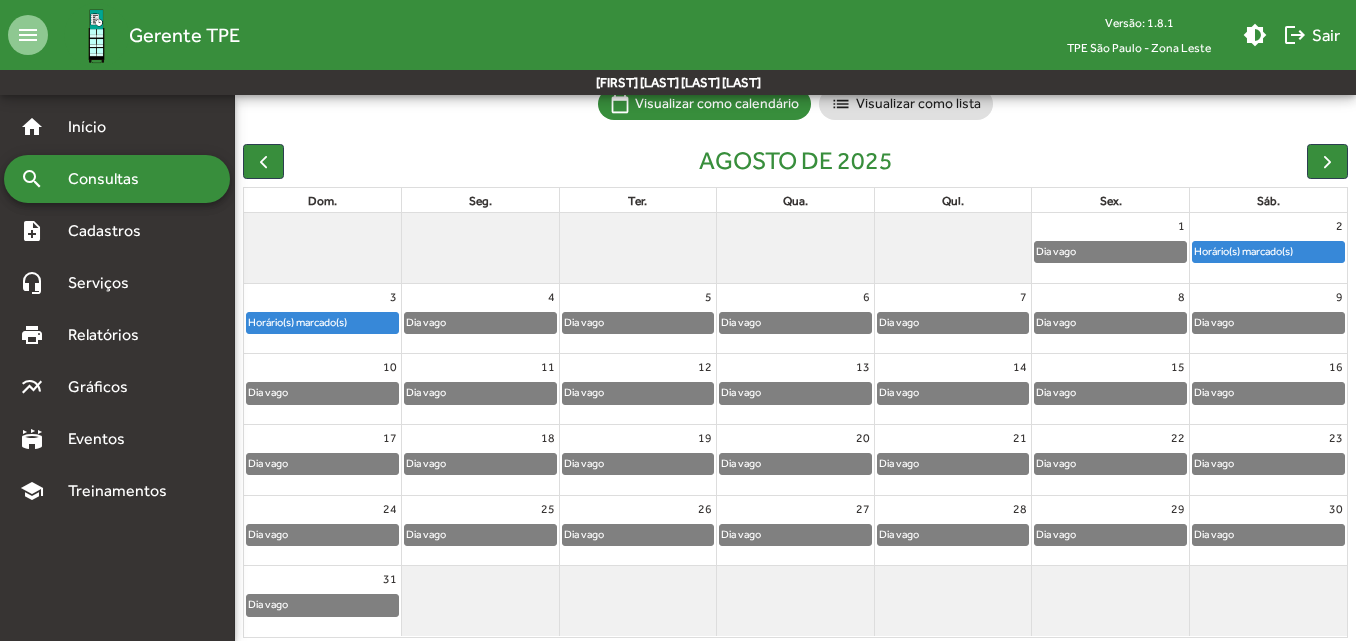 scroll, scrollTop: 0, scrollLeft: 0, axis: both 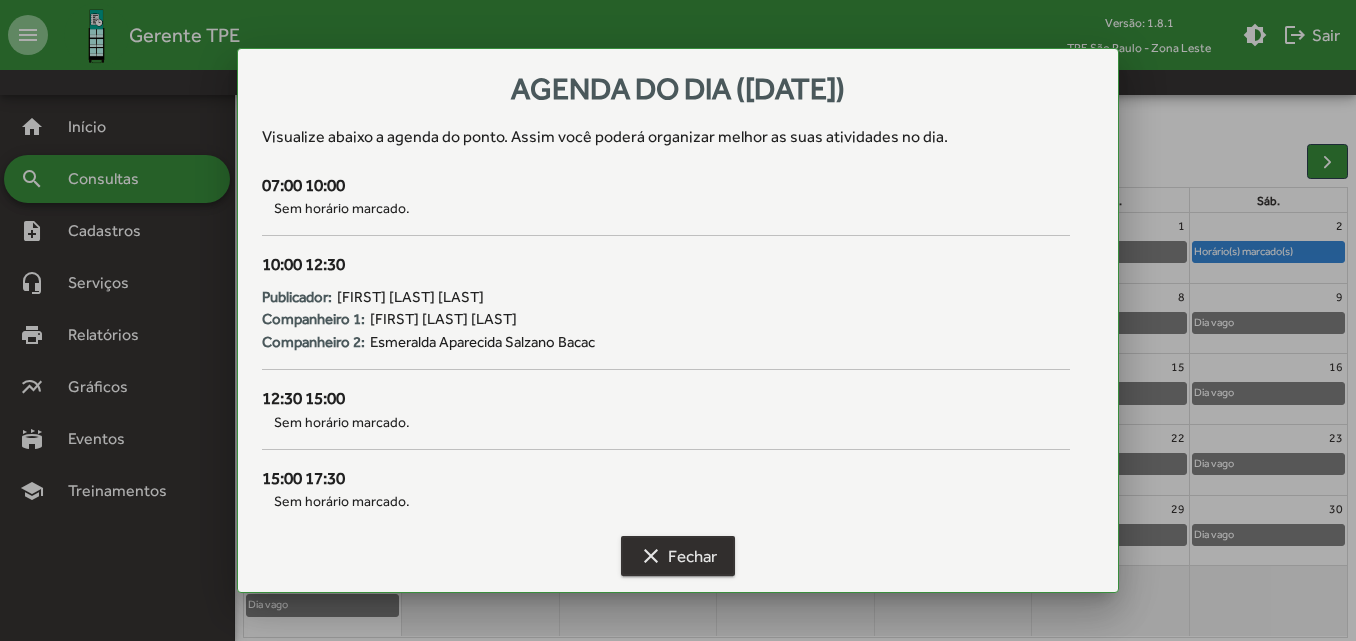 click on "clear  Fechar" at bounding box center [678, 556] 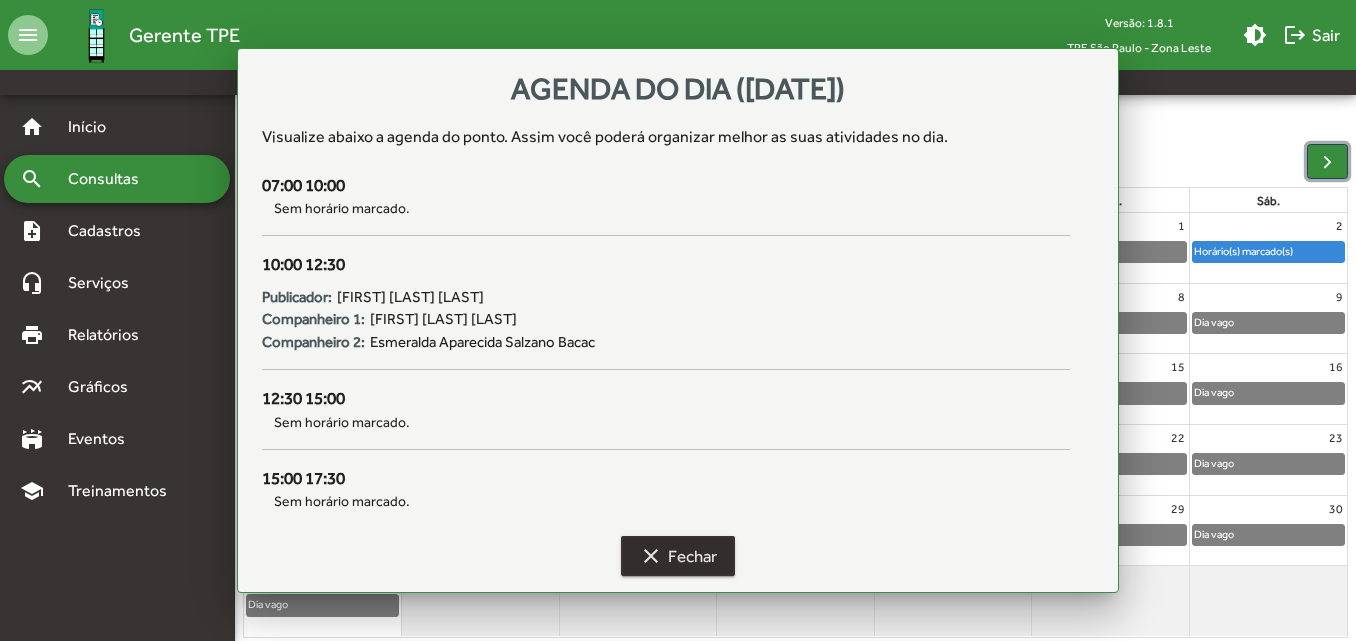 scroll, scrollTop: 158, scrollLeft: 0, axis: vertical 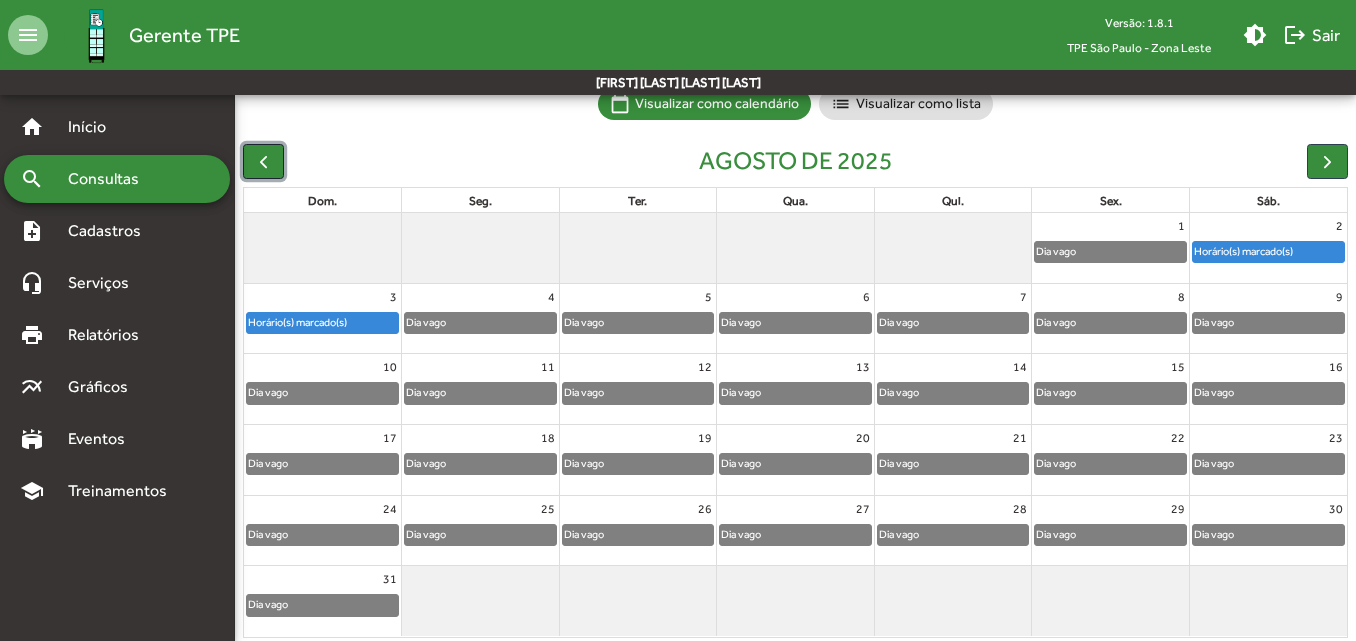 click 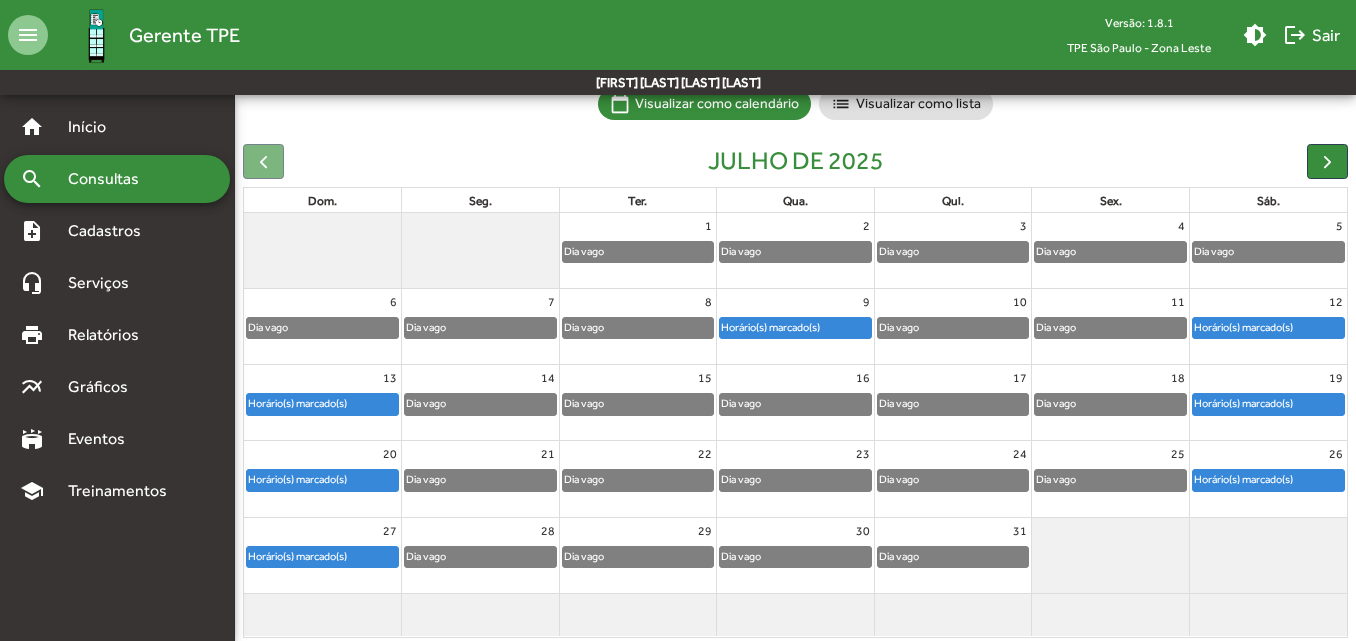 click on "26" 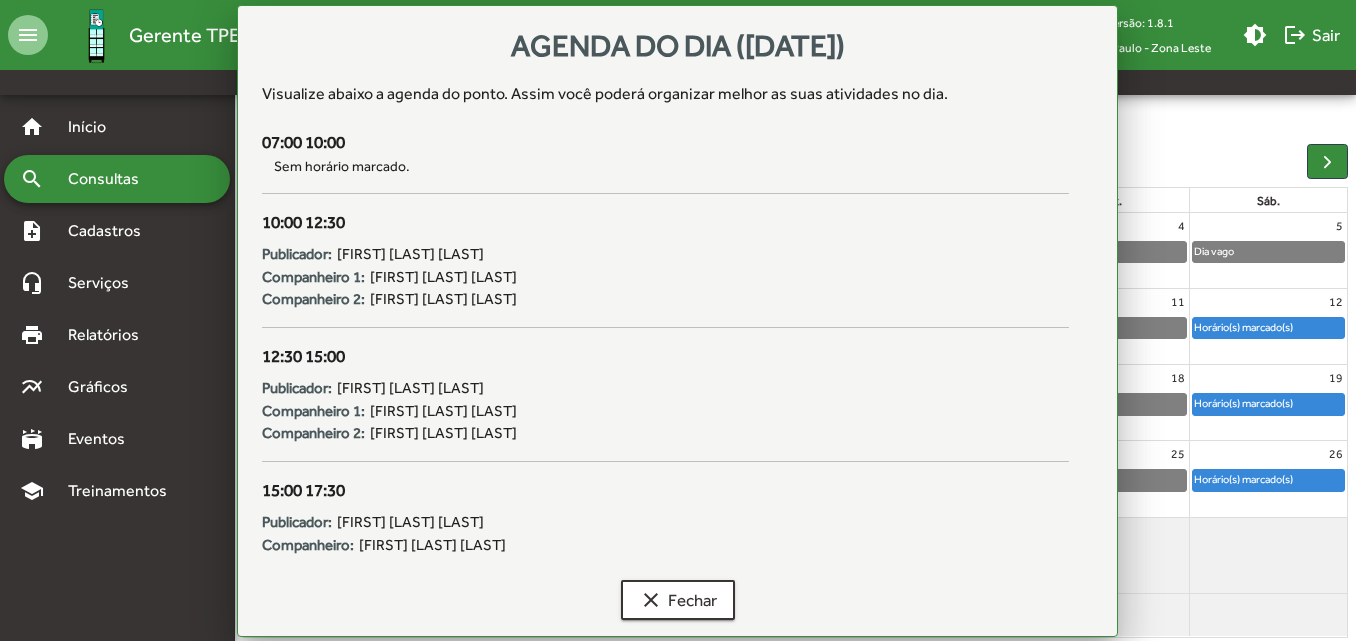 scroll, scrollTop: 0, scrollLeft: 0, axis: both 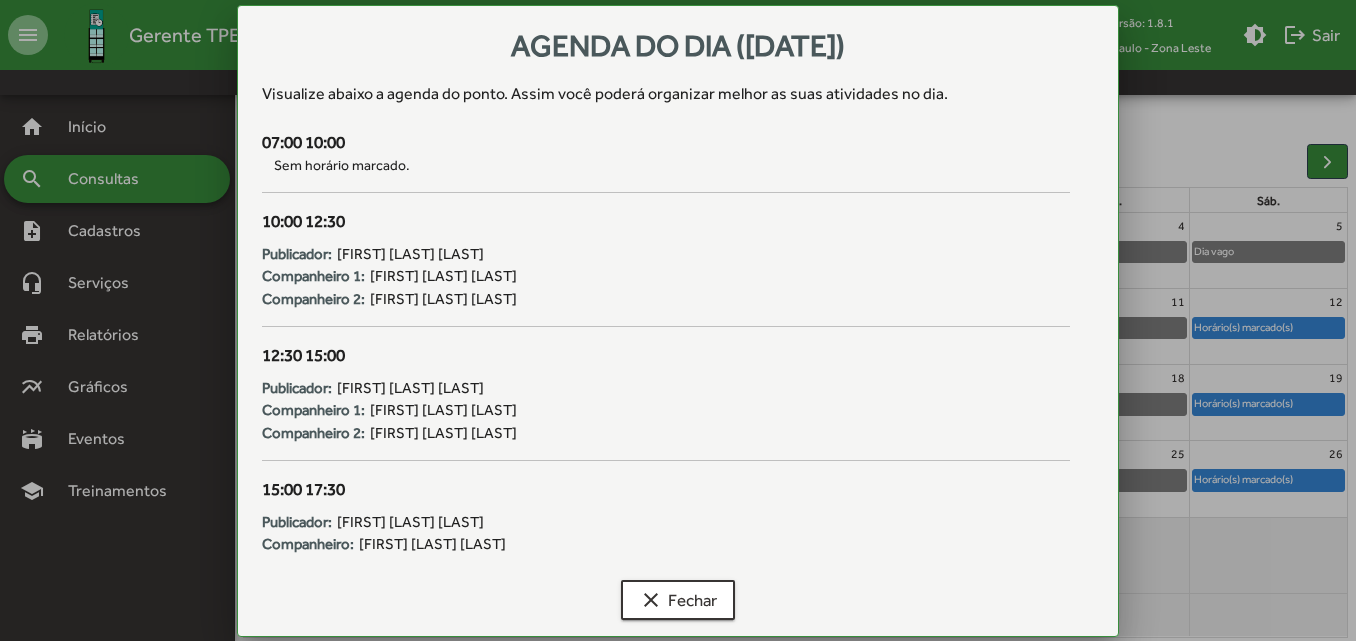 drag, startPoint x: 341, startPoint y: 381, endPoint x: 558, endPoint y: 380, distance: 217.0023 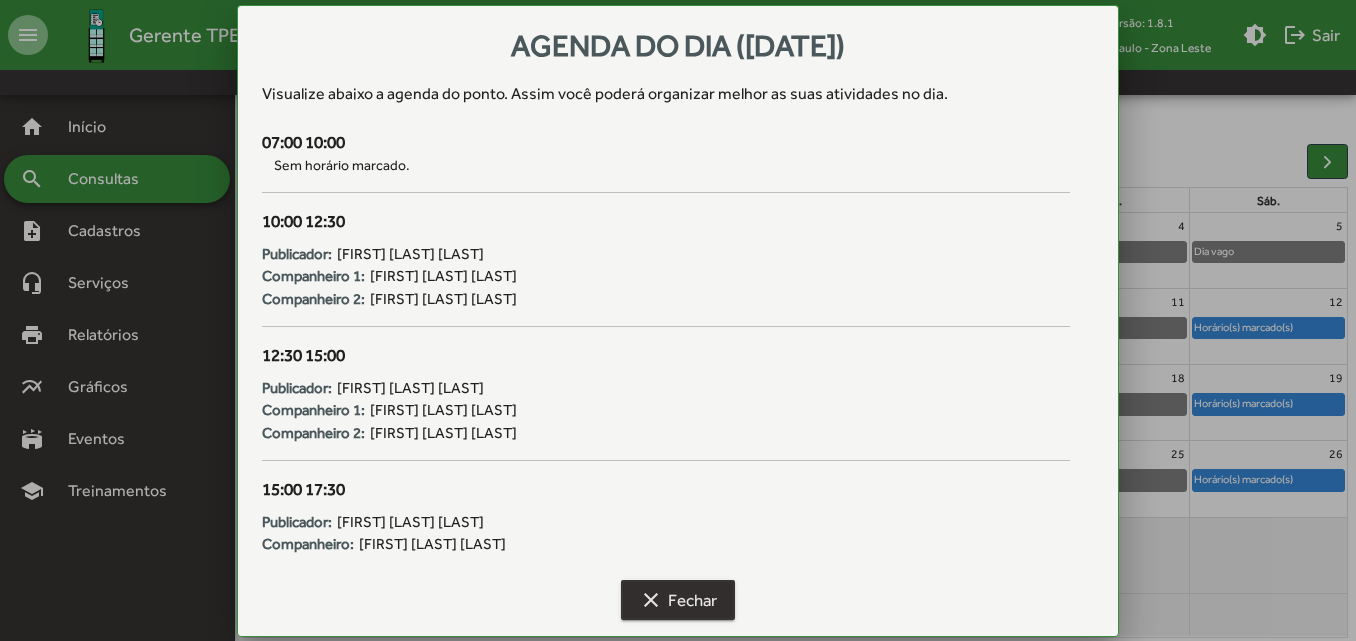 click on "clear  Fechar" at bounding box center [678, 600] 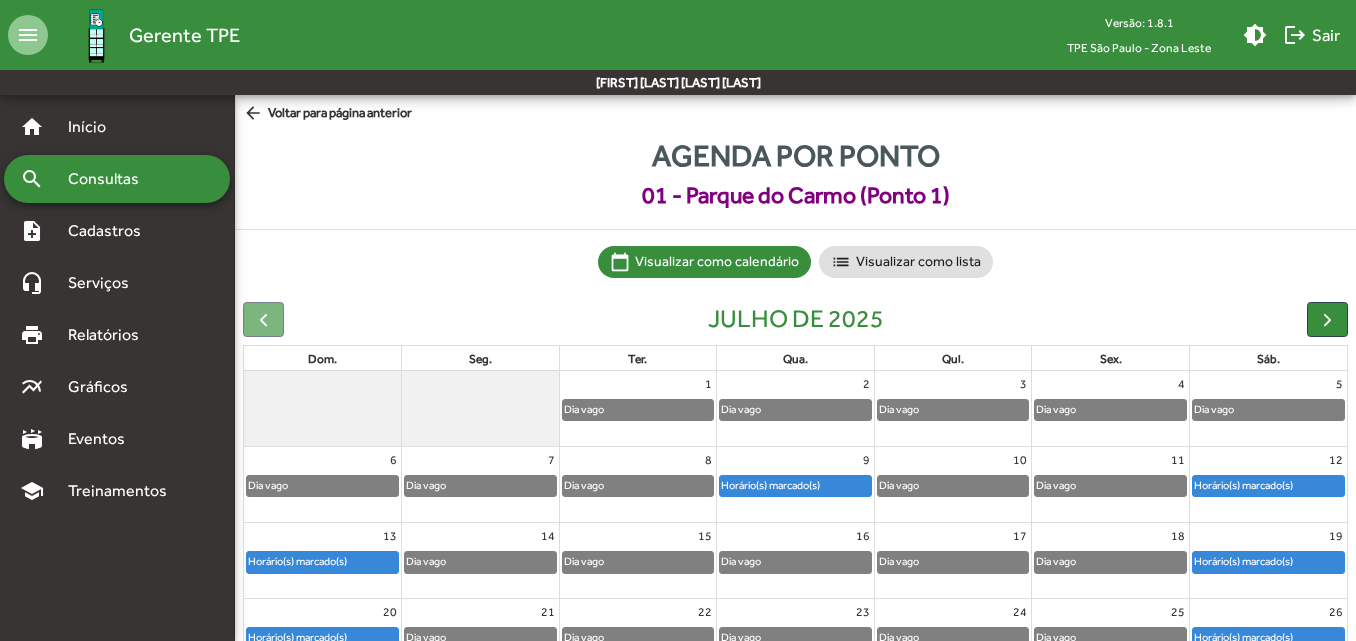 scroll, scrollTop: 158, scrollLeft: 0, axis: vertical 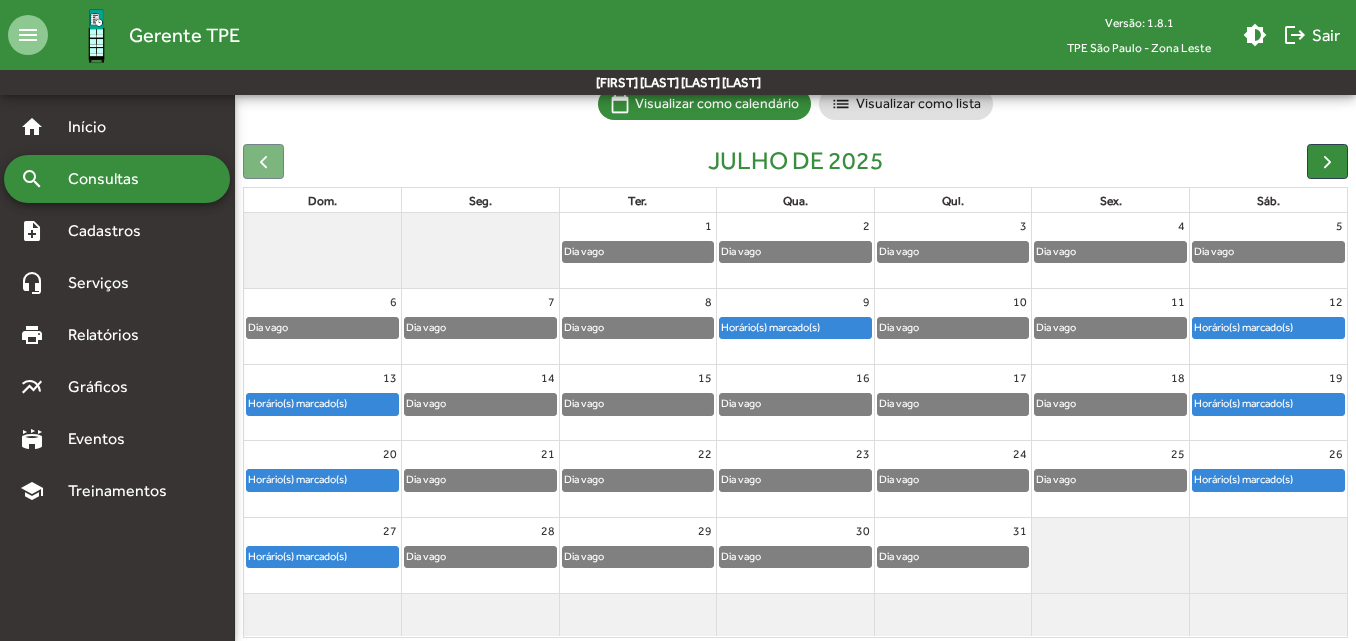 click on "Horário(s) marcado(s)" 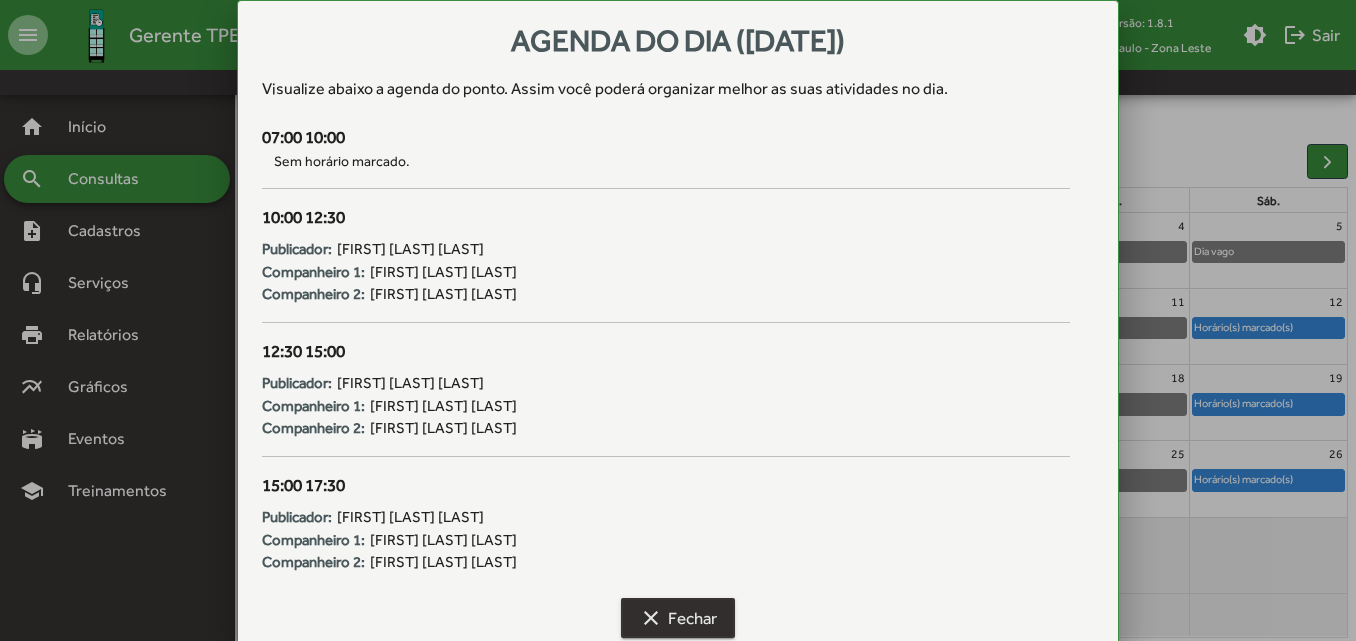 click on "clear" at bounding box center (651, 618) 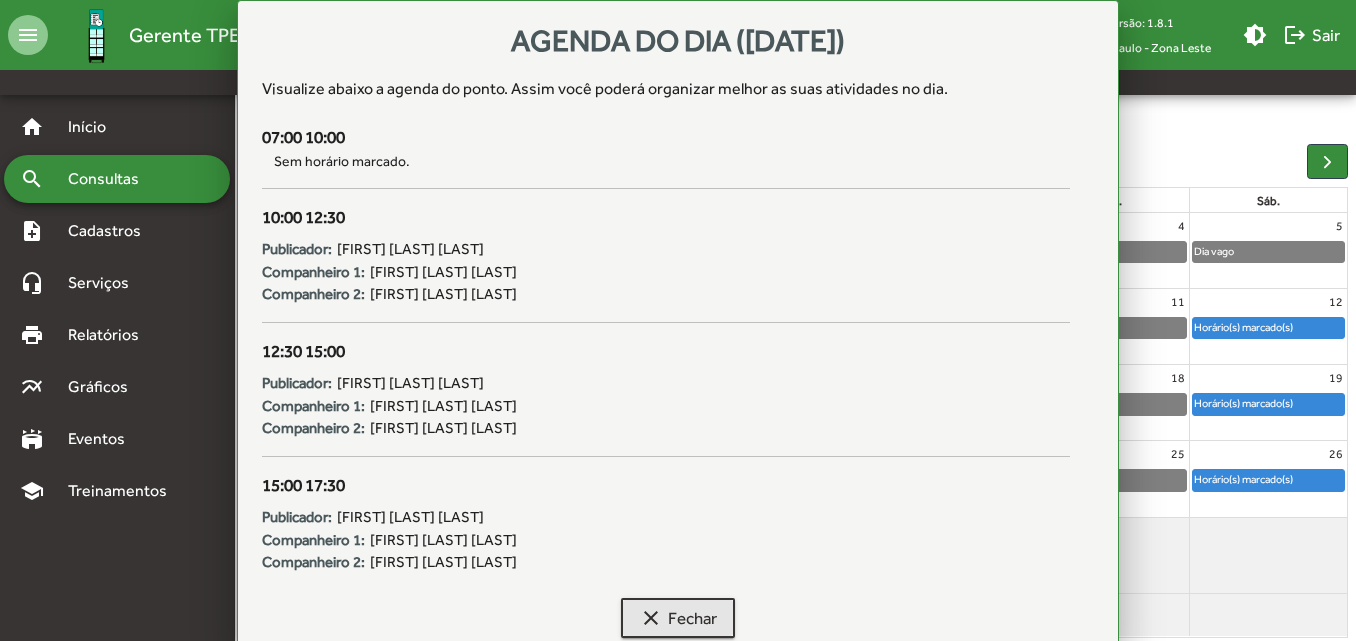 scroll, scrollTop: 158, scrollLeft: 0, axis: vertical 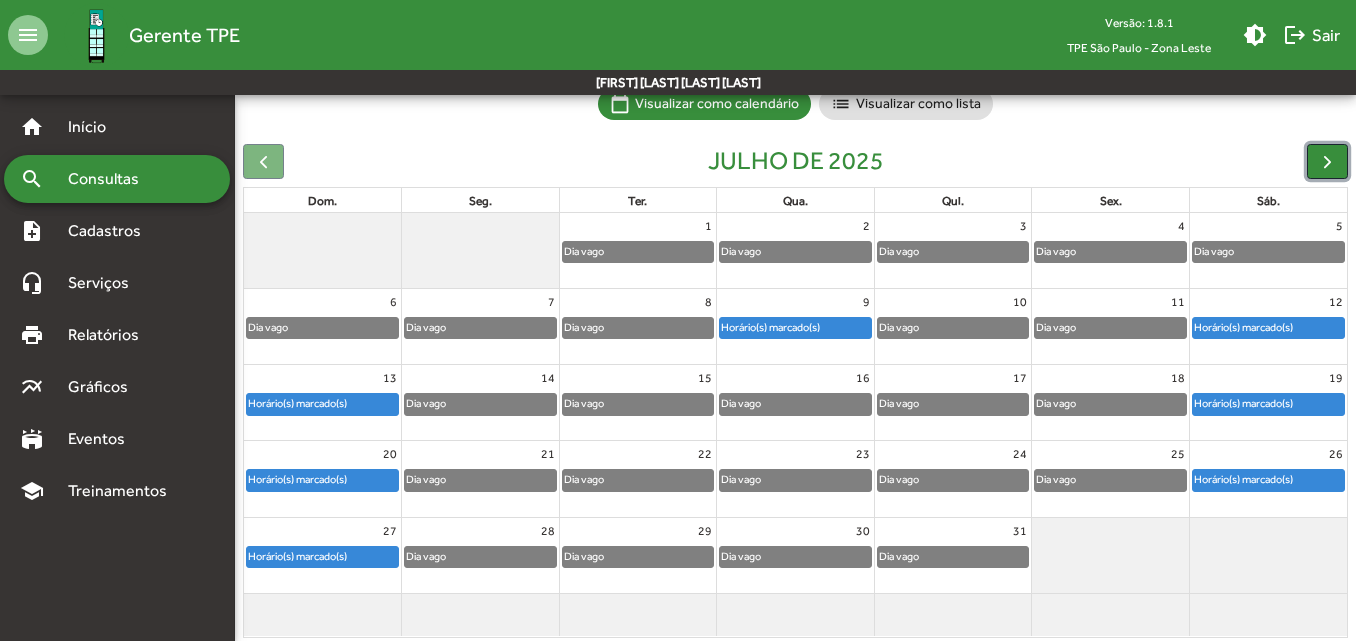 click 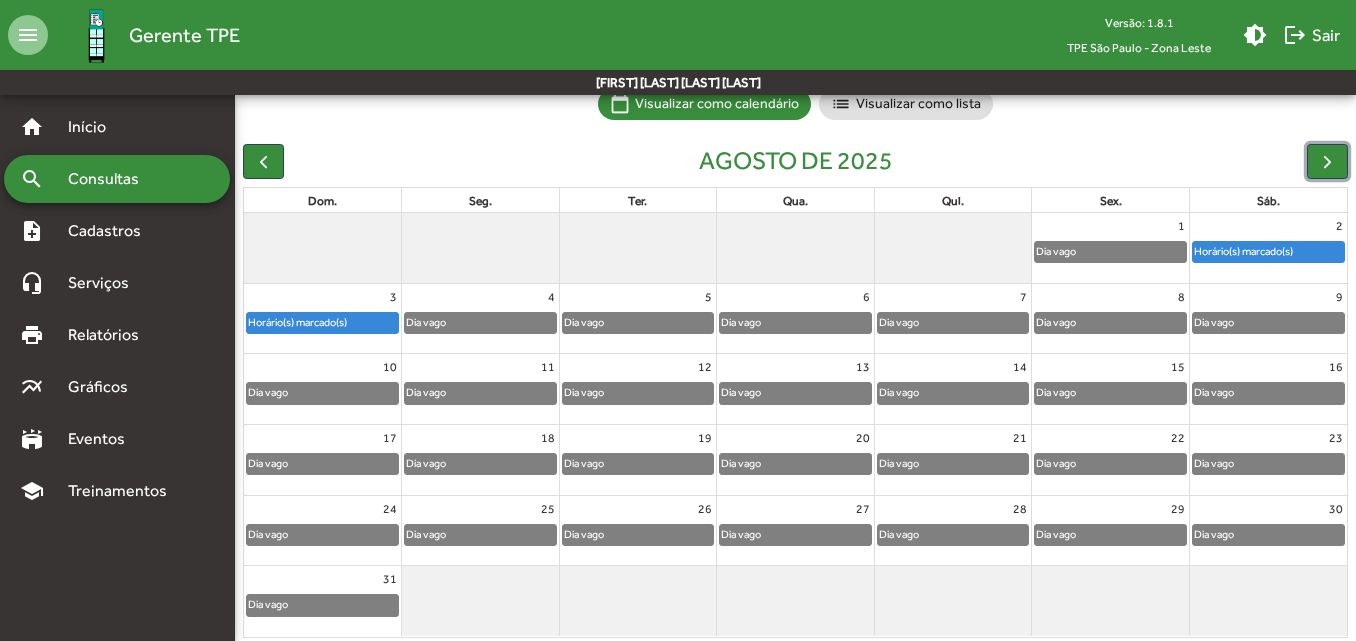 click 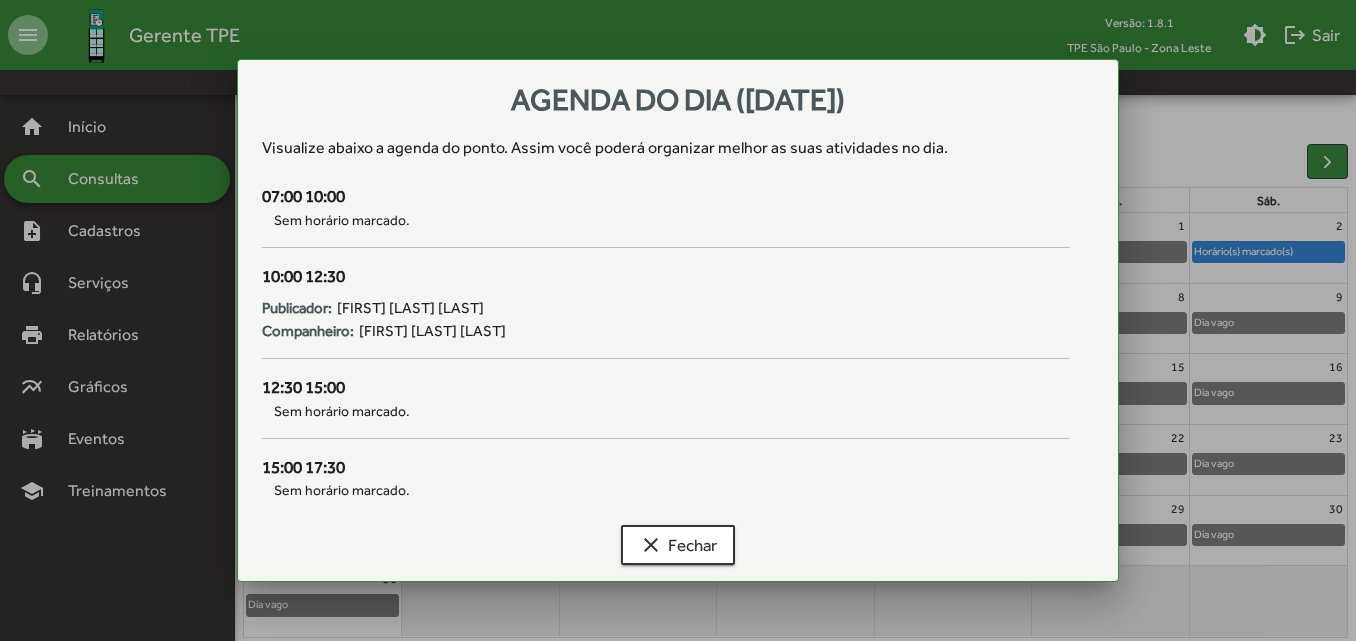 scroll, scrollTop: 0, scrollLeft: 0, axis: both 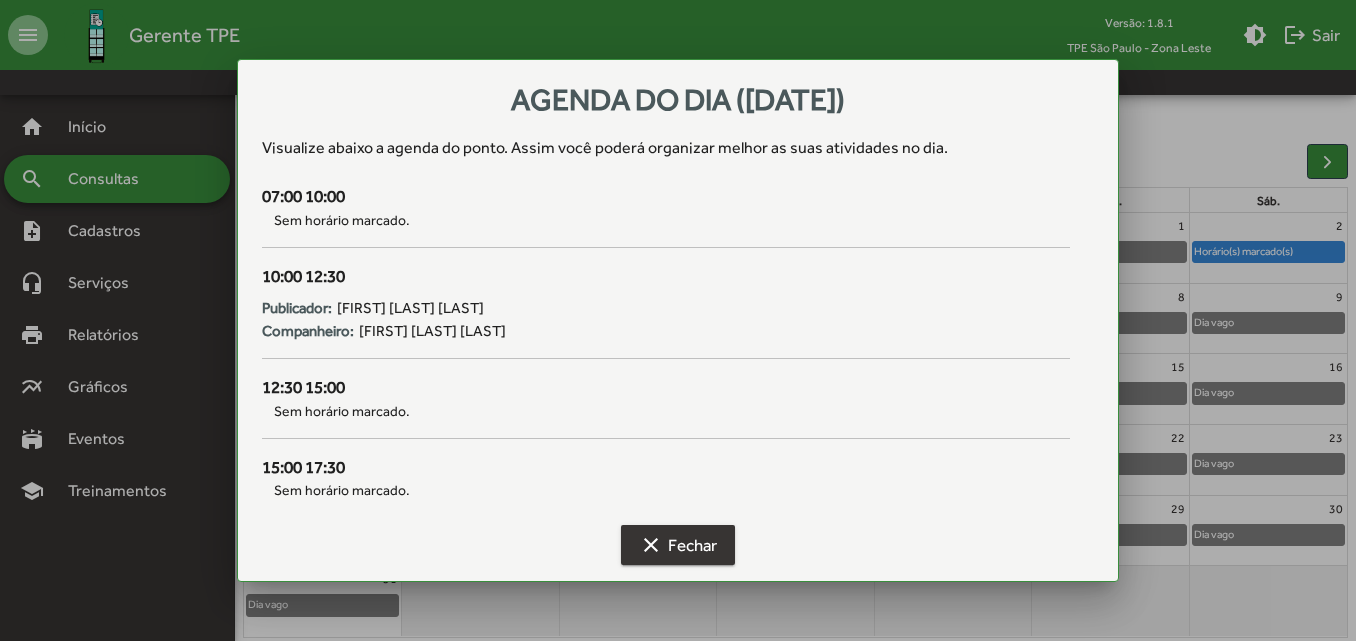 click on "clear  Fechar" at bounding box center (678, 545) 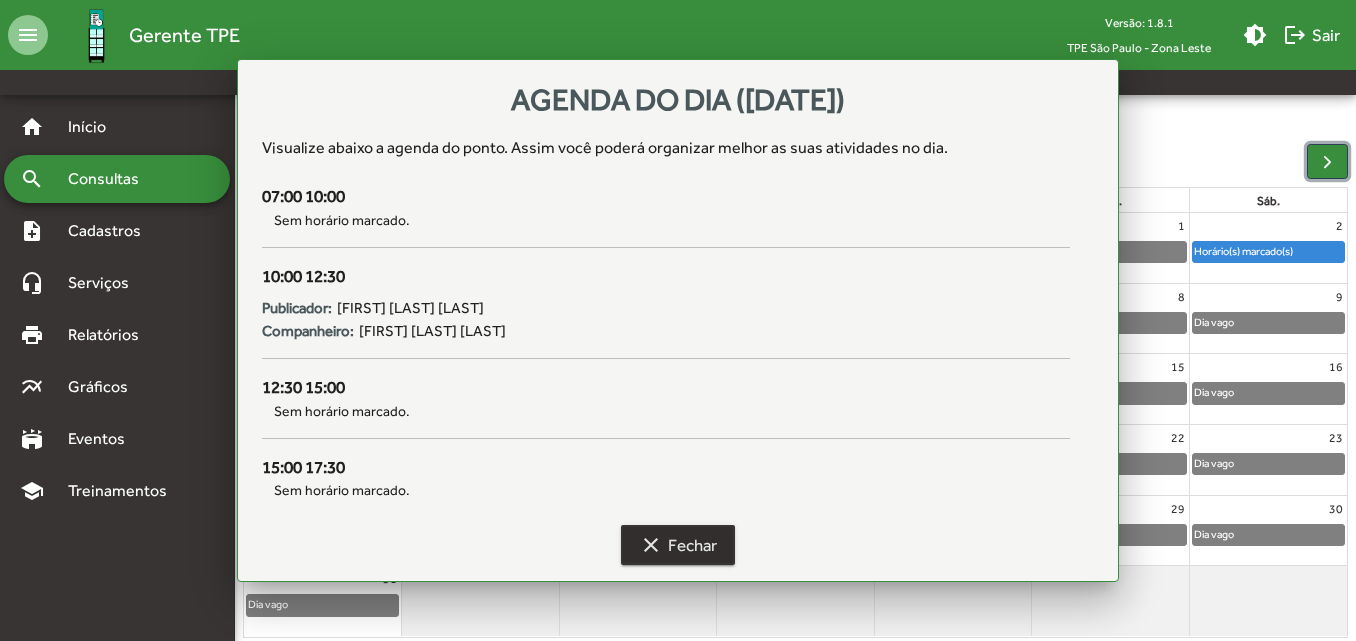 scroll, scrollTop: 158, scrollLeft: 0, axis: vertical 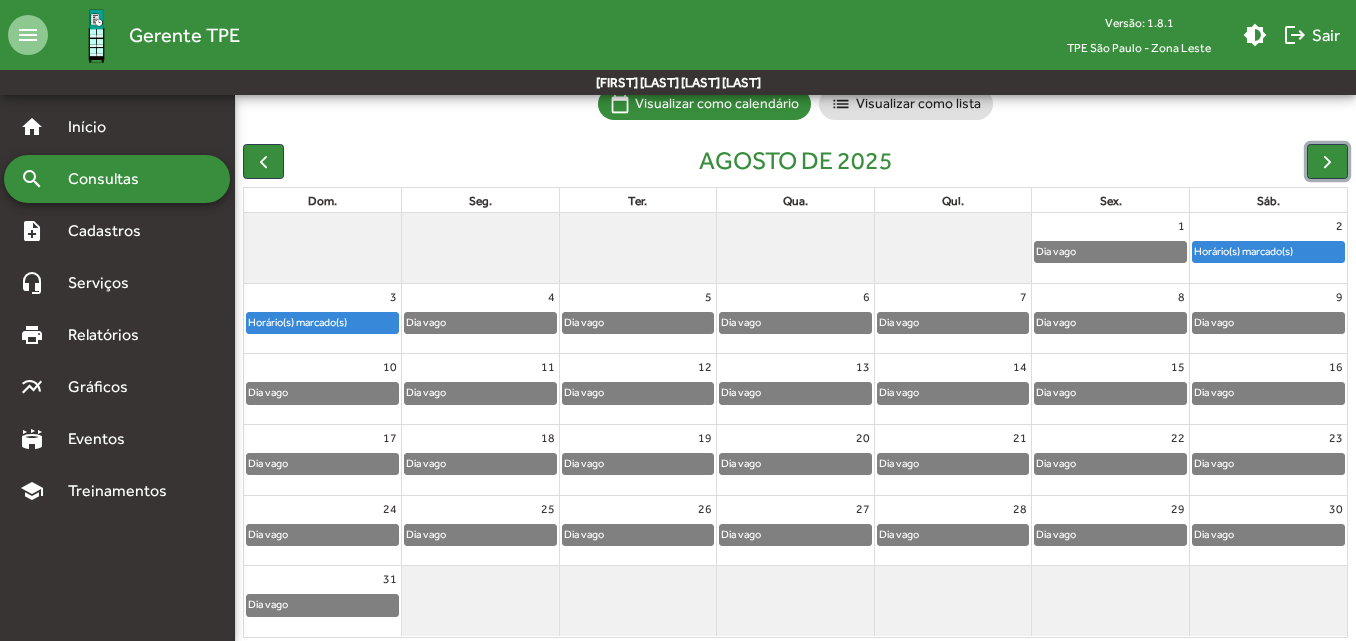 click on "Horário(s) marcado(s)" 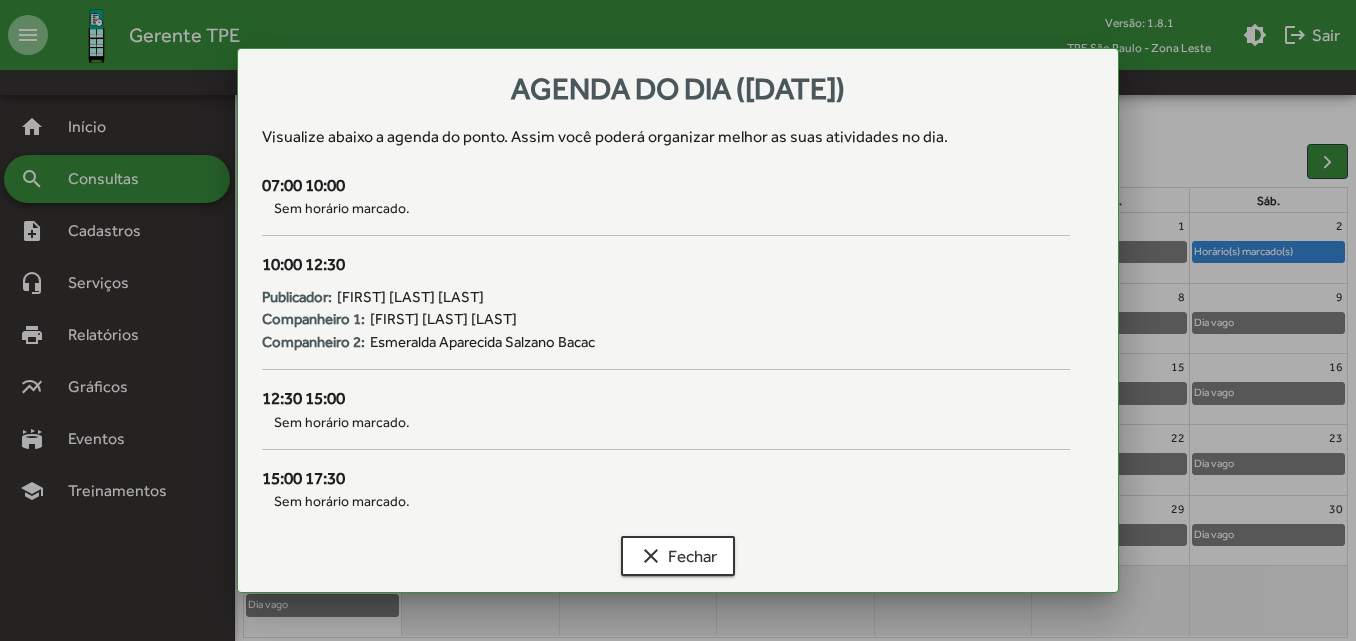 scroll, scrollTop: 0, scrollLeft: 0, axis: both 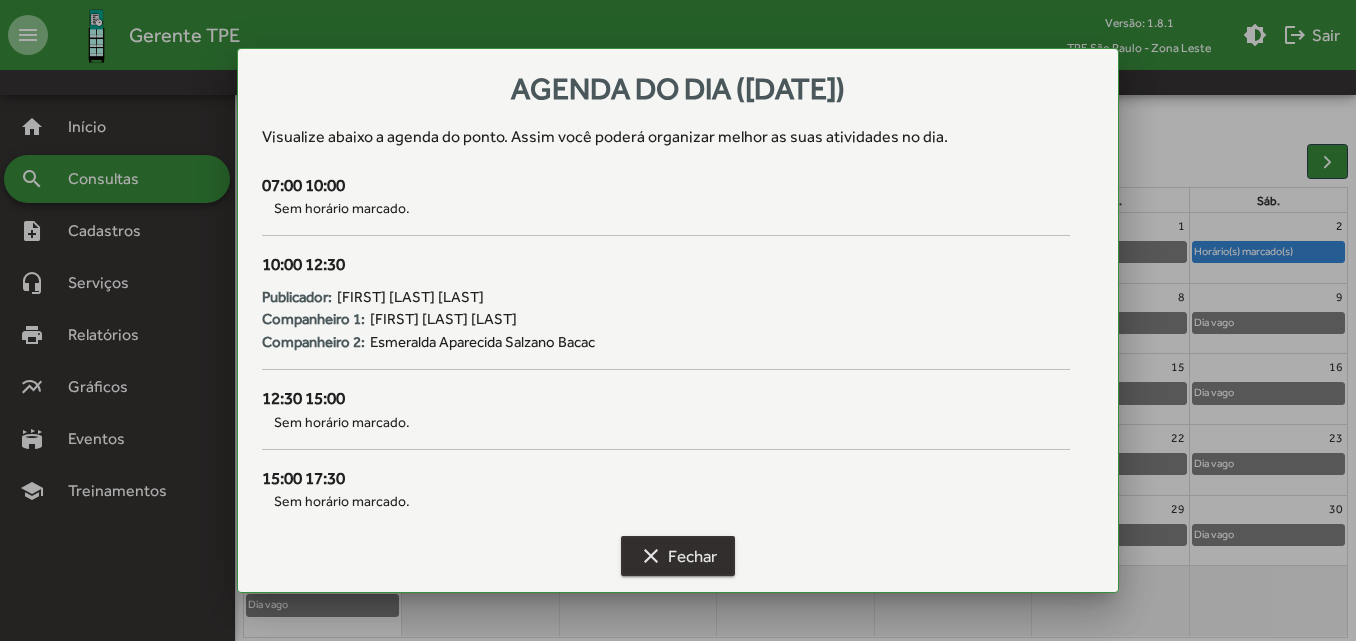 click on "clear" at bounding box center [651, 556] 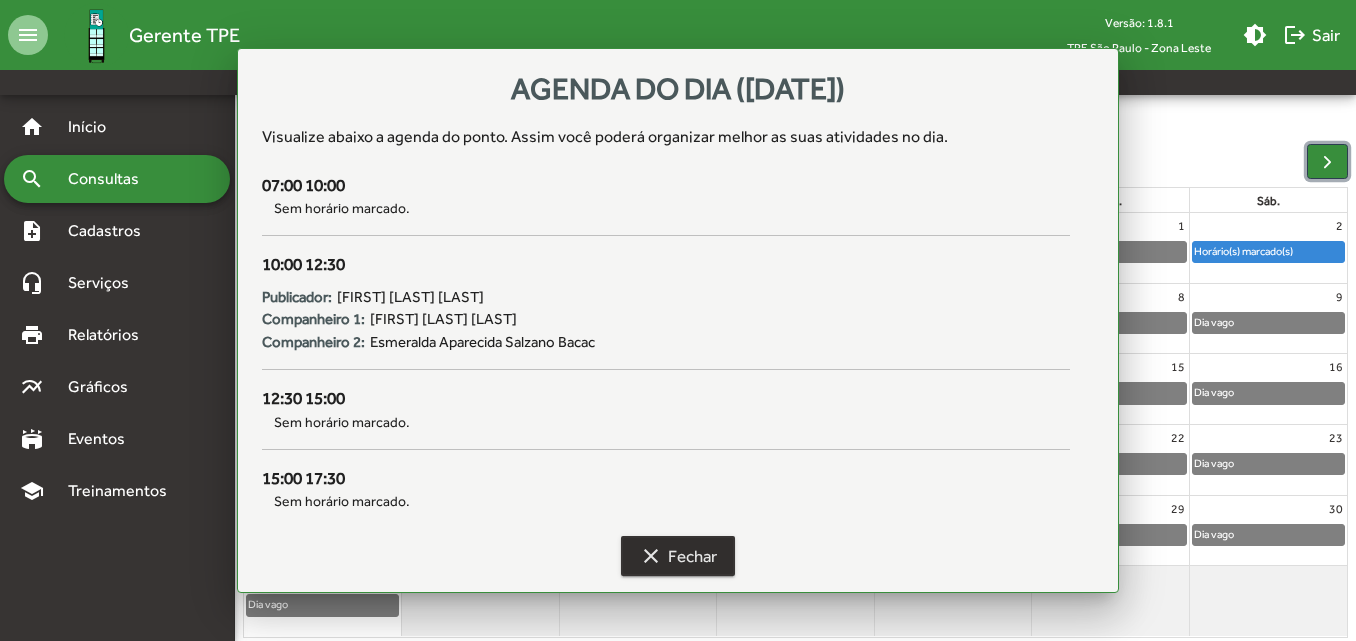 scroll, scrollTop: 158, scrollLeft: 0, axis: vertical 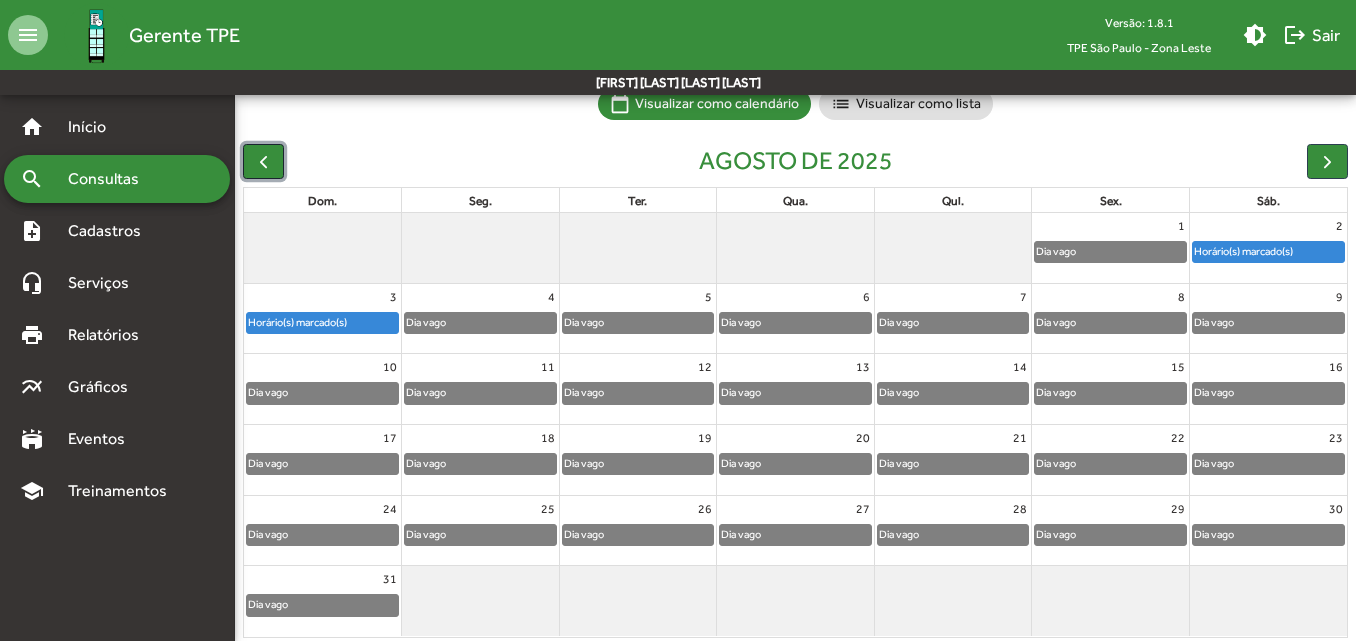 click 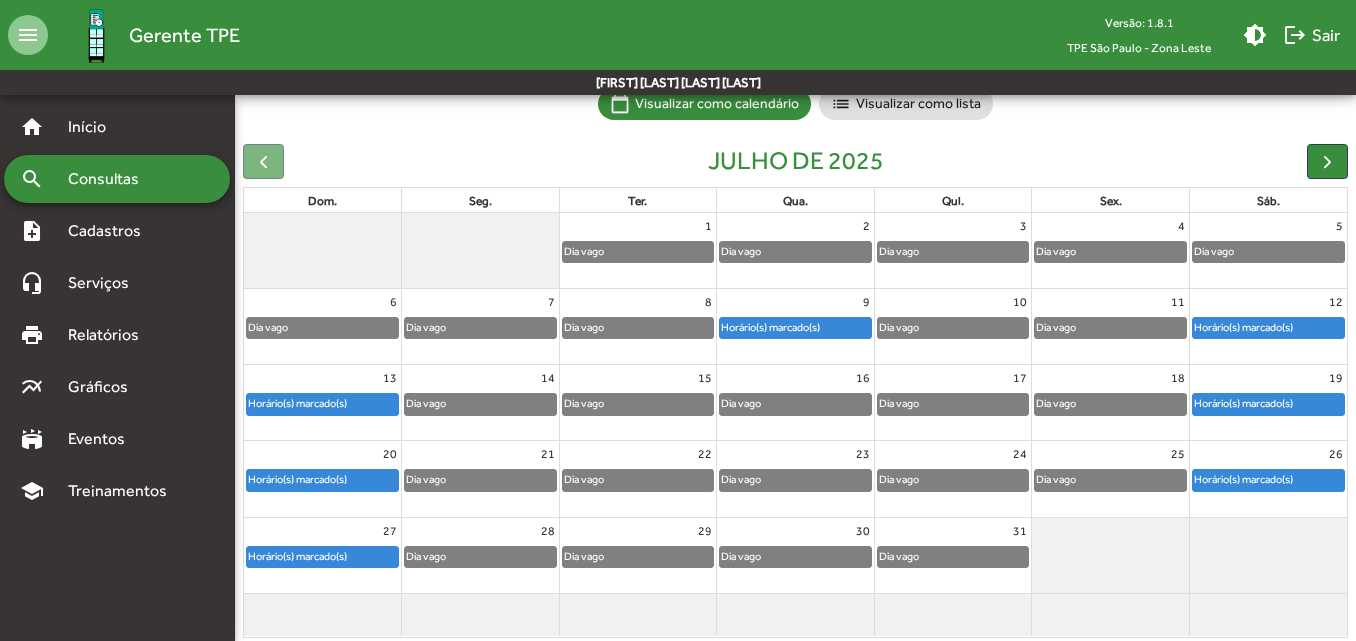 click on "Horário(s) marcado(s)" 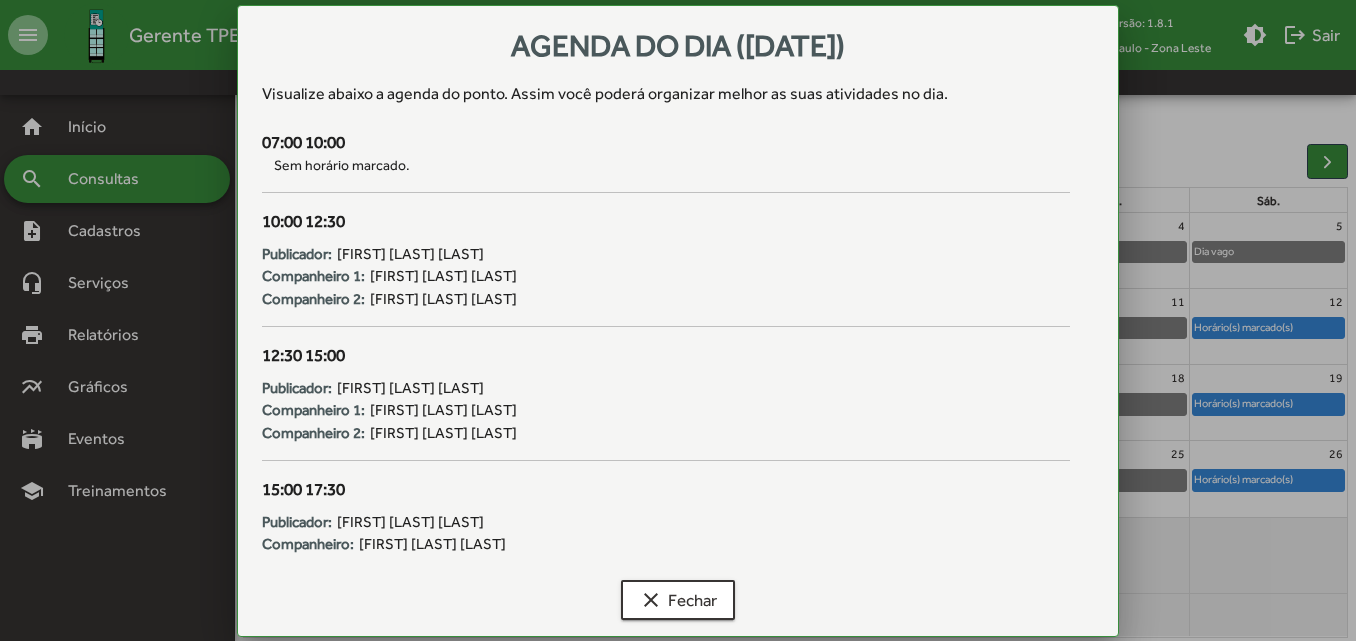 scroll, scrollTop: 0, scrollLeft: 0, axis: both 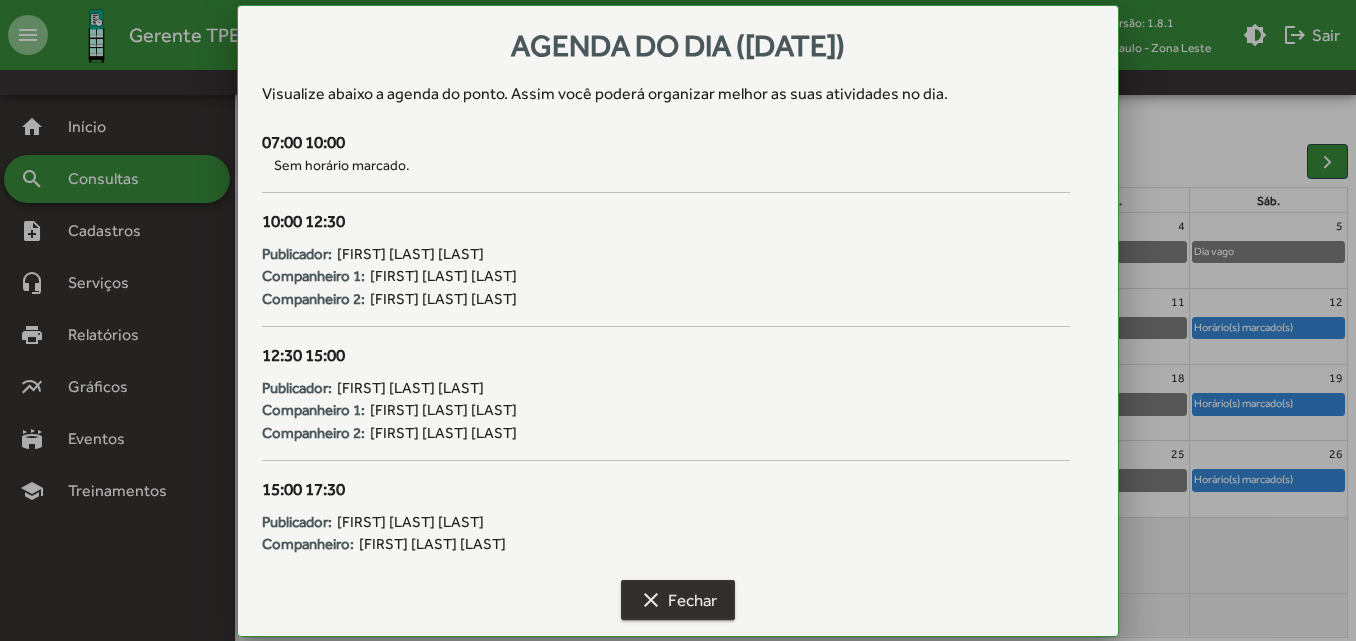 click on "clear  Fechar" at bounding box center [678, 600] 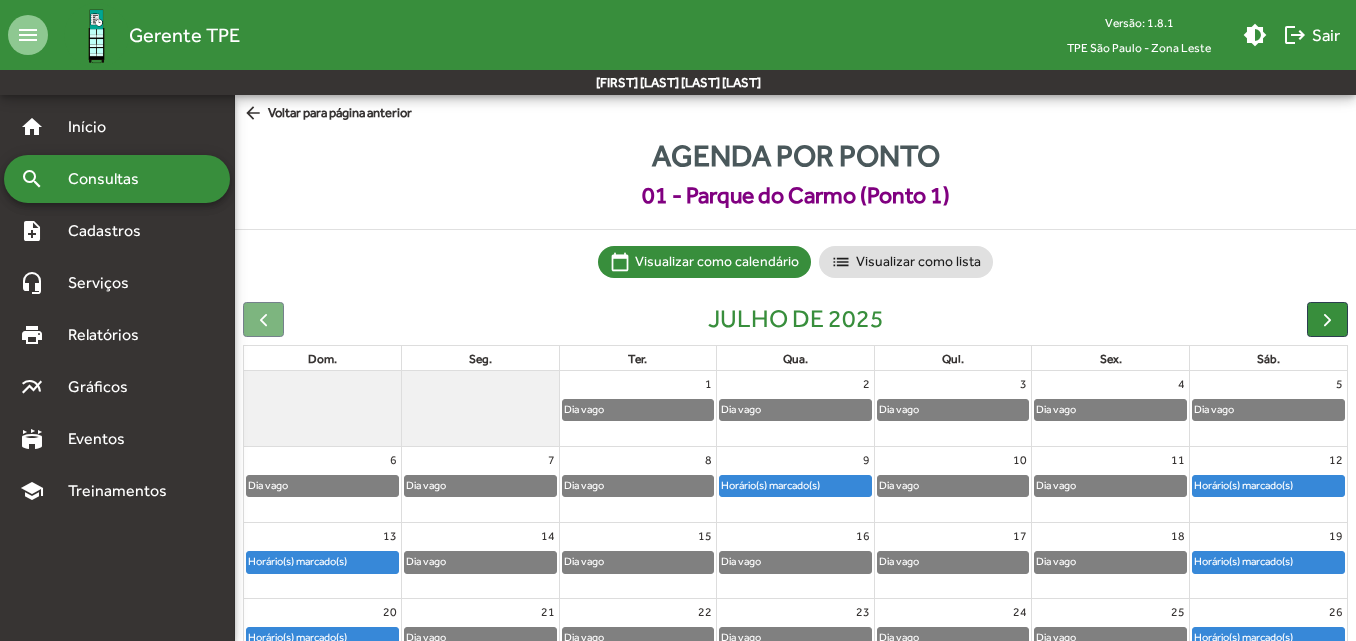 scroll, scrollTop: 158, scrollLeft: 0, axis: vertical 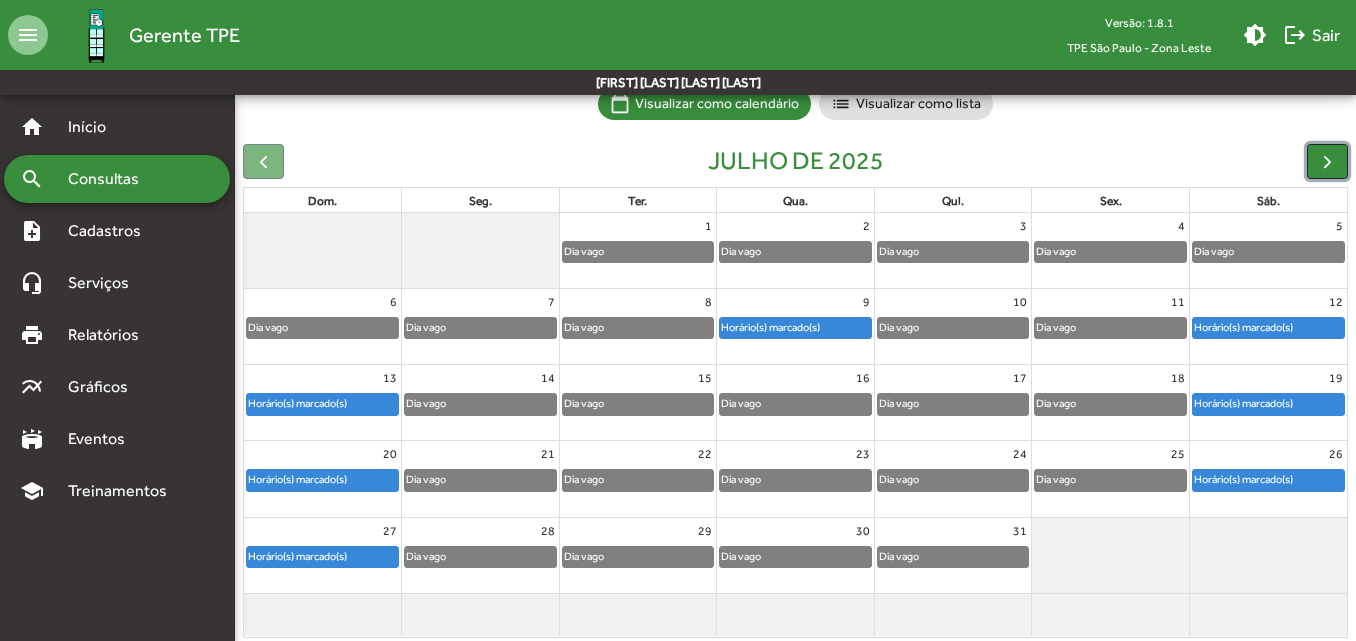 click 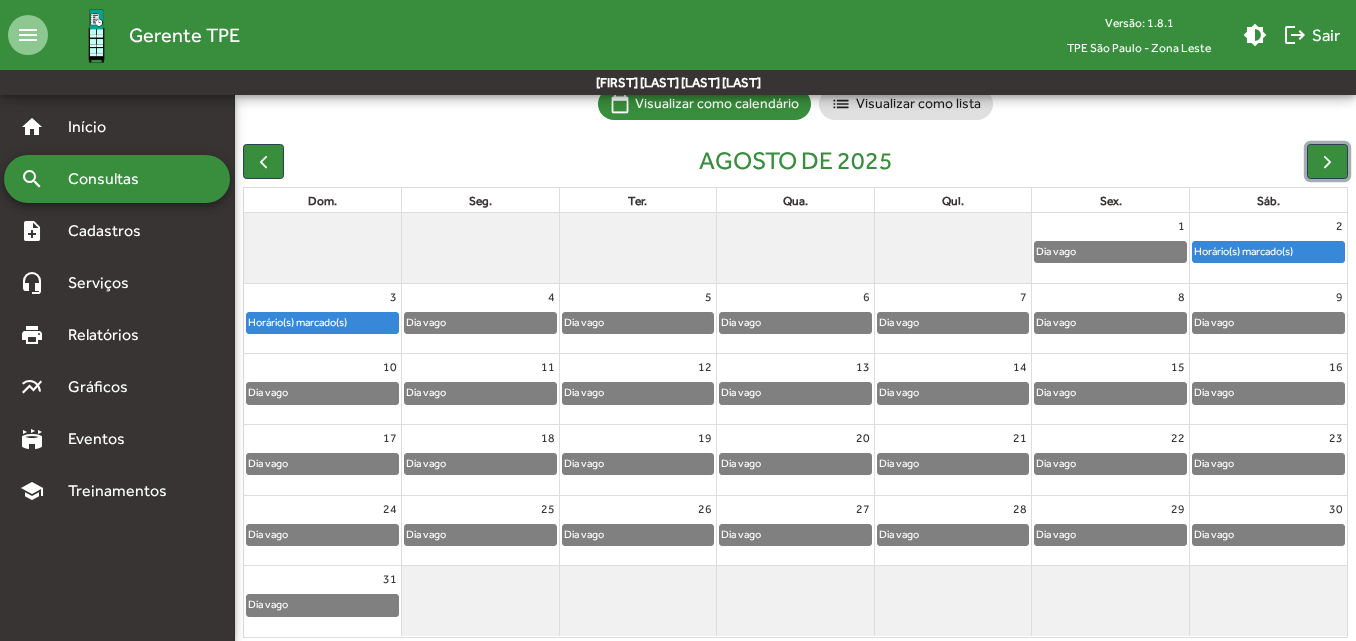 click on "Horário(s) marcado(s)" 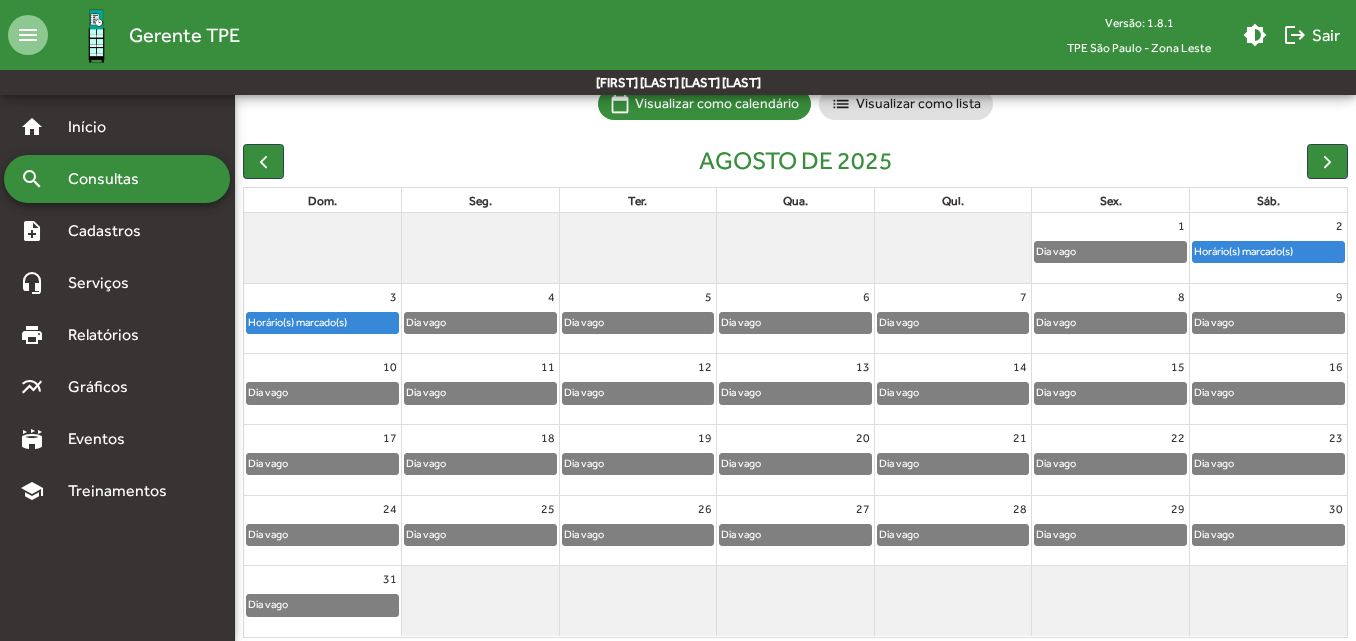 scroll, scrollTop: 0, scrollLeft: 0, axis: both 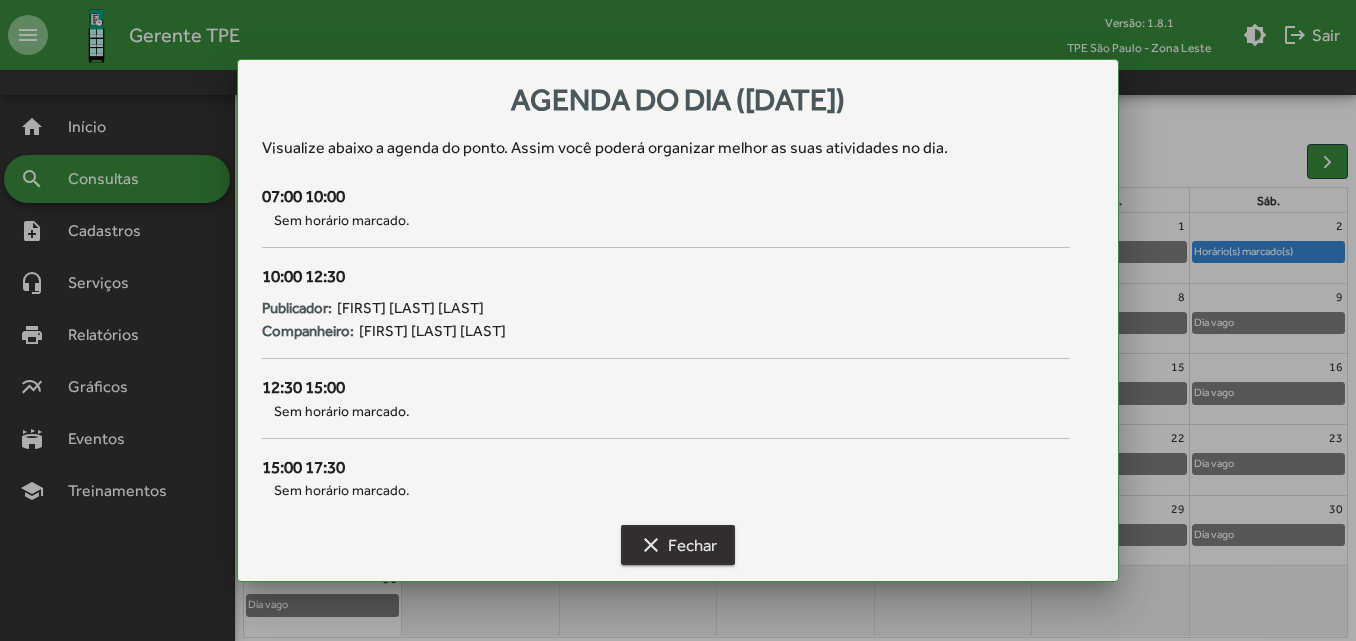 click on "clear  Fechar" at bounding box center [678, 545] 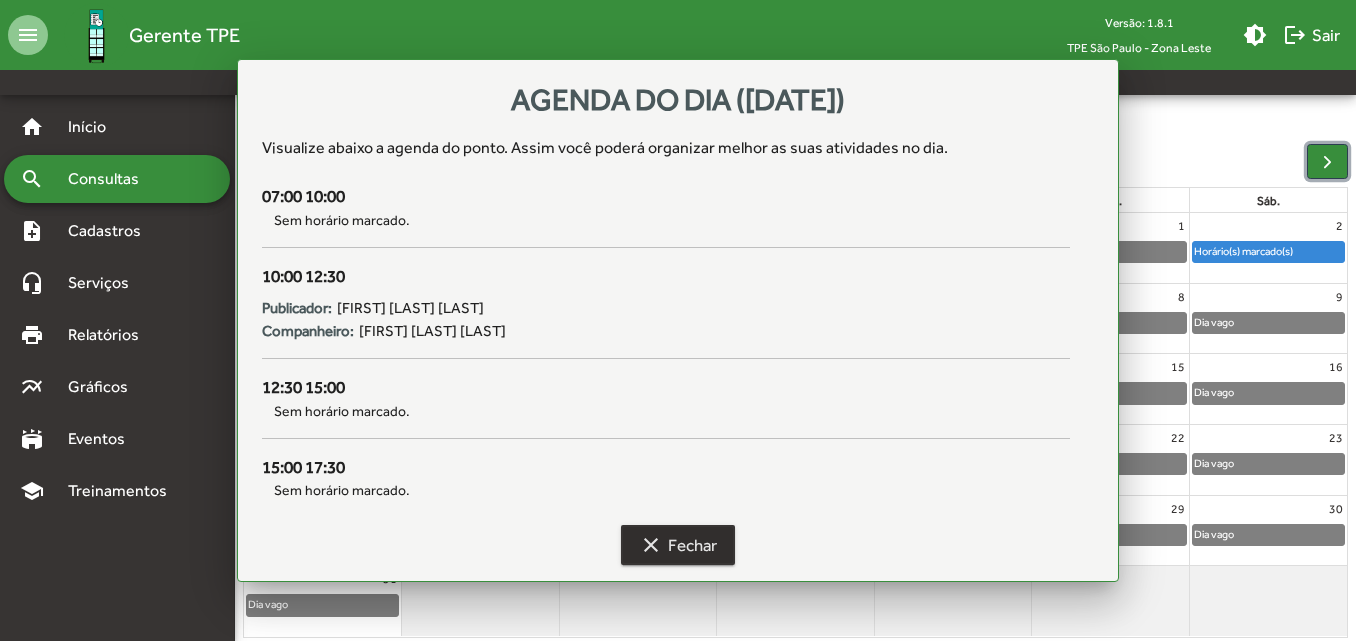 scroll, scrollTop: 158, scrollLeft: 0, axis: vertical 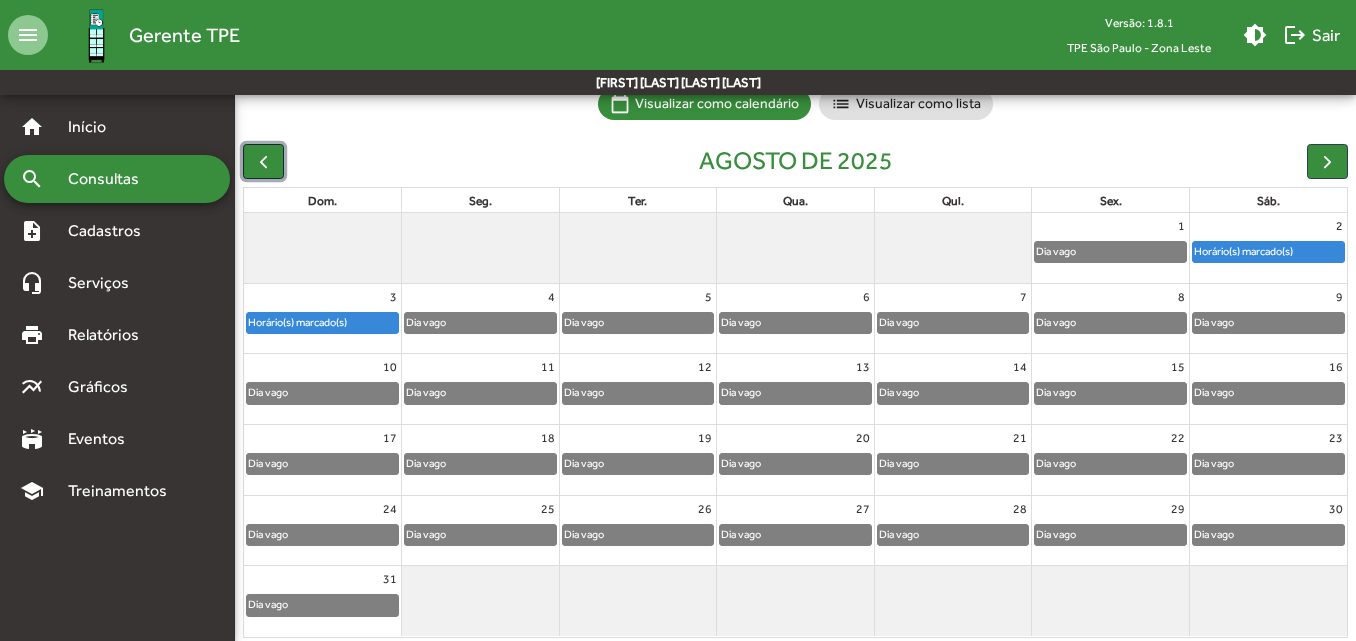 click 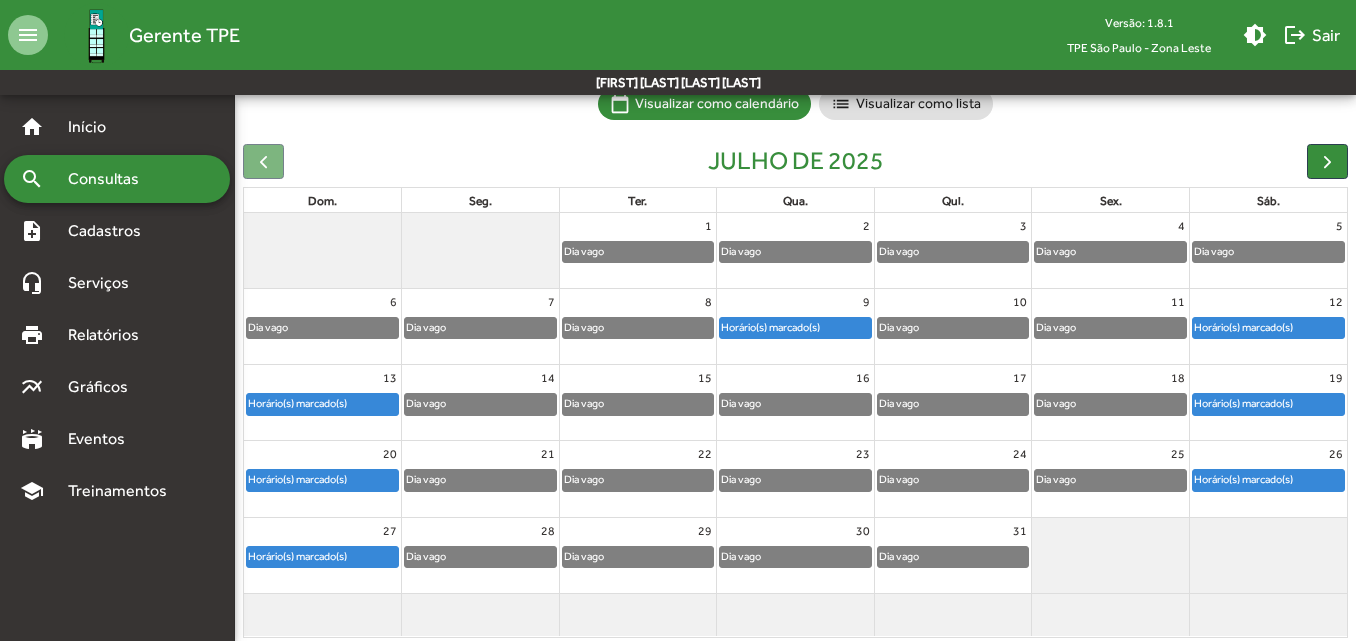 click on "Horário(s) marcado(s)" 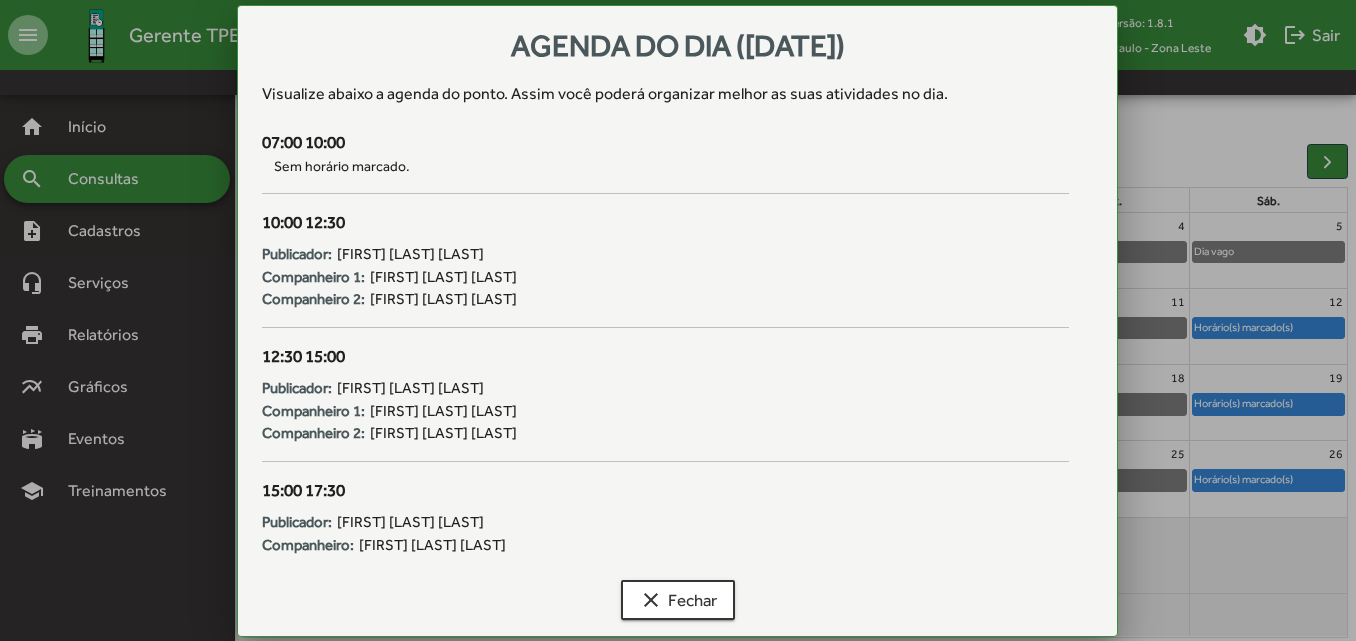 scroll, scrollTop: 0, scrollLeft: 0, axis: both 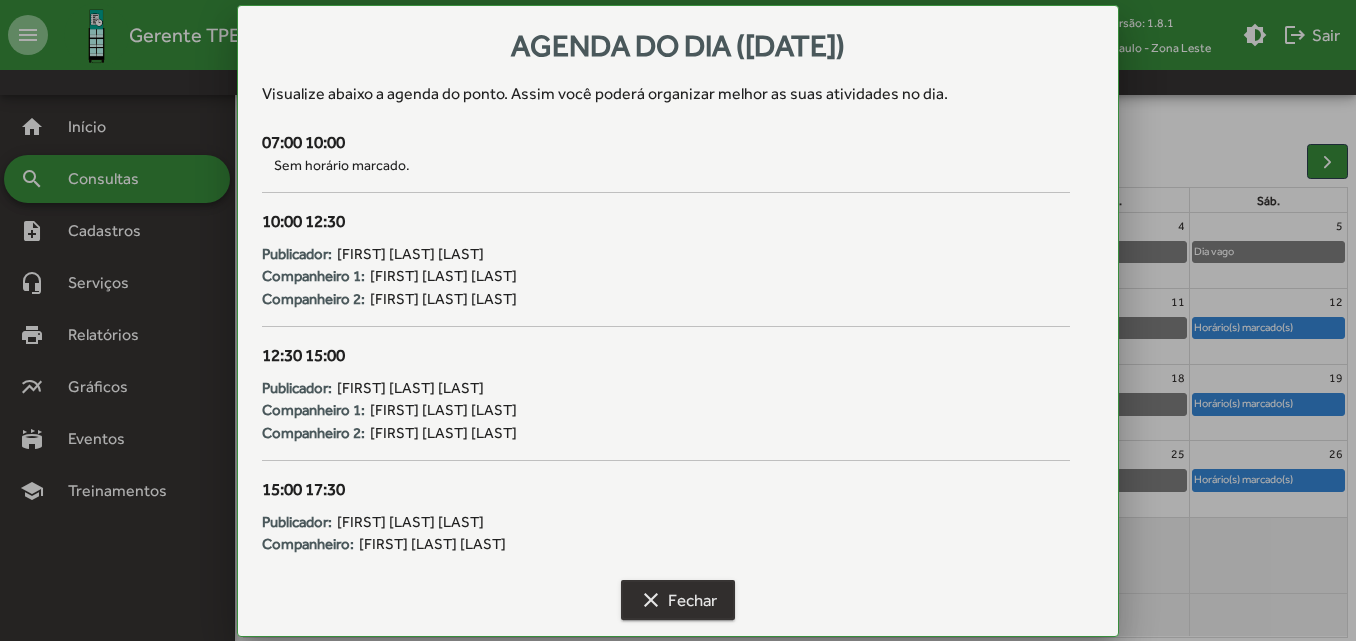 click on "clear  Fechar" at bounding box center [678, 600] 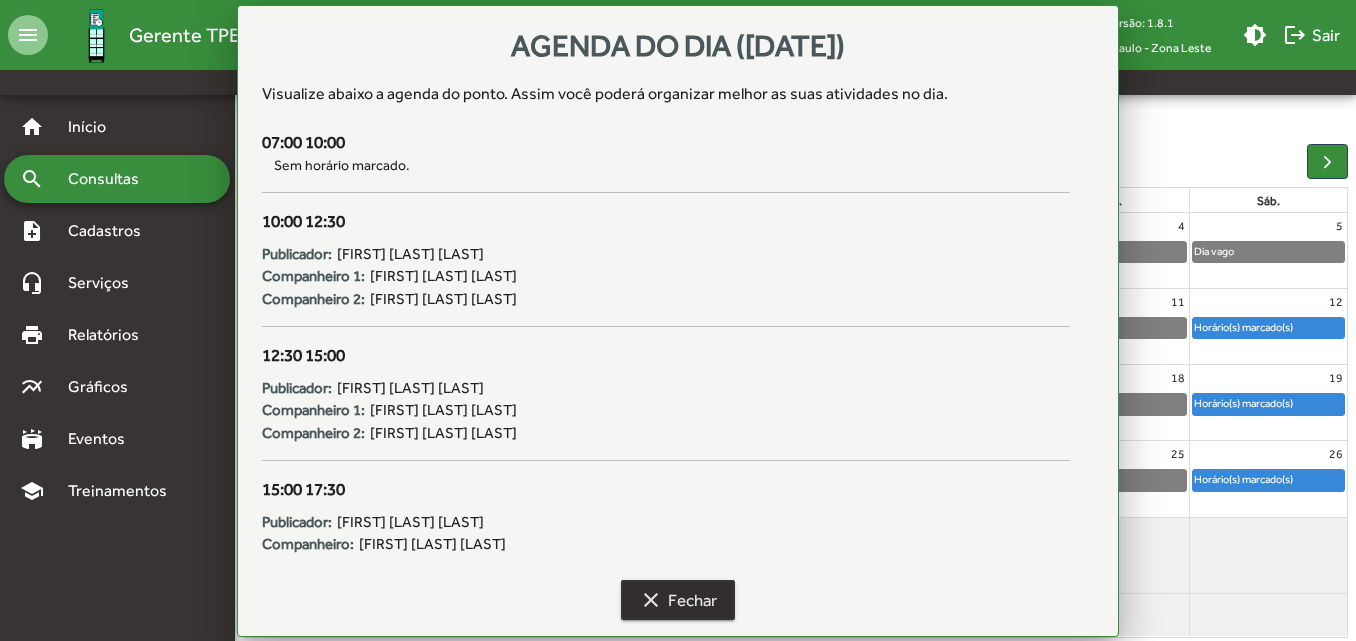scroll, scrollTop: 158, scrollLeft: 0, axis: vertical 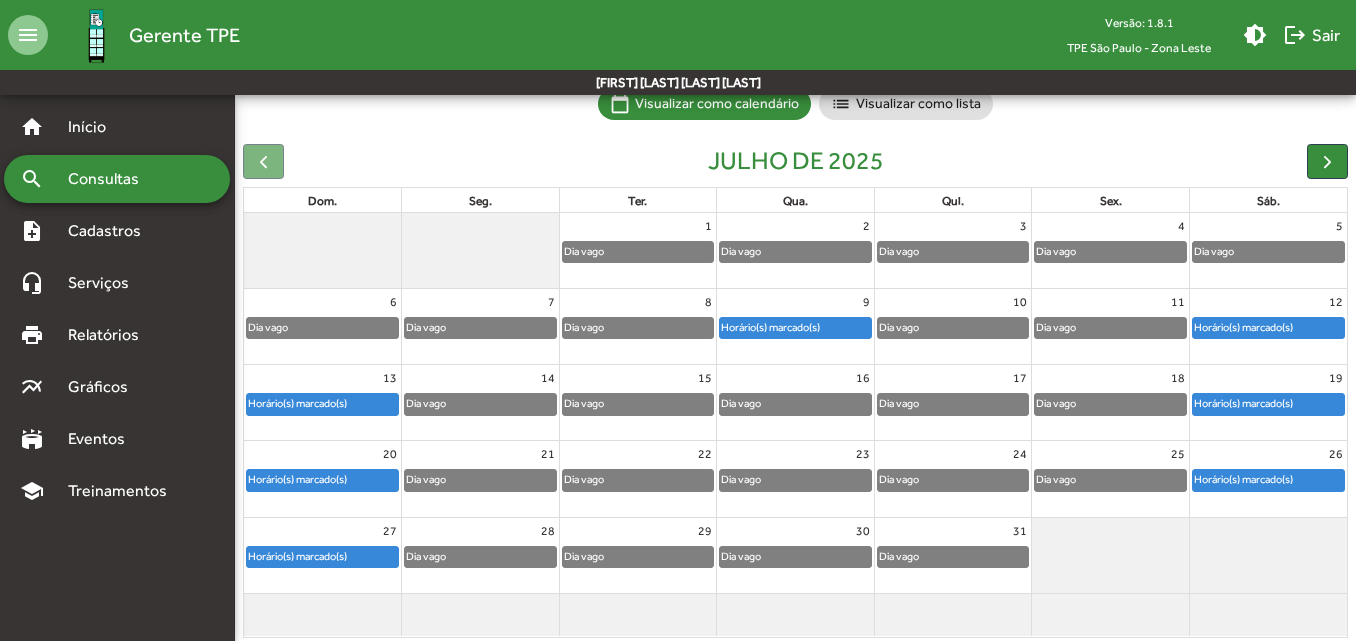 click on "Horário(s) marcado(s)" 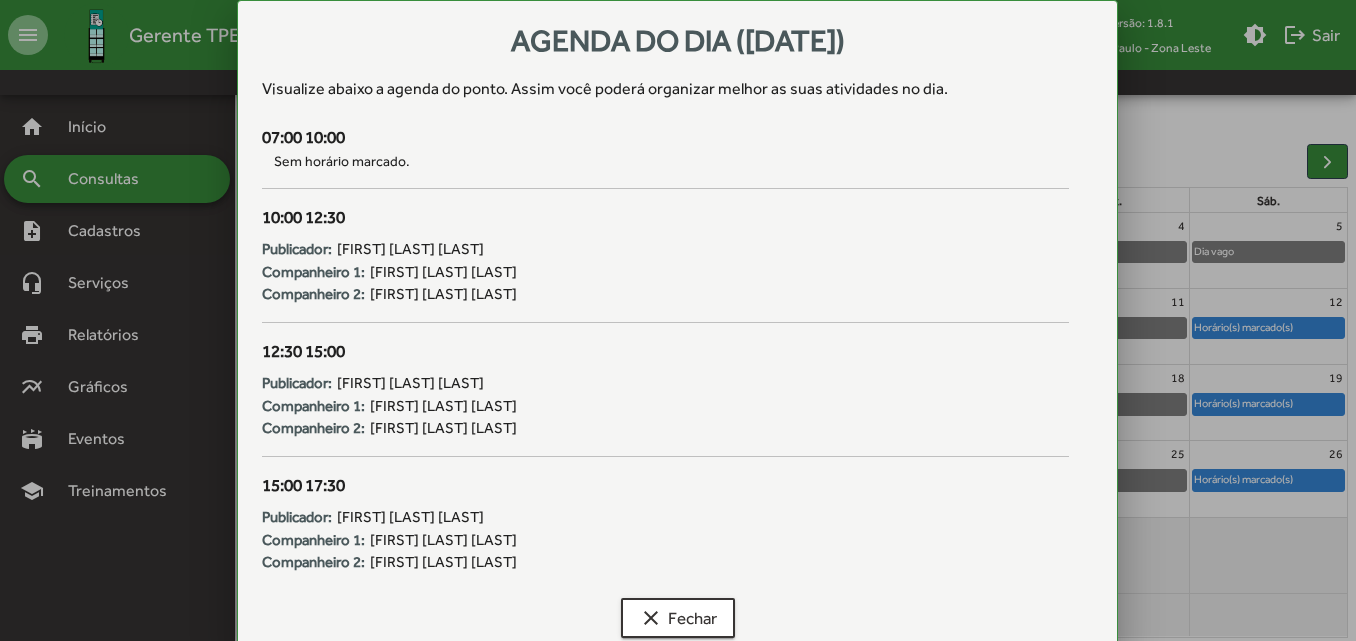 scroll, scrollTop: 0, scrollLeft: 0, axis: both 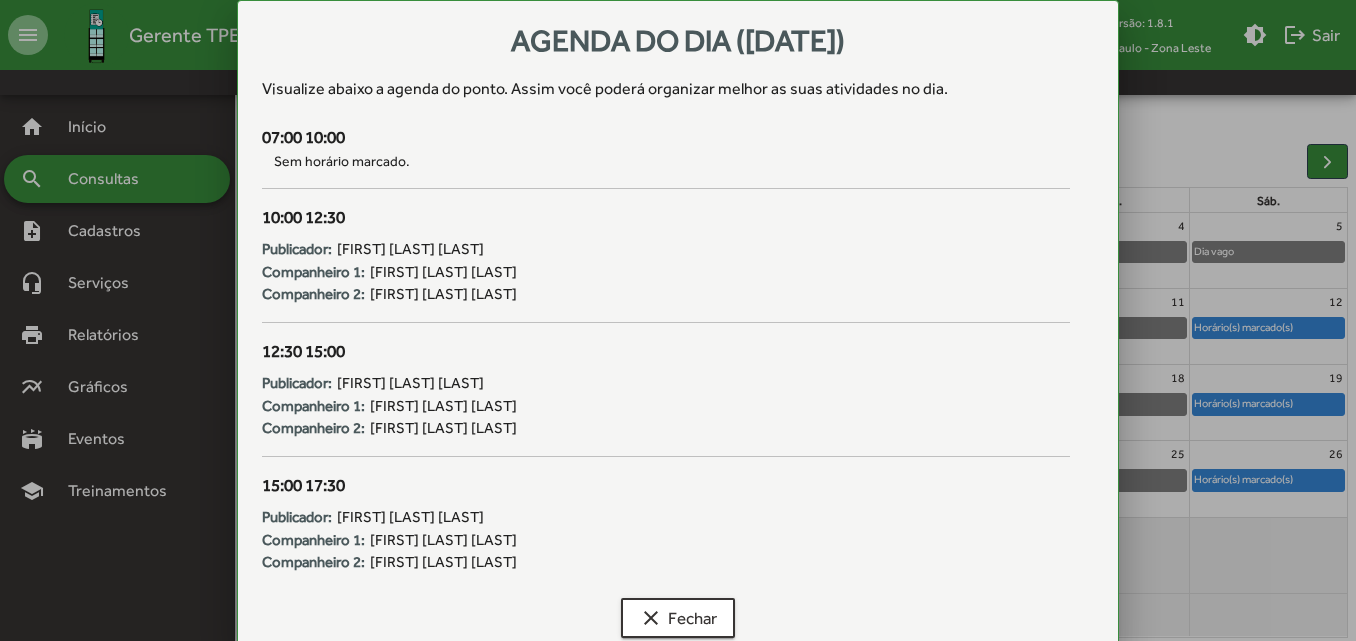 drag, startPoint x: 342, startPoint y: 244, endPoint x: 577, endPoint y: 240, distance: 235.03404 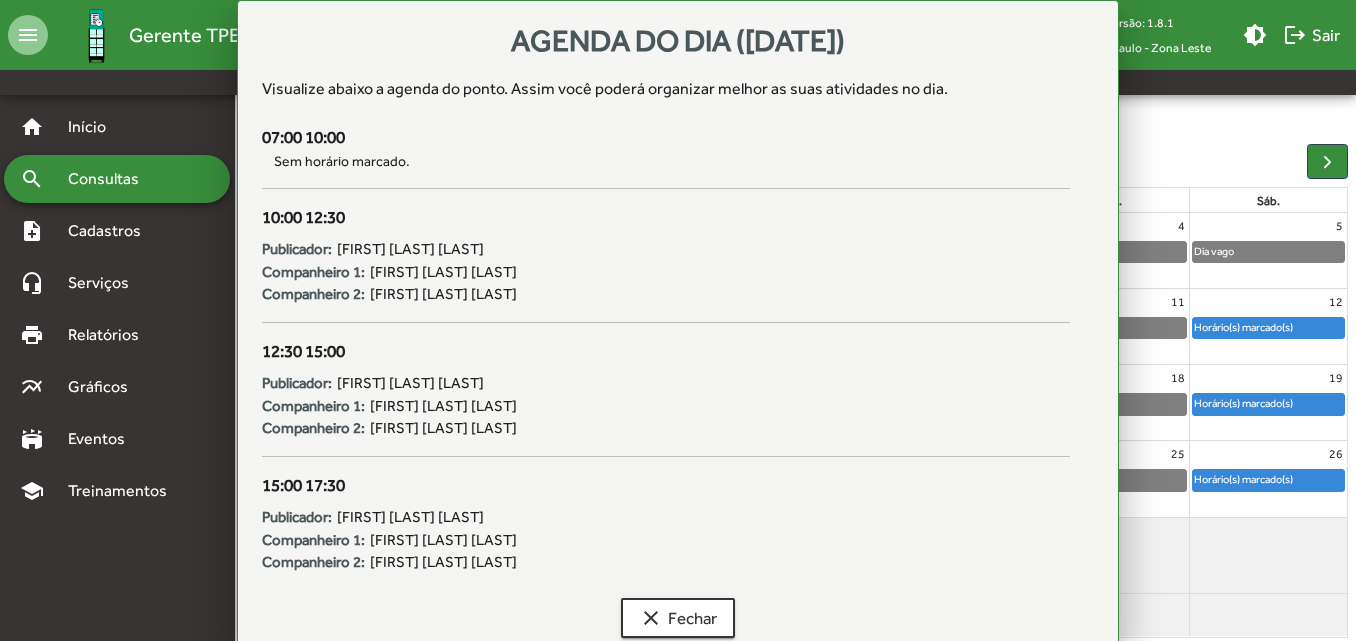 scroll, scrollTop: 158, scrollLeft: 0, axis: vertical 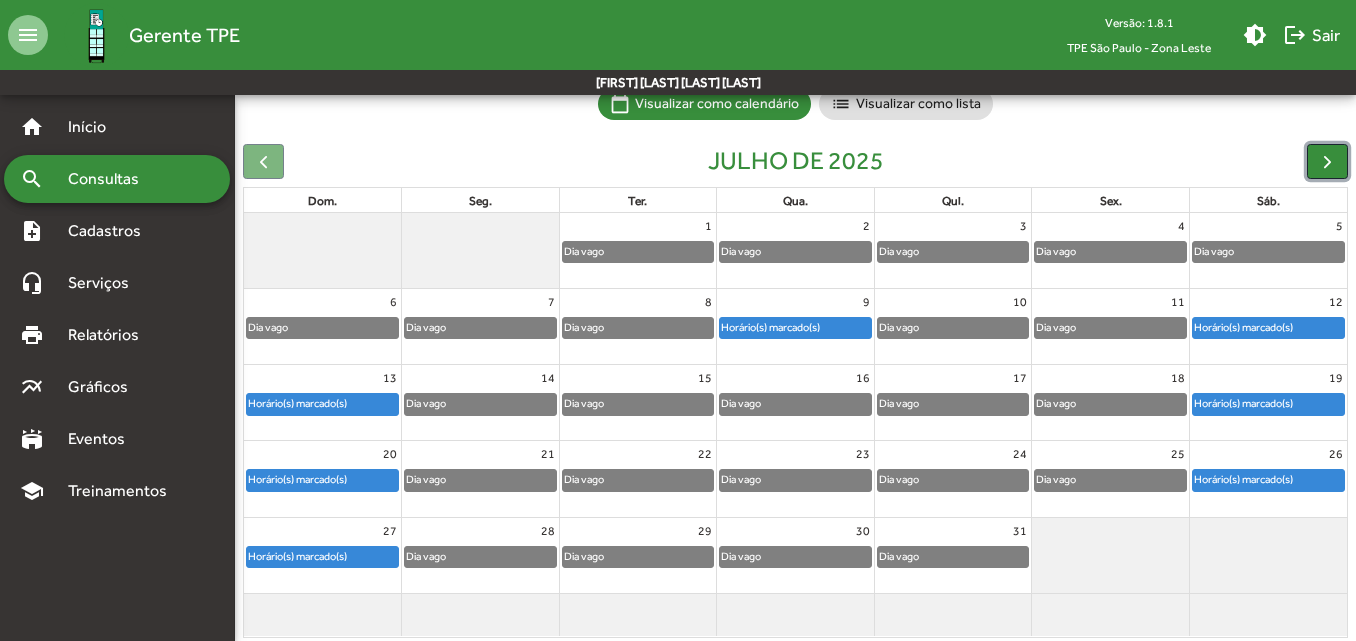 click 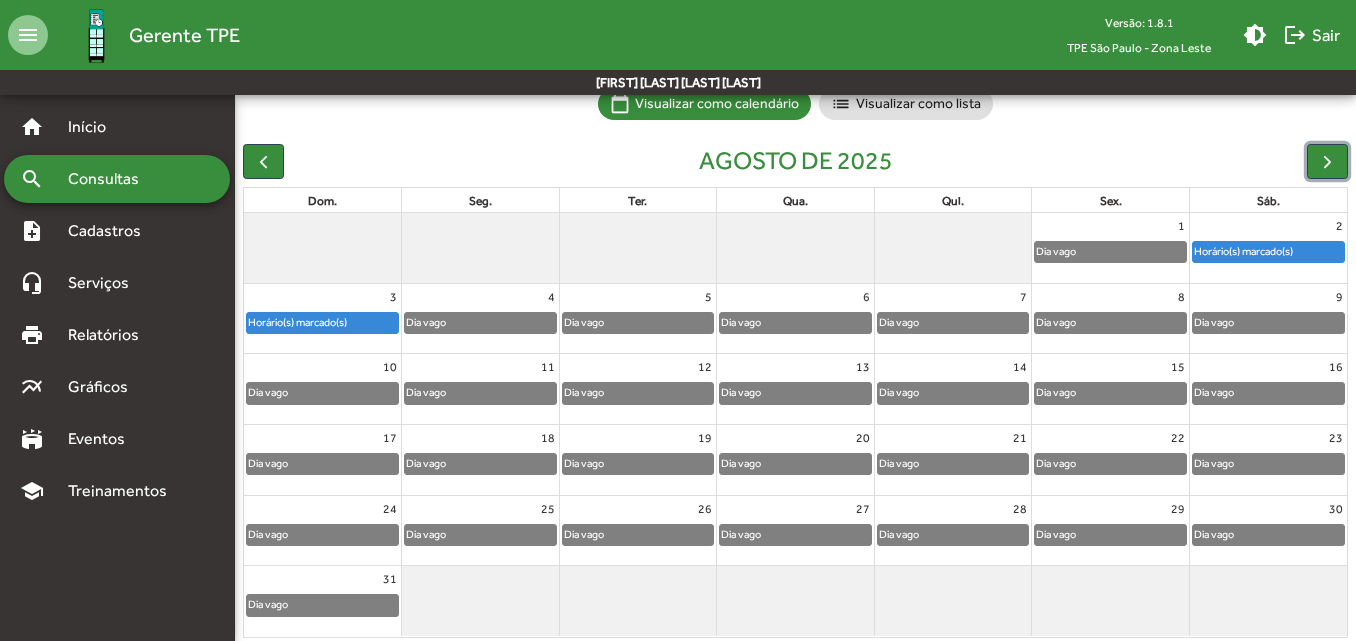 click on "2" 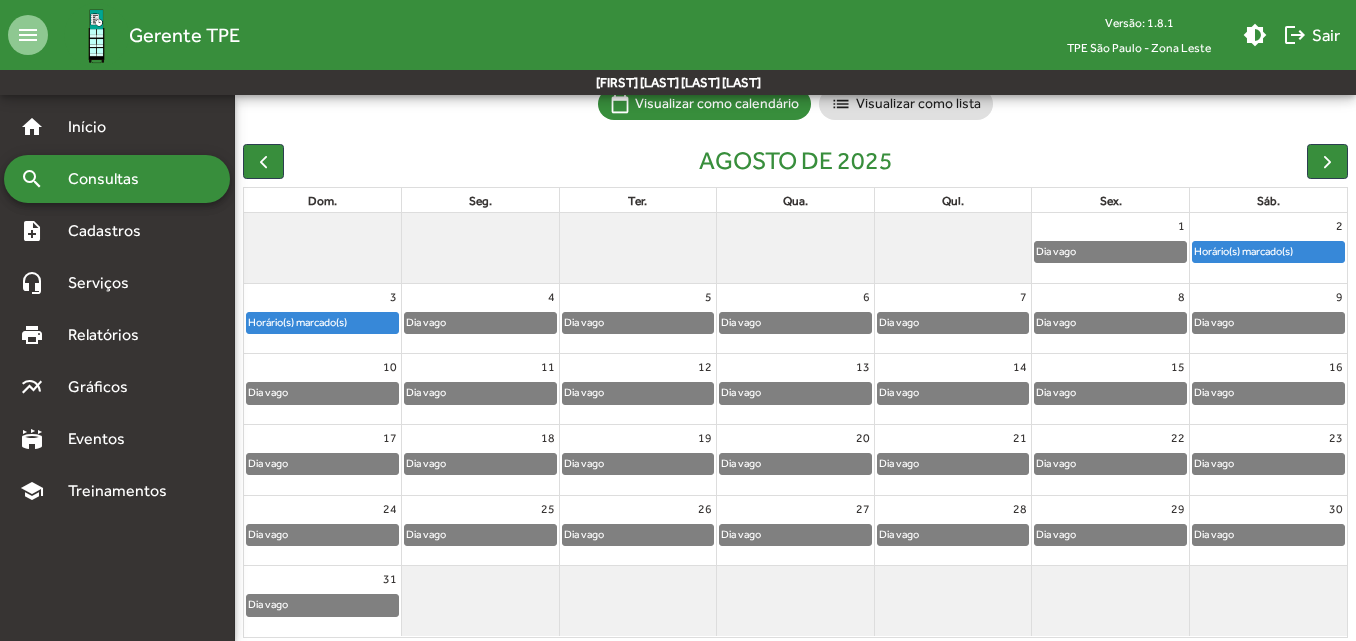 scroll, scrollTop: 0, scrollLeft: 0, axis: both 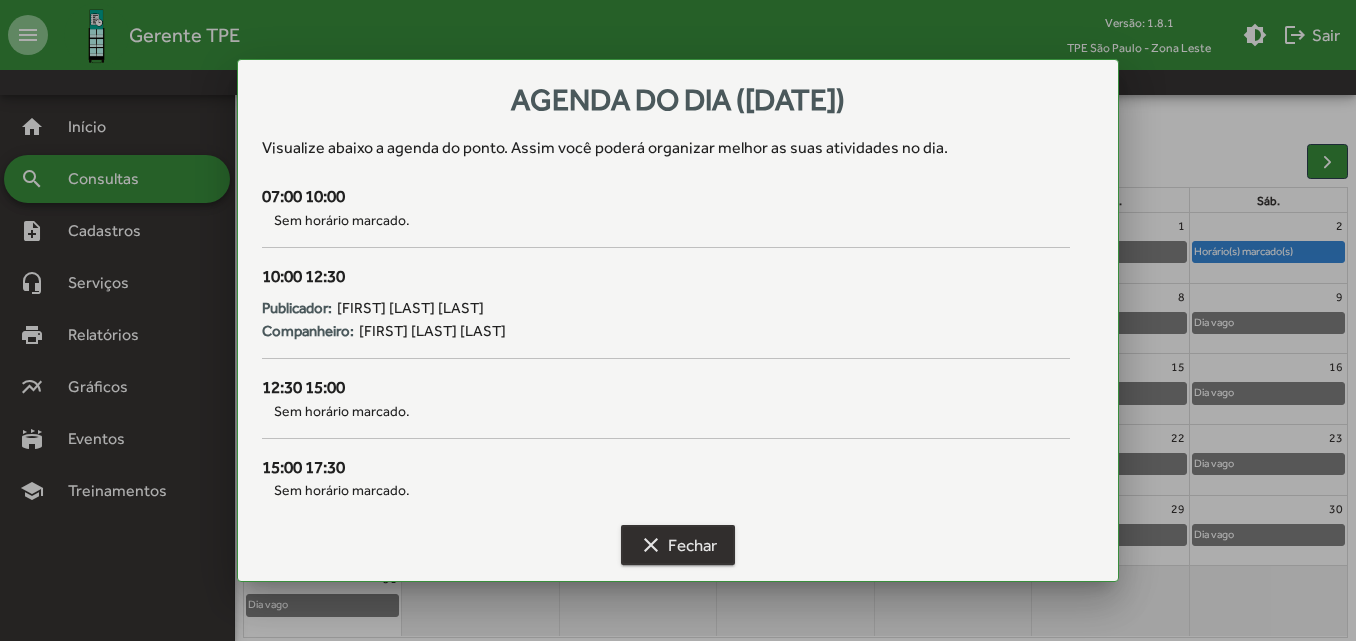 click on "clear" at bounding box center [651, 545] 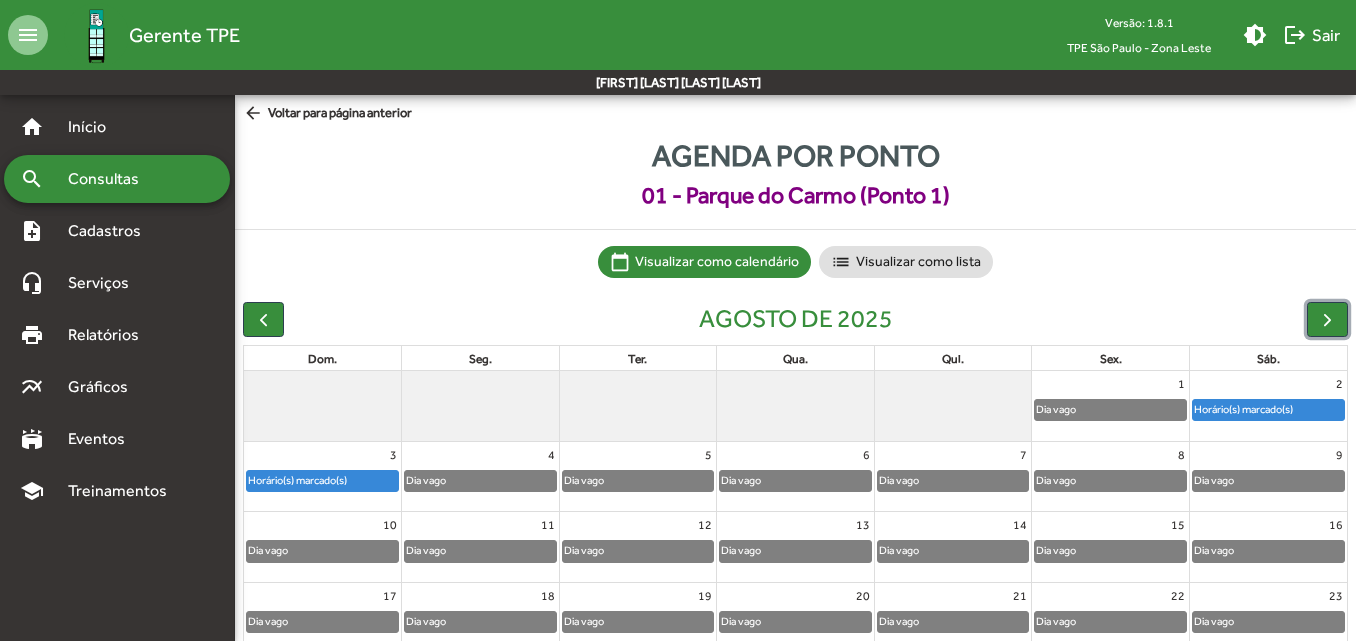 scroll, scrollTop: 158, scrollLeft: 0, axis: vertical 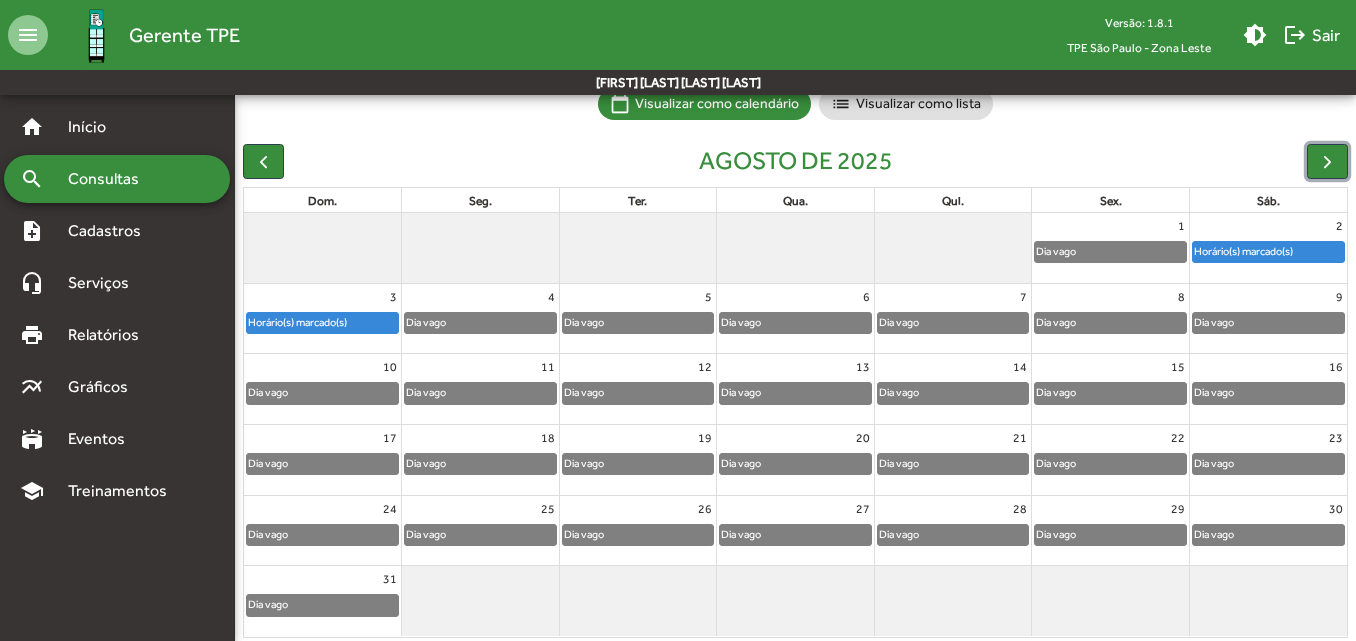 click on "Horário(s) marcado(s)" 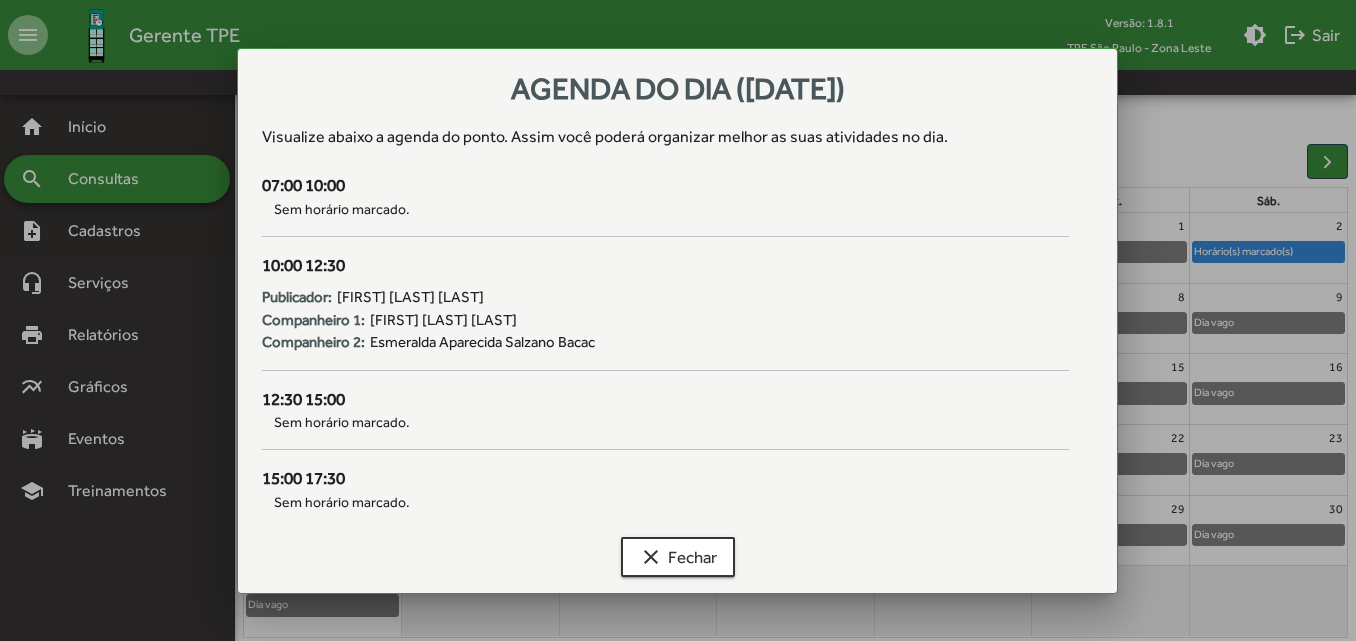 scroll, scrollTop: 0, scrollLeft: 0, axis: both 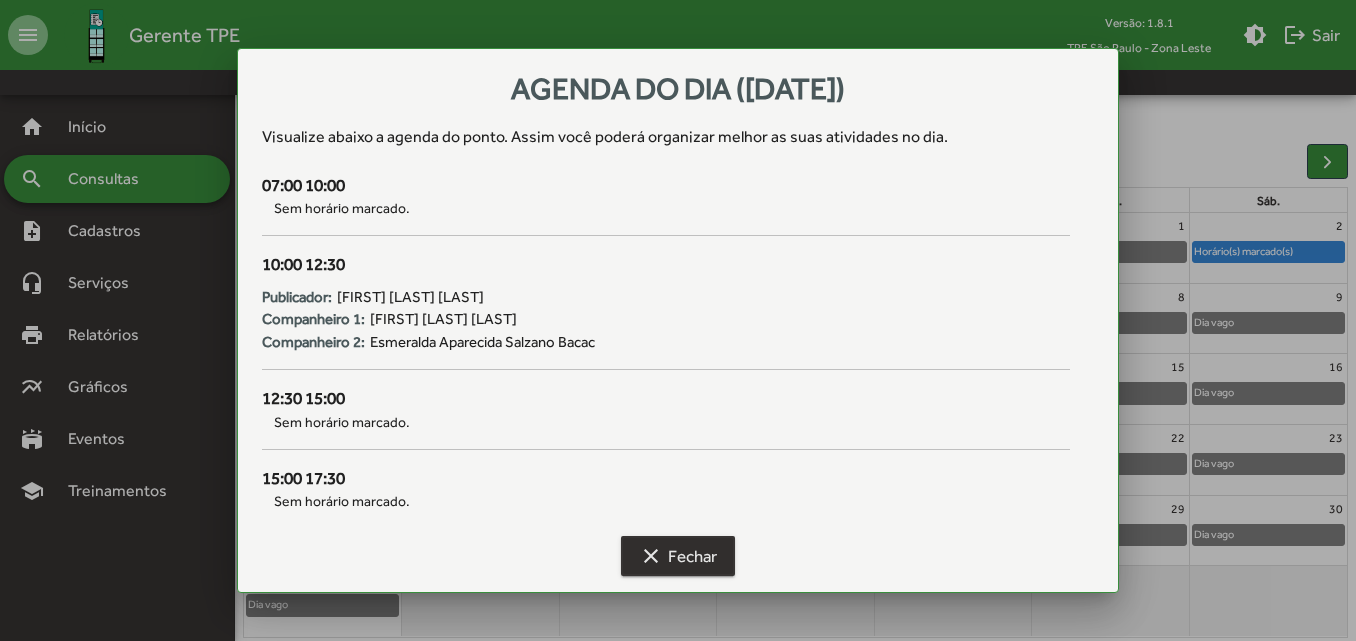 click on "clear" at bounding box center (651, 556) 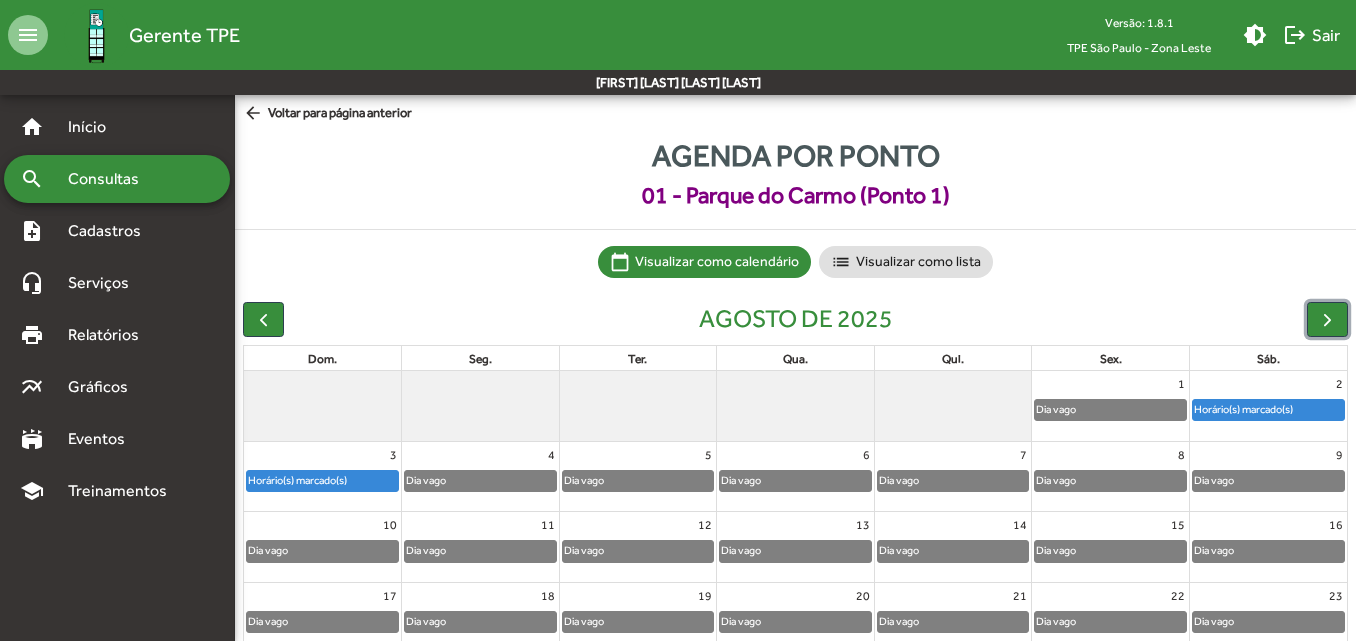 scroll, scrollTop: 158, scrollLeft: 0, axis: vertical 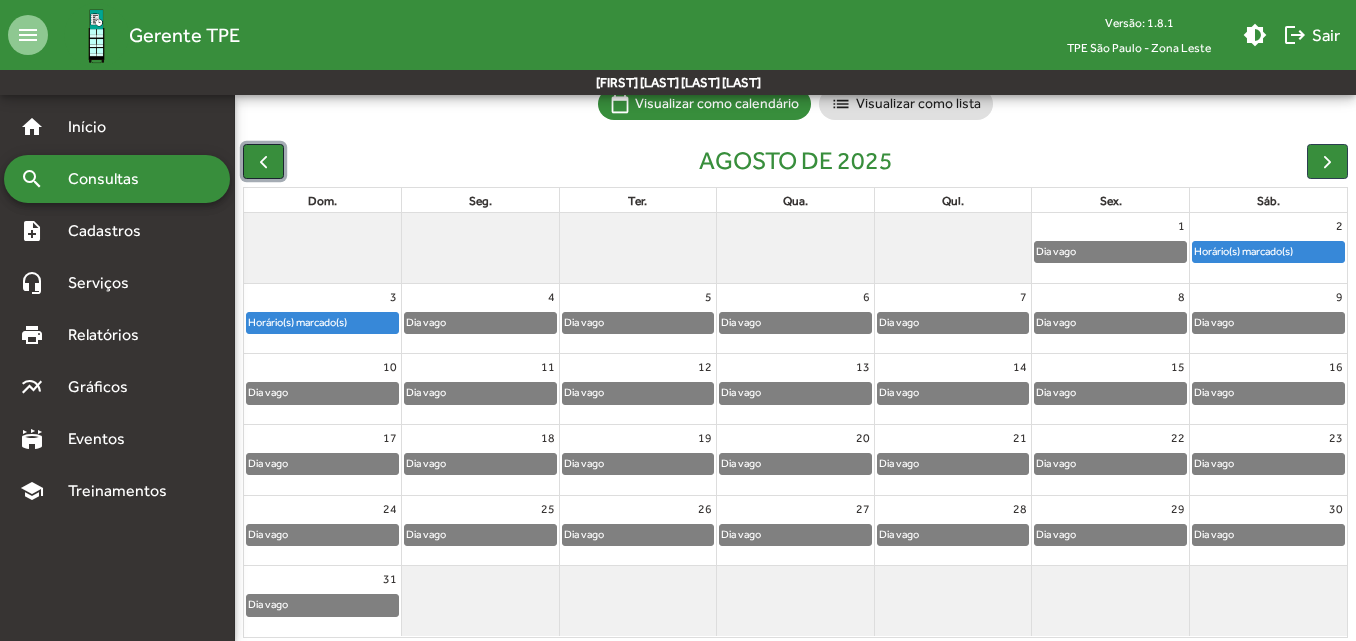 click 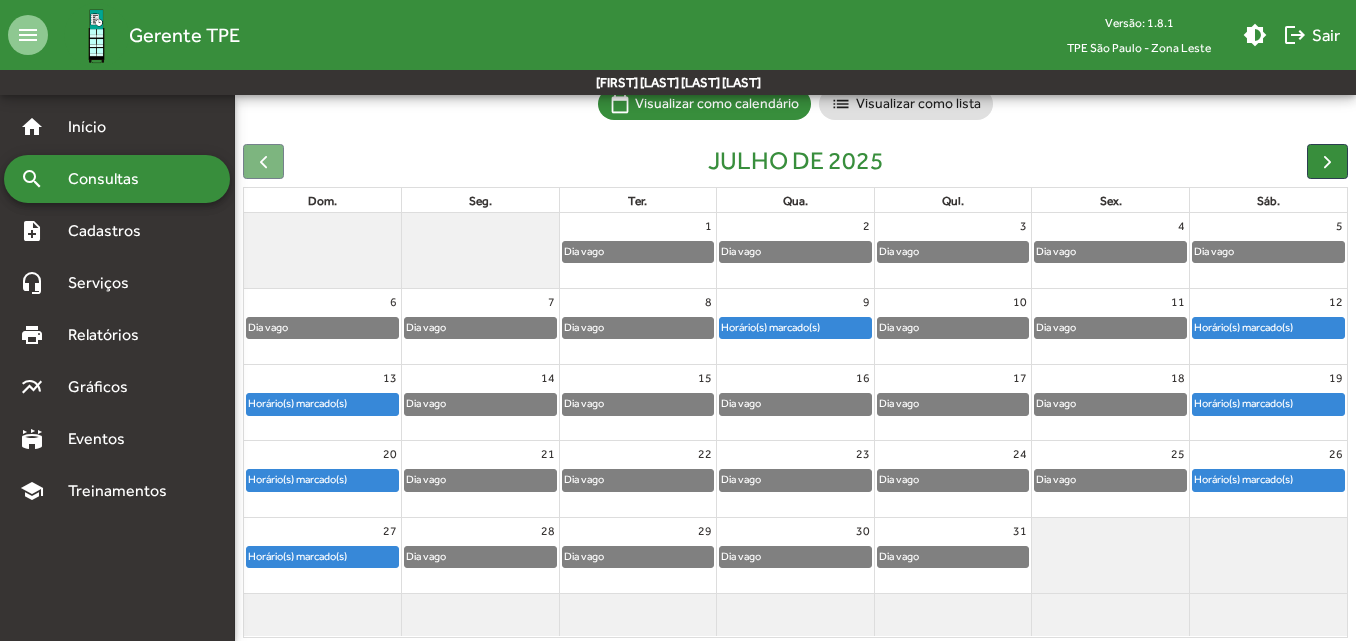 click on "Horário(s) marcado(s)" 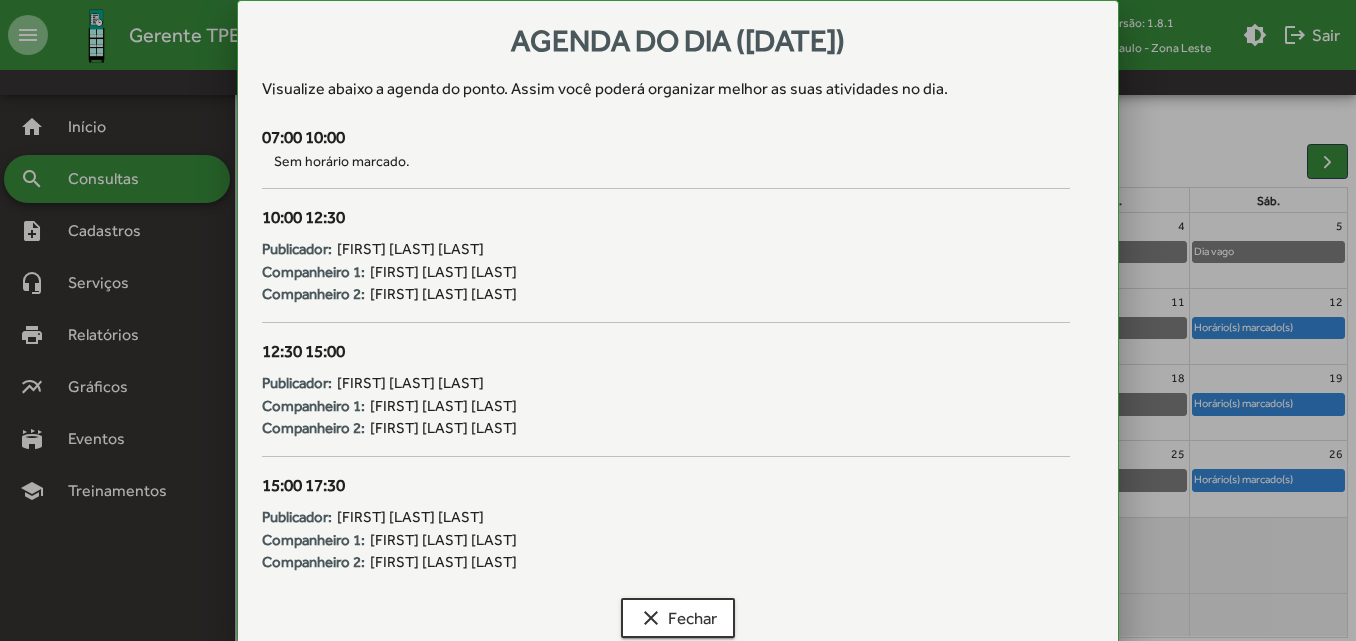 drag, startPoint x: 343, startPoint y: 380, endPoint x: 620, endPoint y: 380, distance: 277 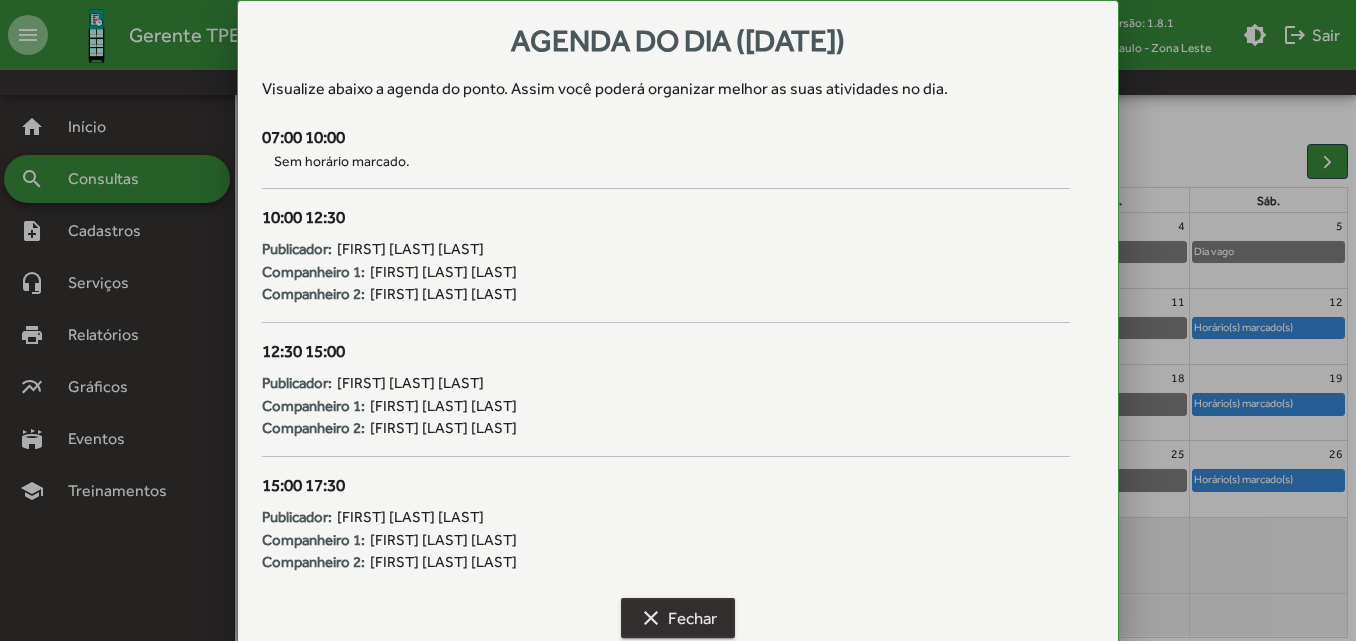 click on "clear  Fechar" at bounding box center (678, 618) 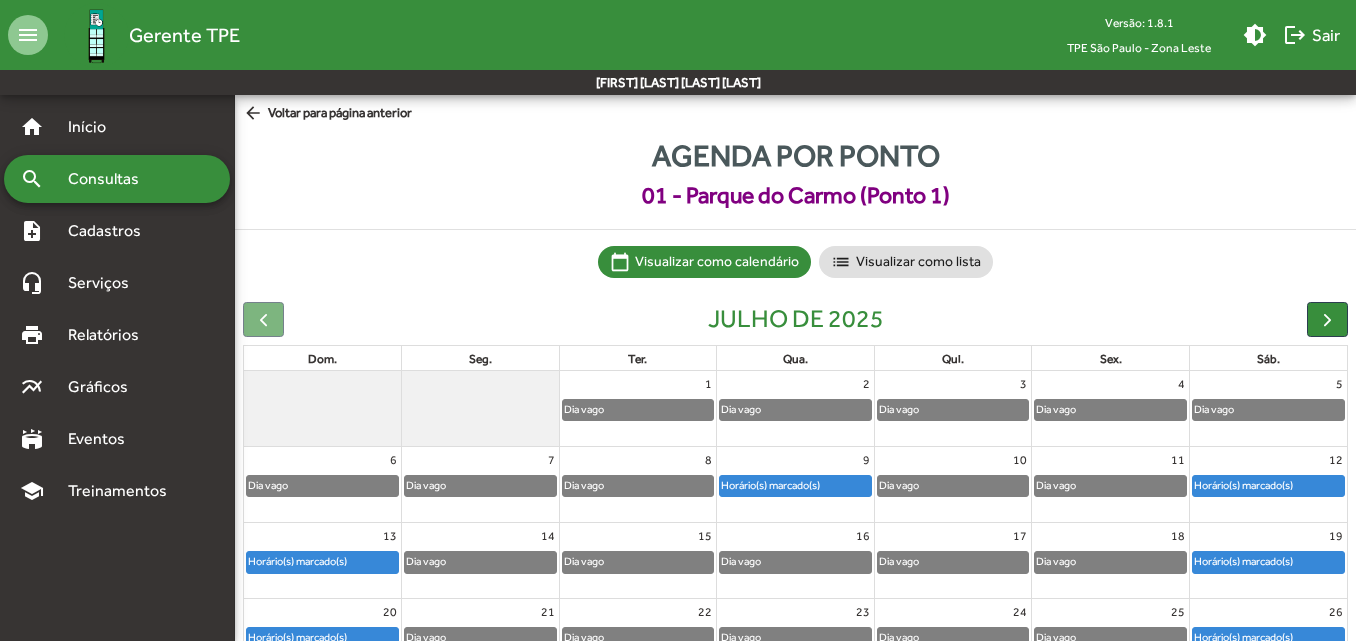 scroll, scrollTop: 158, scrollLeft: 0, axis: vertical 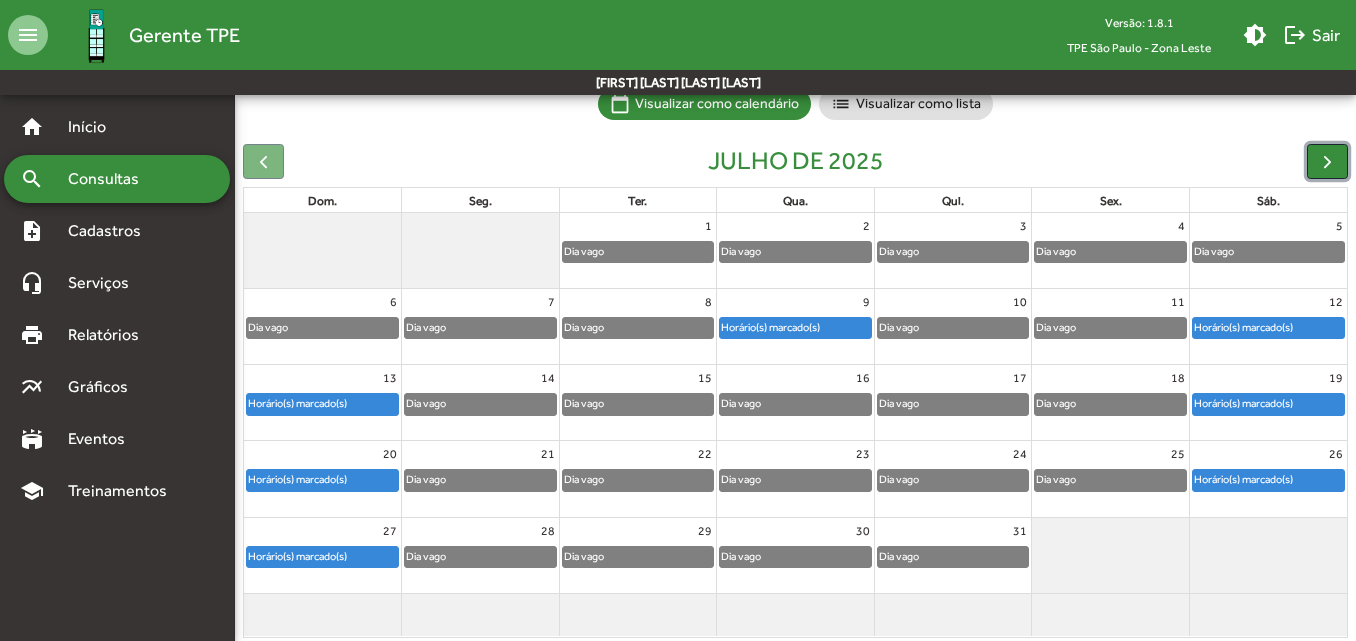 click 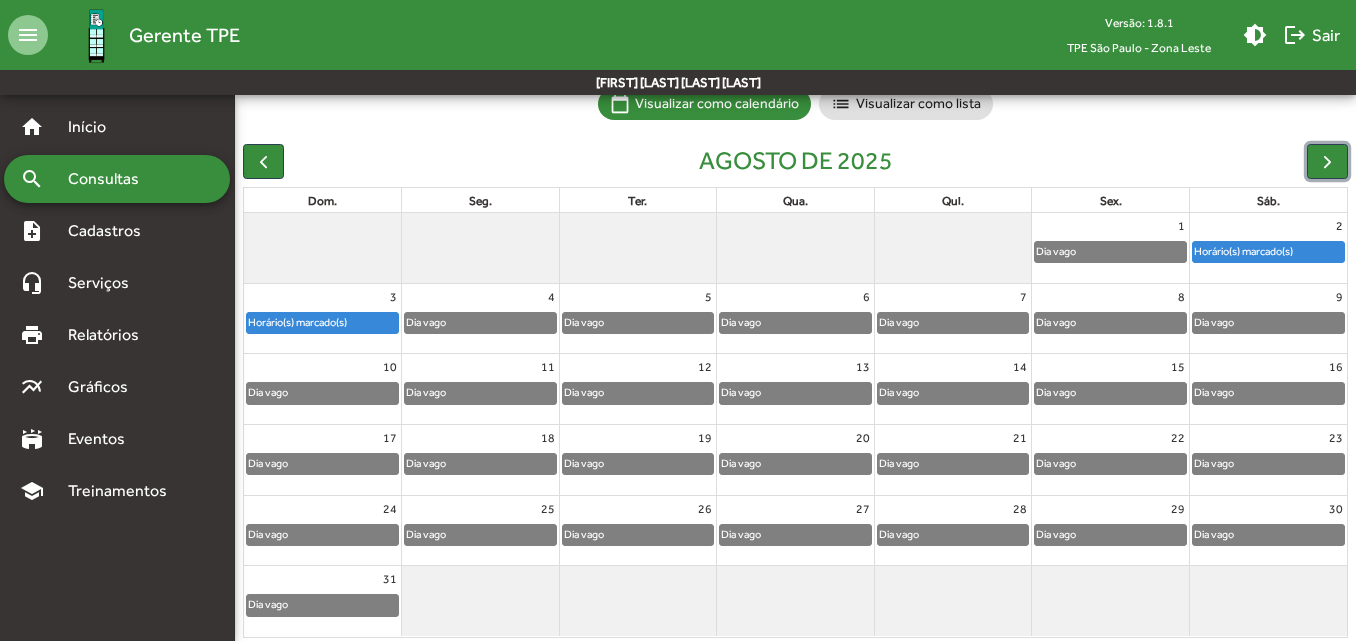 click on "Horário(s) marcado(s)" 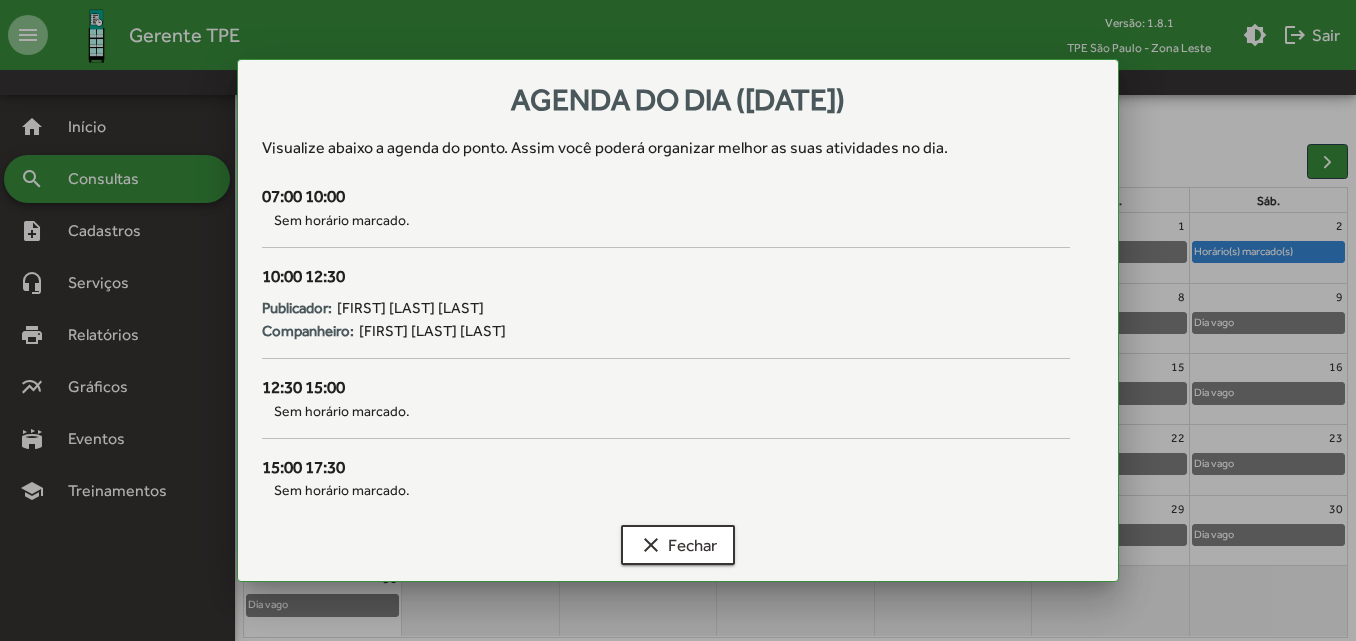 scroll, scrollTop: 0, scrollLeft: 0, axis: both 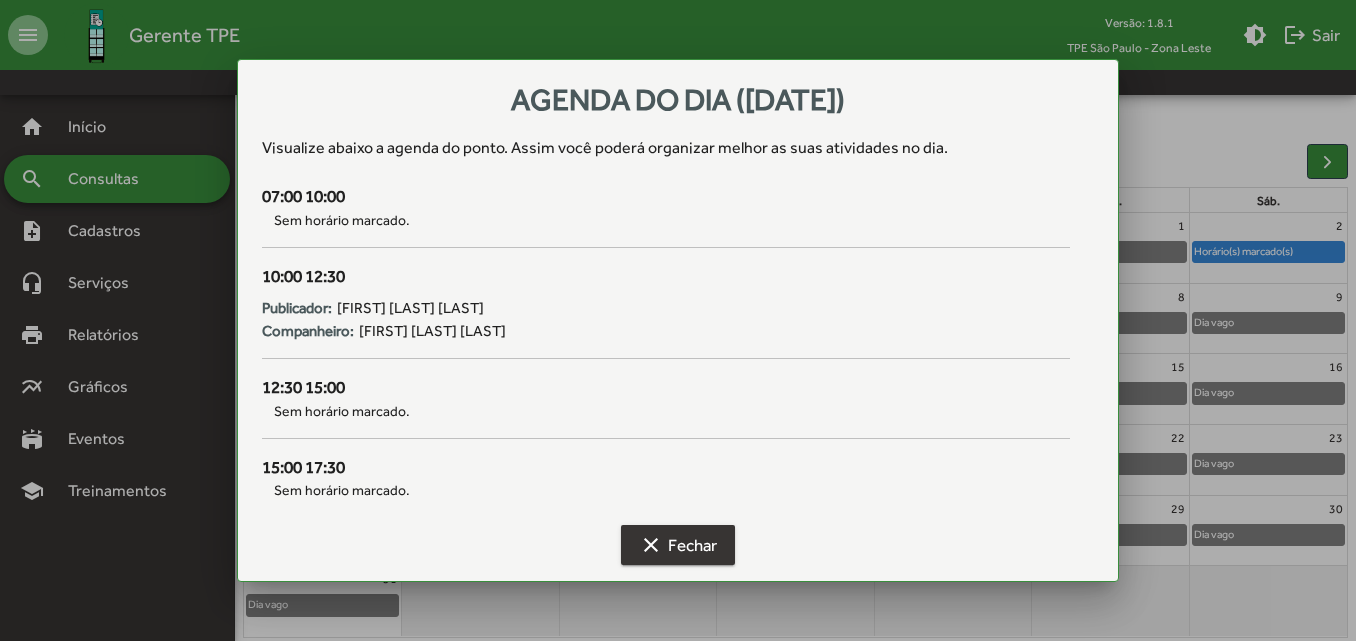 click on "clear  Fechar" at bounding box center (678, 545) 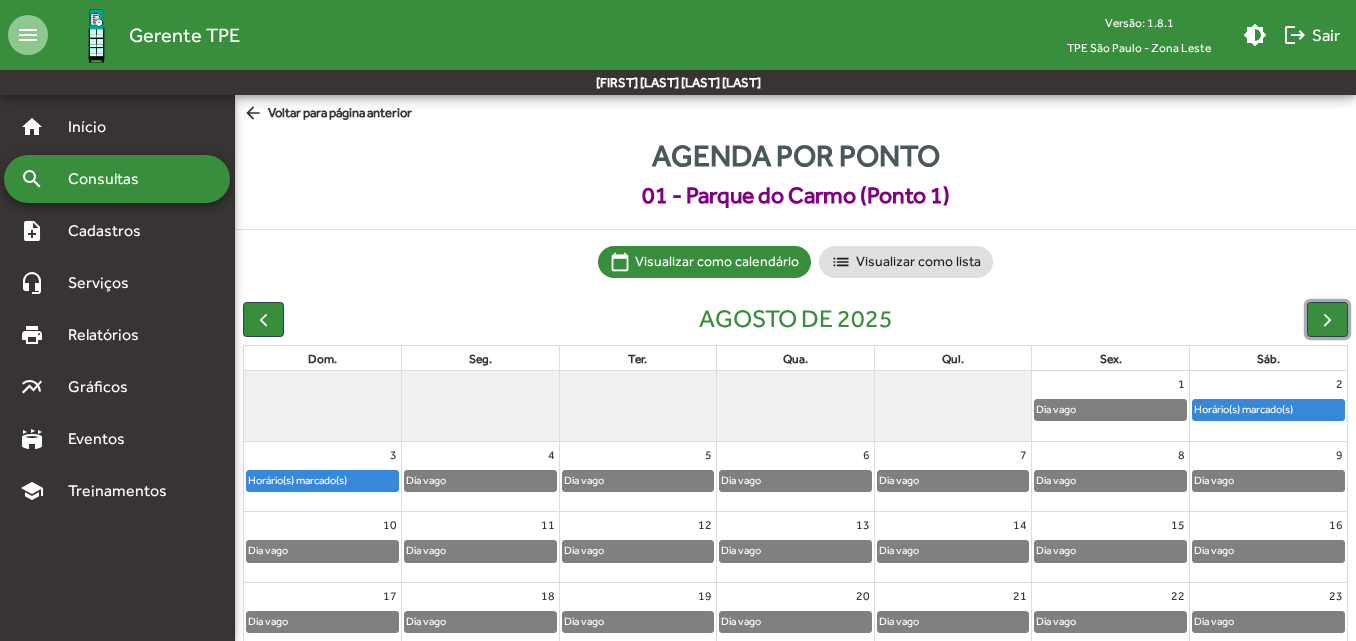 scroll, scrollTop: 158, scrollLeft: 0, axis: vertical 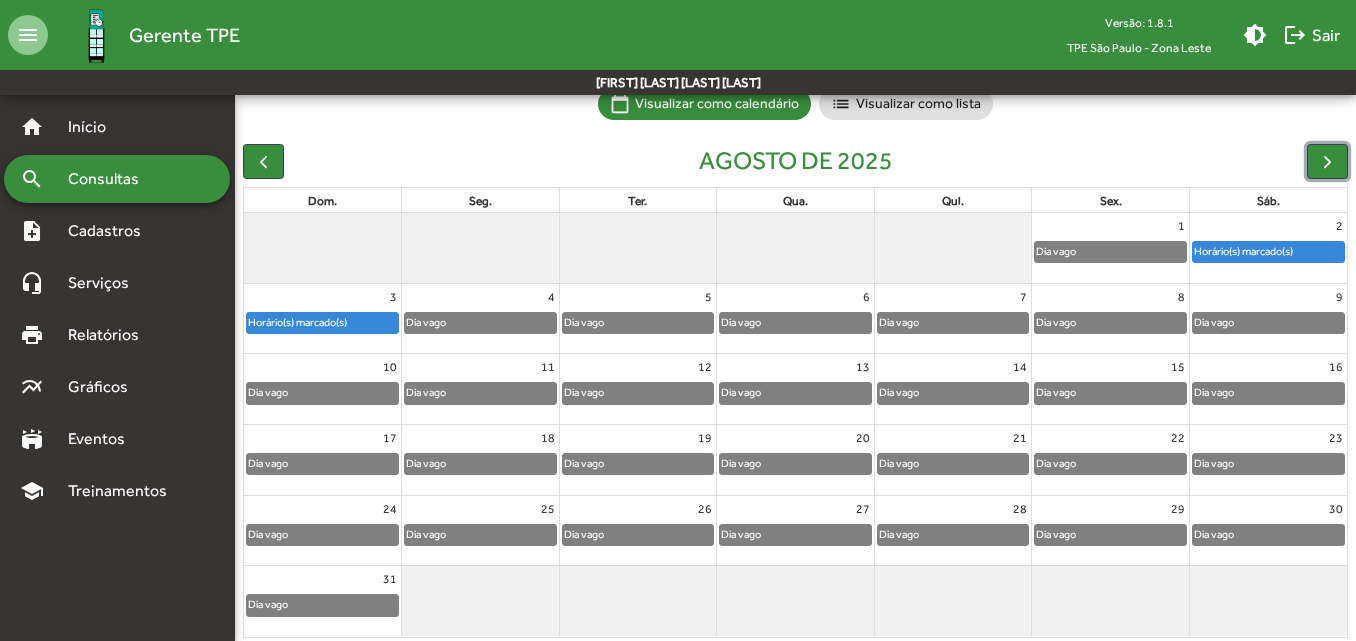 click on "Horário(s) marcado(s)" 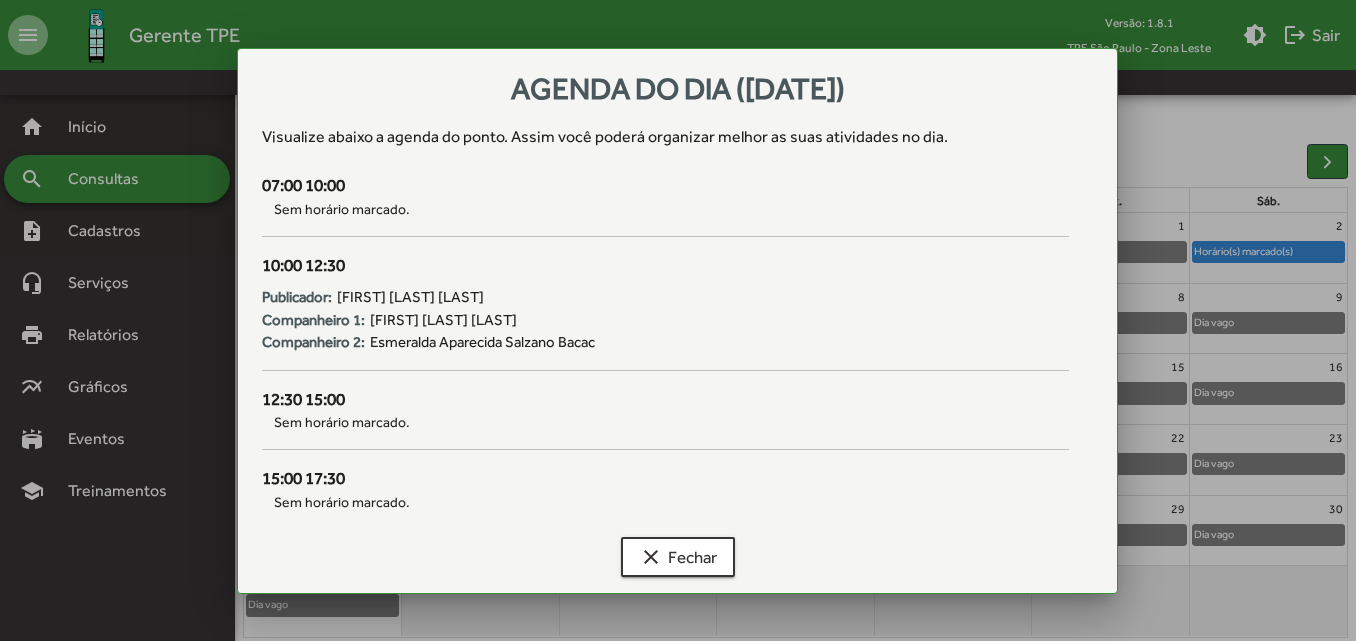 scroll, scrollTop: 0, scrollLeft: 0, axis: both 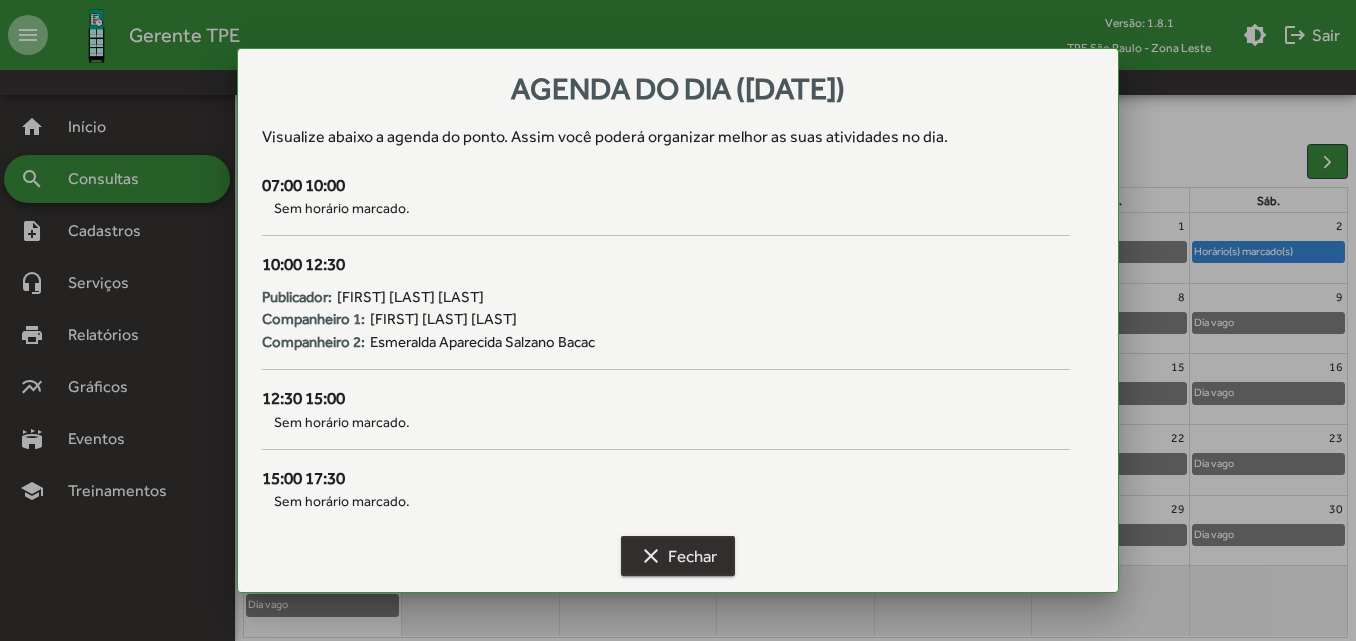 click on "clear  Fechar" at bounding box center (678, 556) 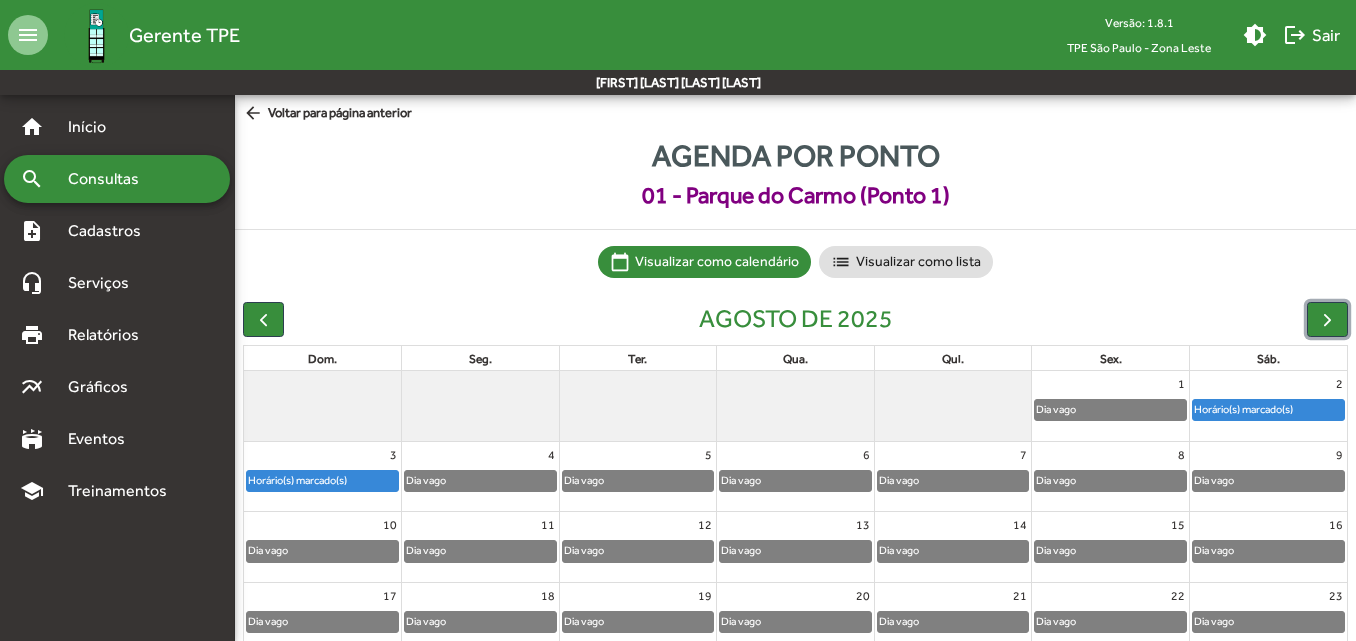 scroll, scrollTop: 158, scrollLeft: 0, axis: vertical 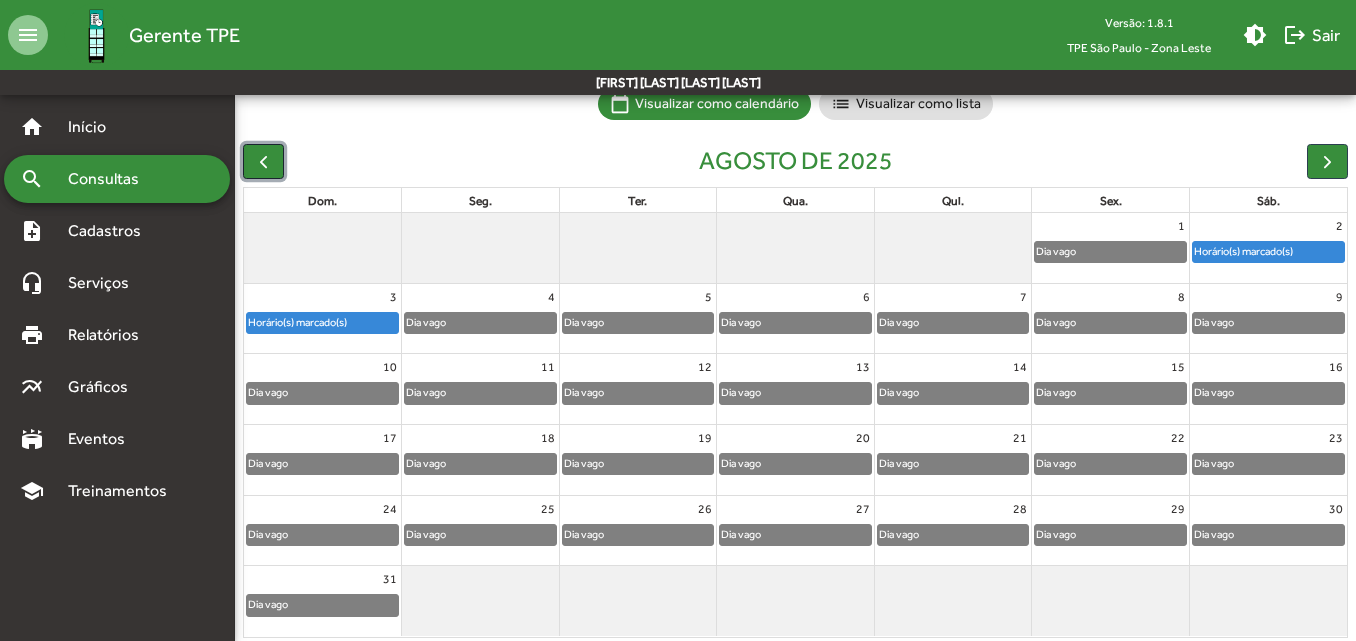click 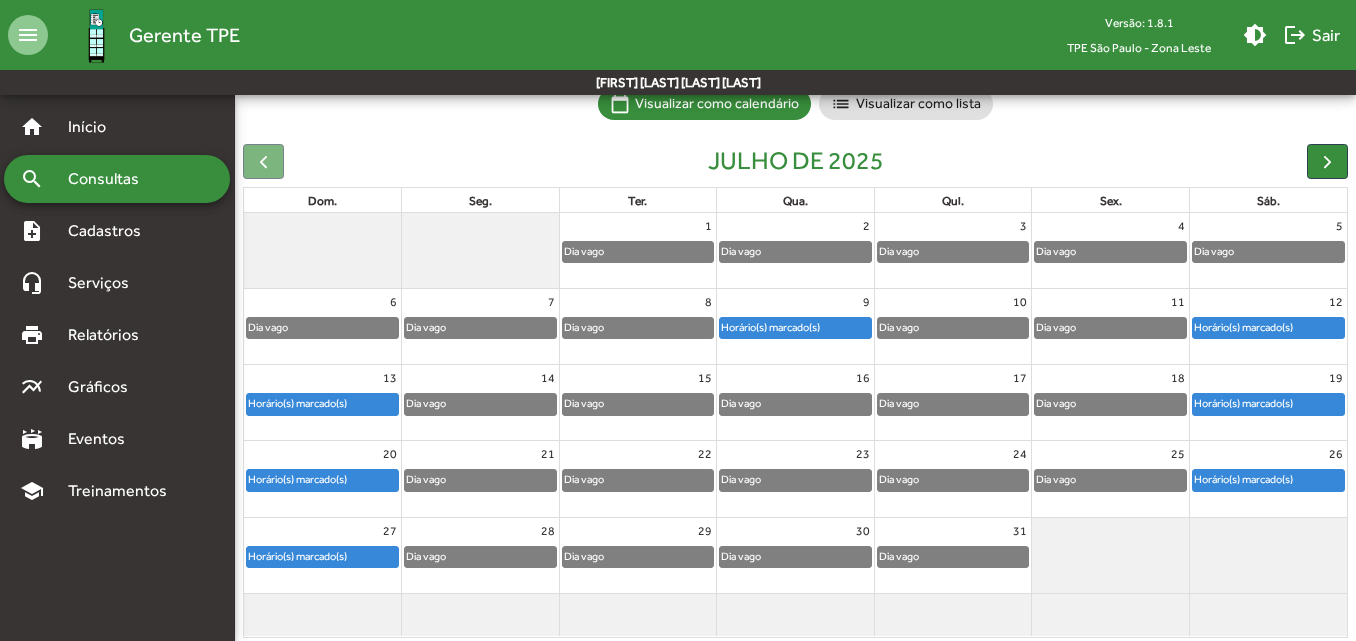 click on "Horário(s) marcado(s)" 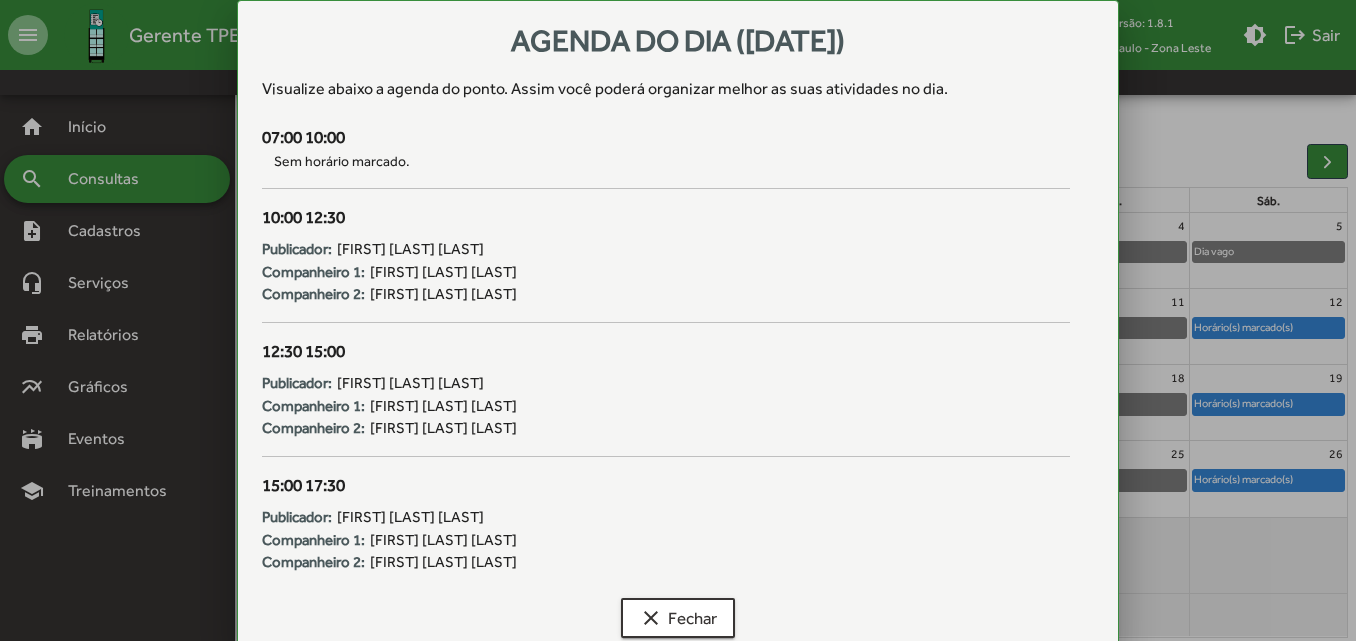 scroll, scrollTop: 0, scrollLeft: 0, axis: both 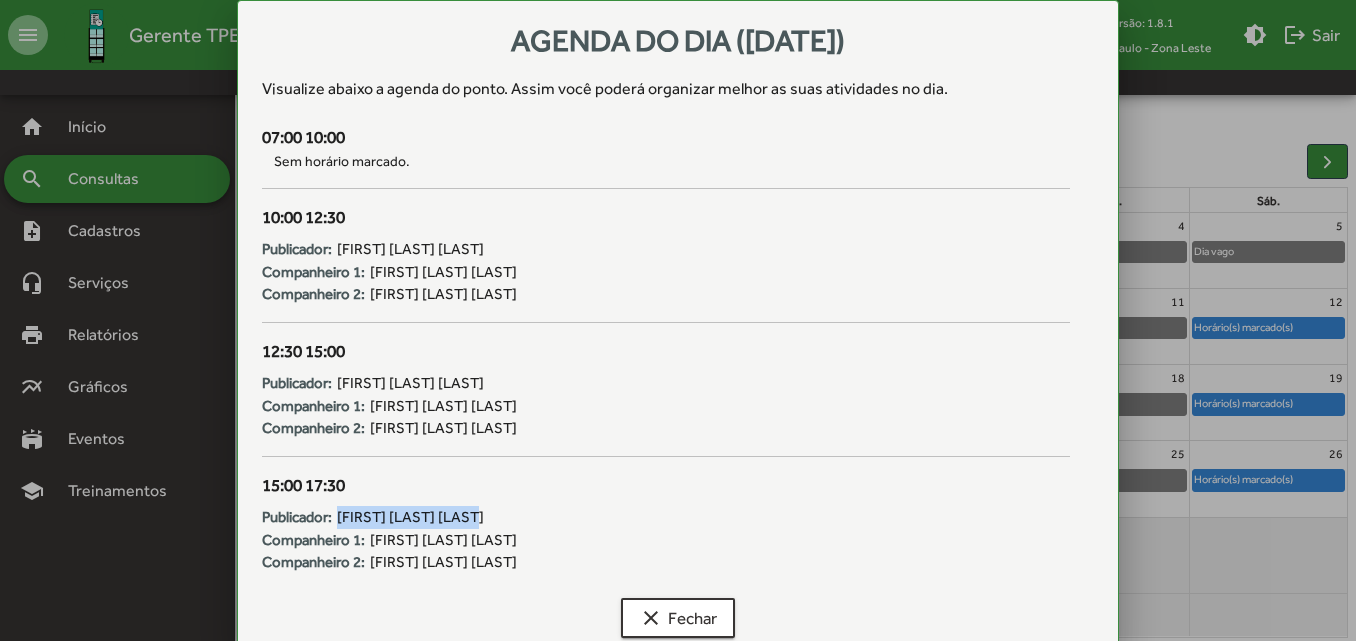 drag, startPoint x: 342, startPoint y: 518, endPoint x: 479, endPoint y: 518, distance: 137 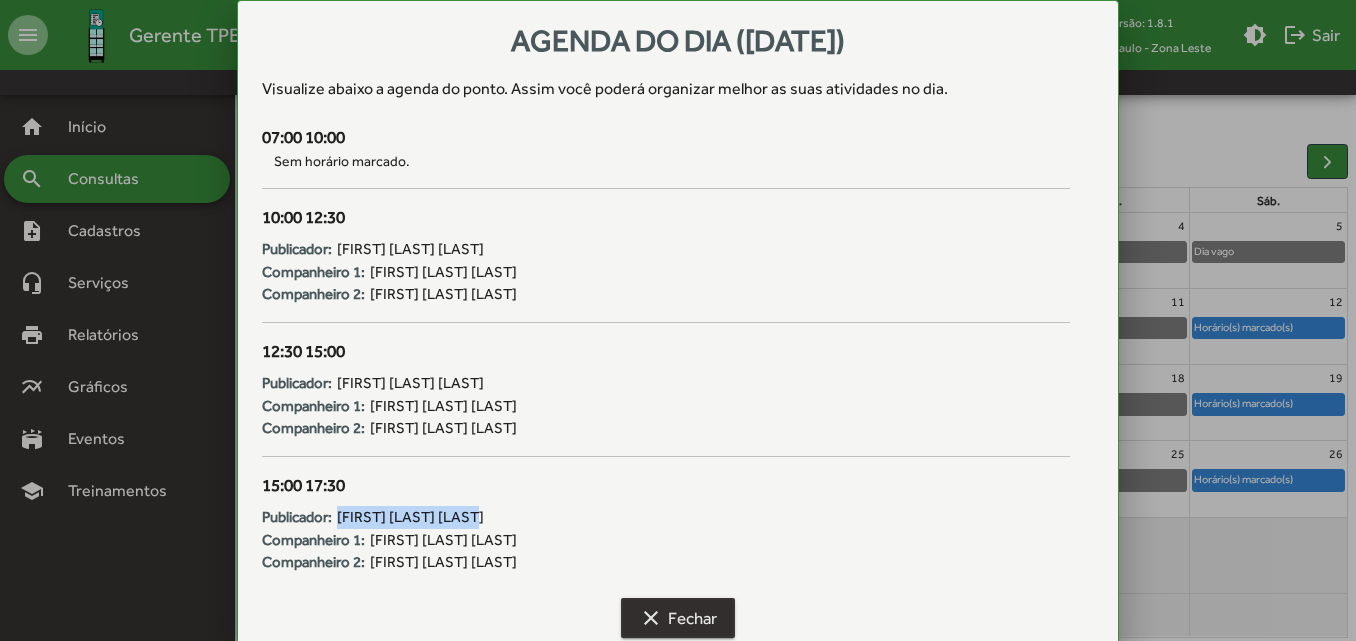 click on "clear  Fechar" at bounding box center [678, 618] 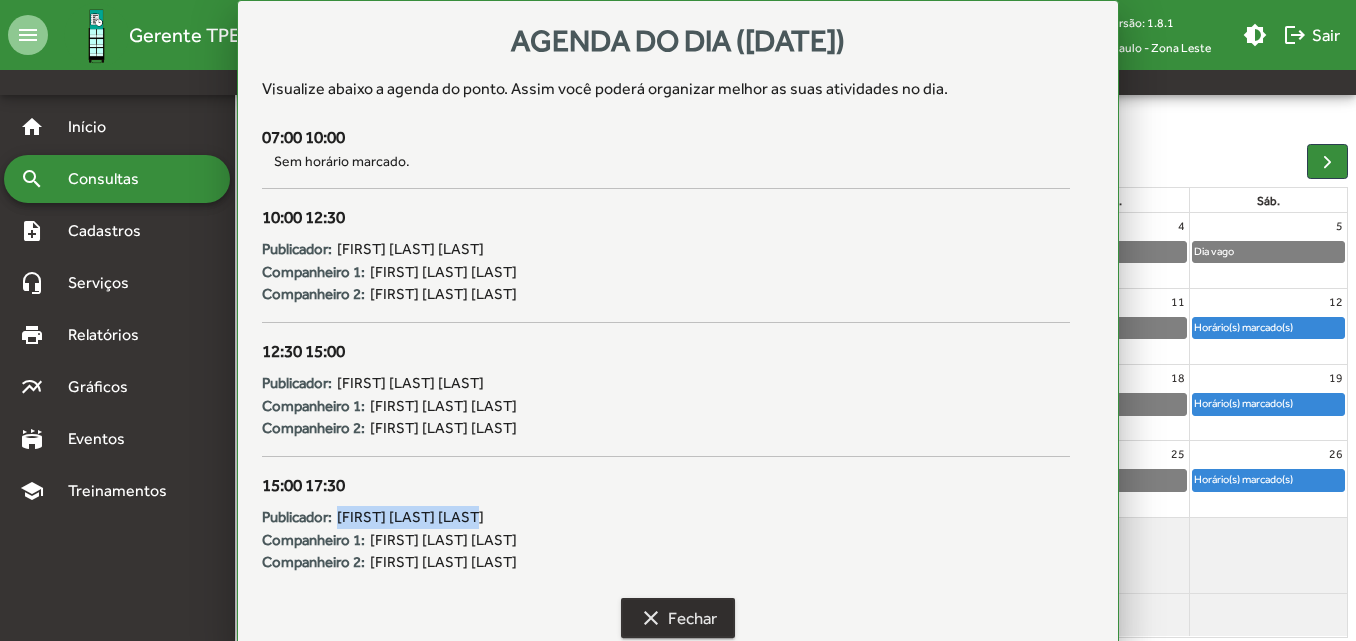 scroll, scrollTop: 158, scrollLeft: 0, axis: vertical 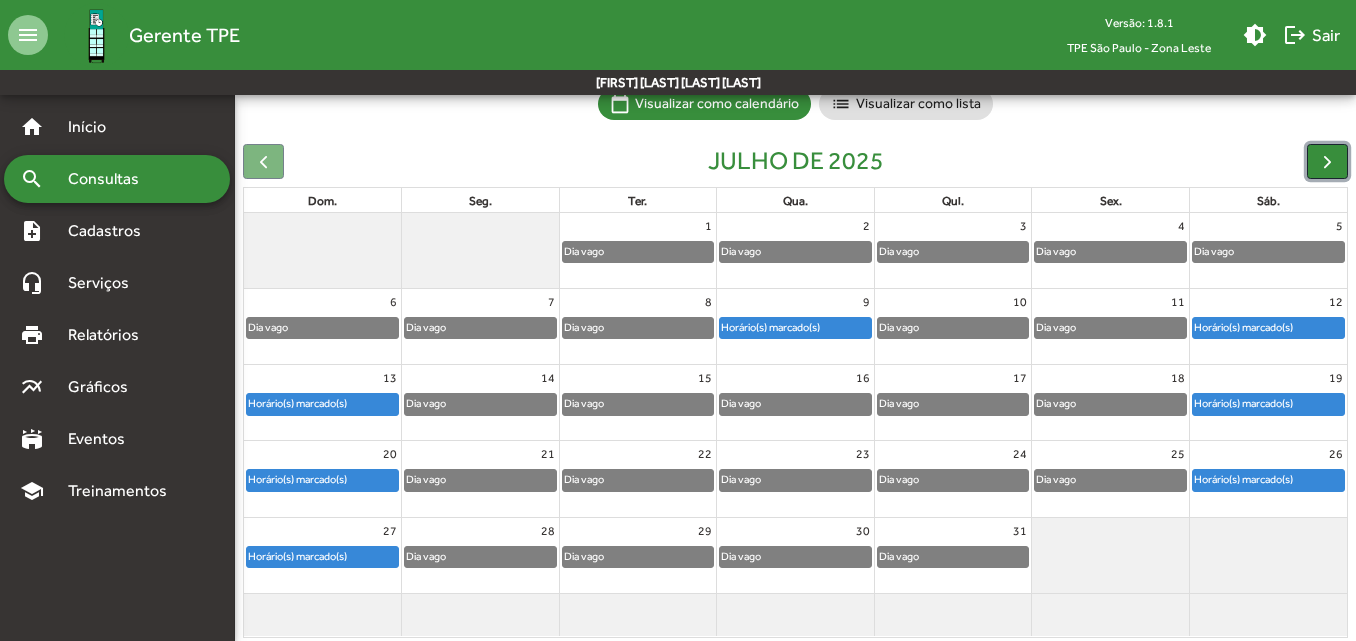 click 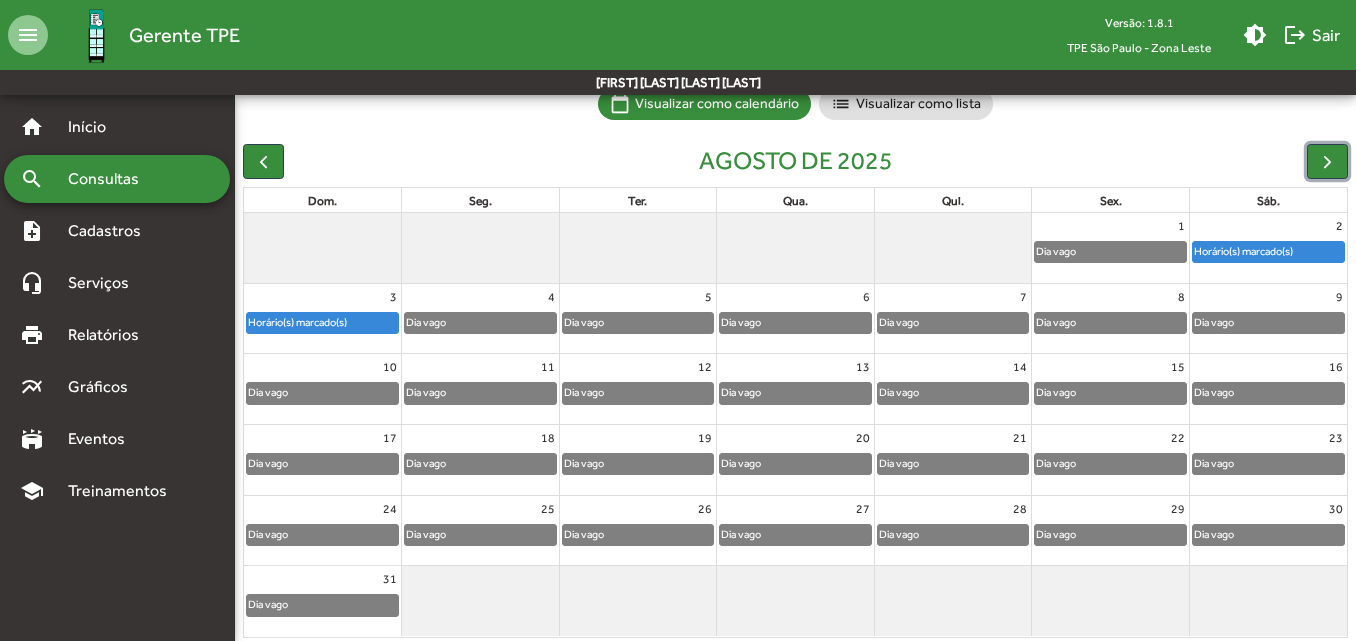 click on "Horário(s) marcado(s)" 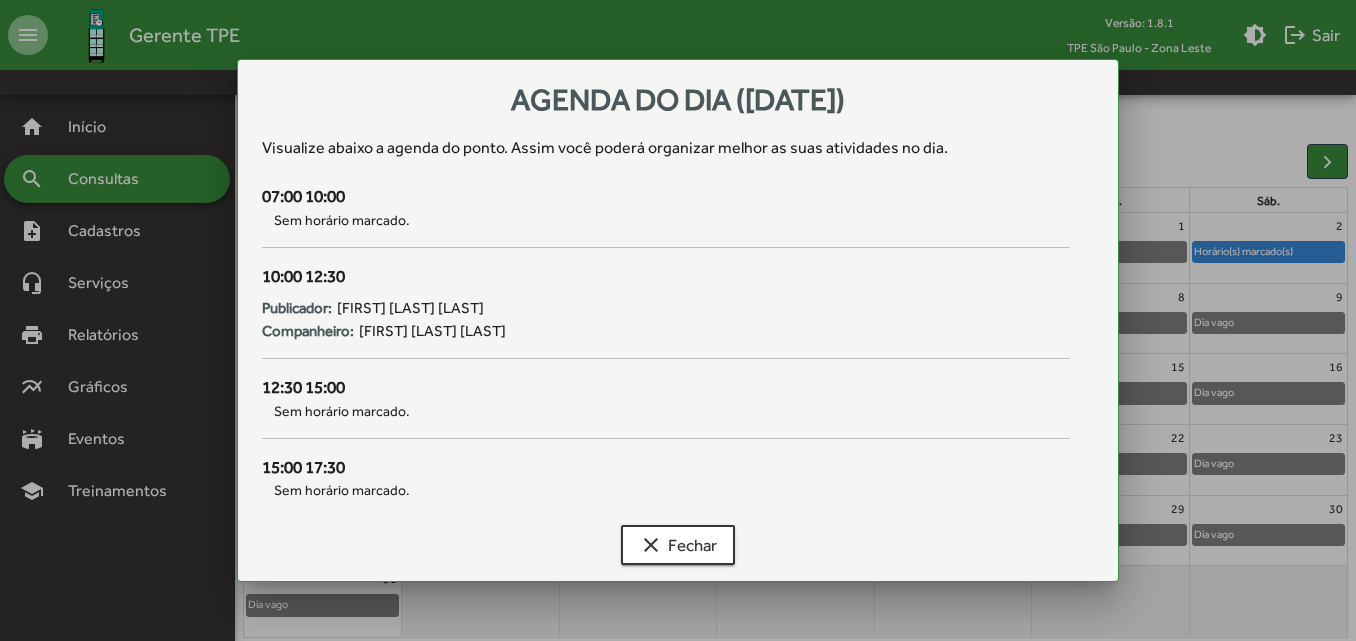 scroll, scrollTop: 0, scrollLeft: 0, axis: both 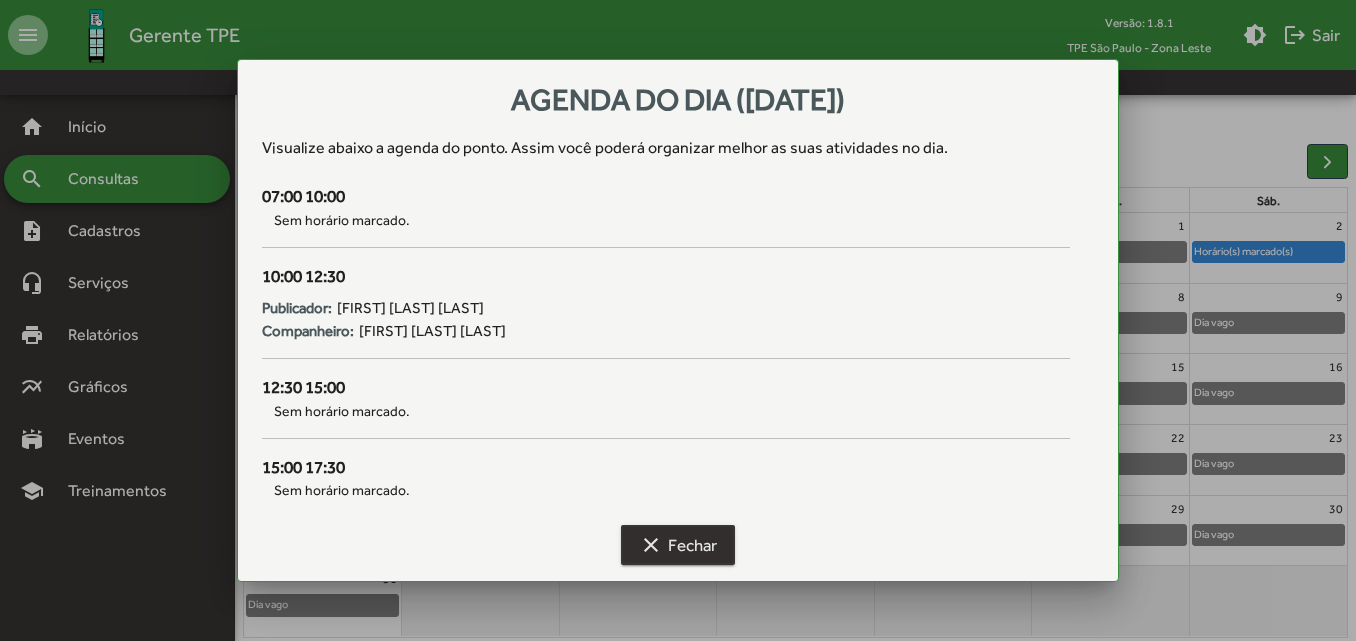 click on "clear" at bounding box center (651, 545) 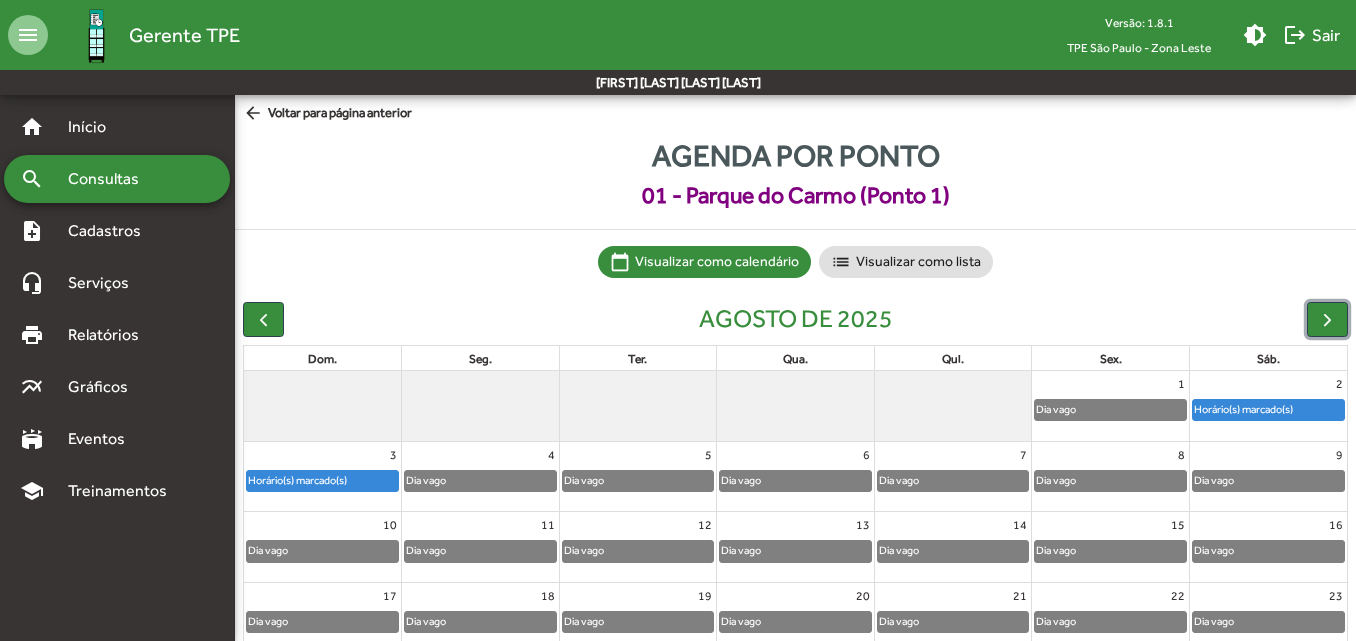 scroll, scrollTop: 158, scrollLeft: 0, axis: vertical 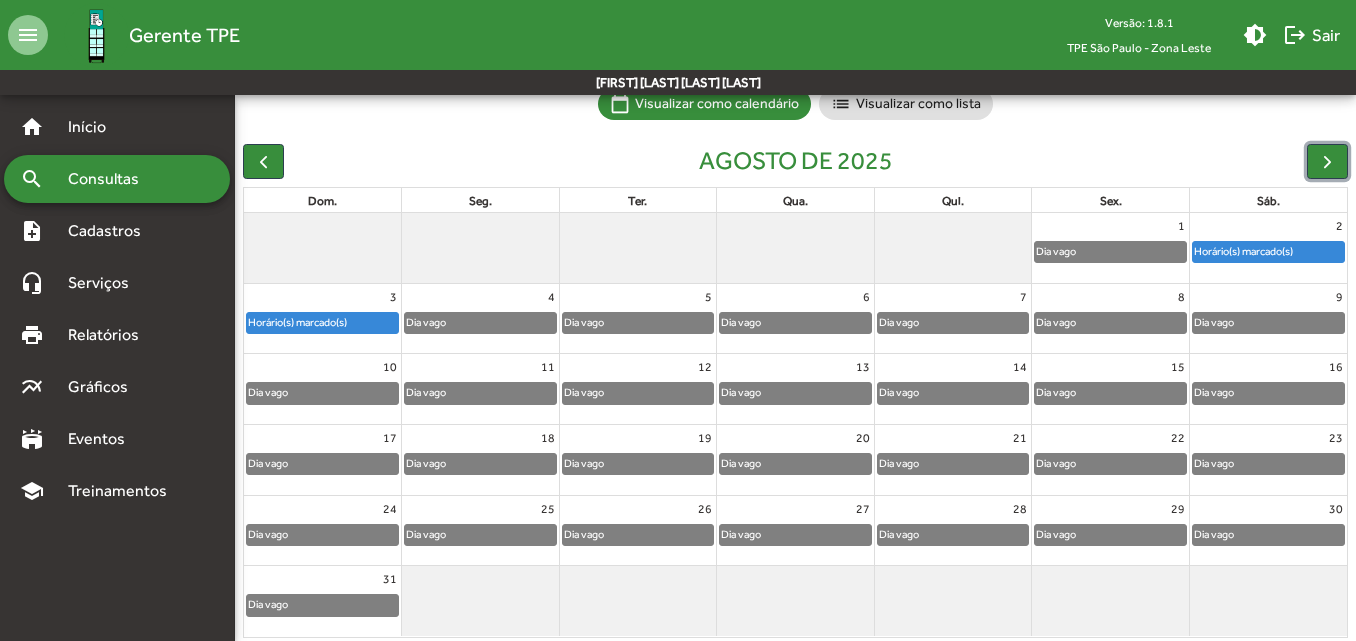 click on "Horário(s) marcado(s)" 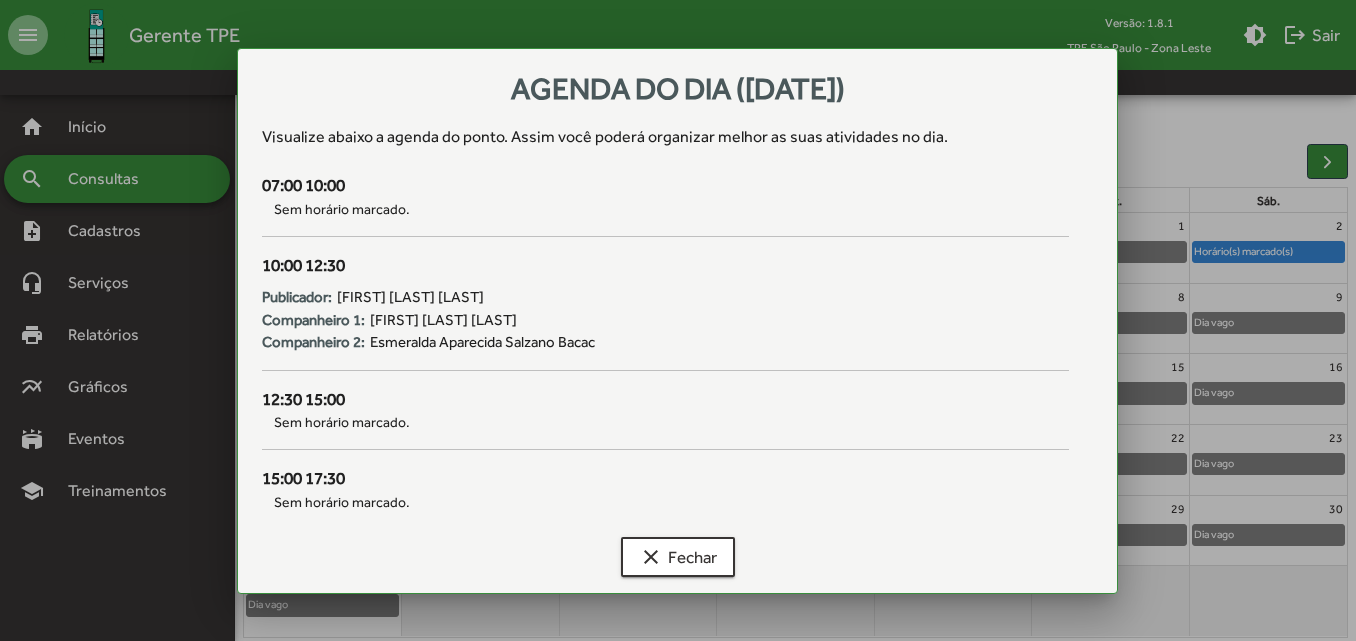 scroll, scrollTop: 0, scrollLeft: 0, axis: both 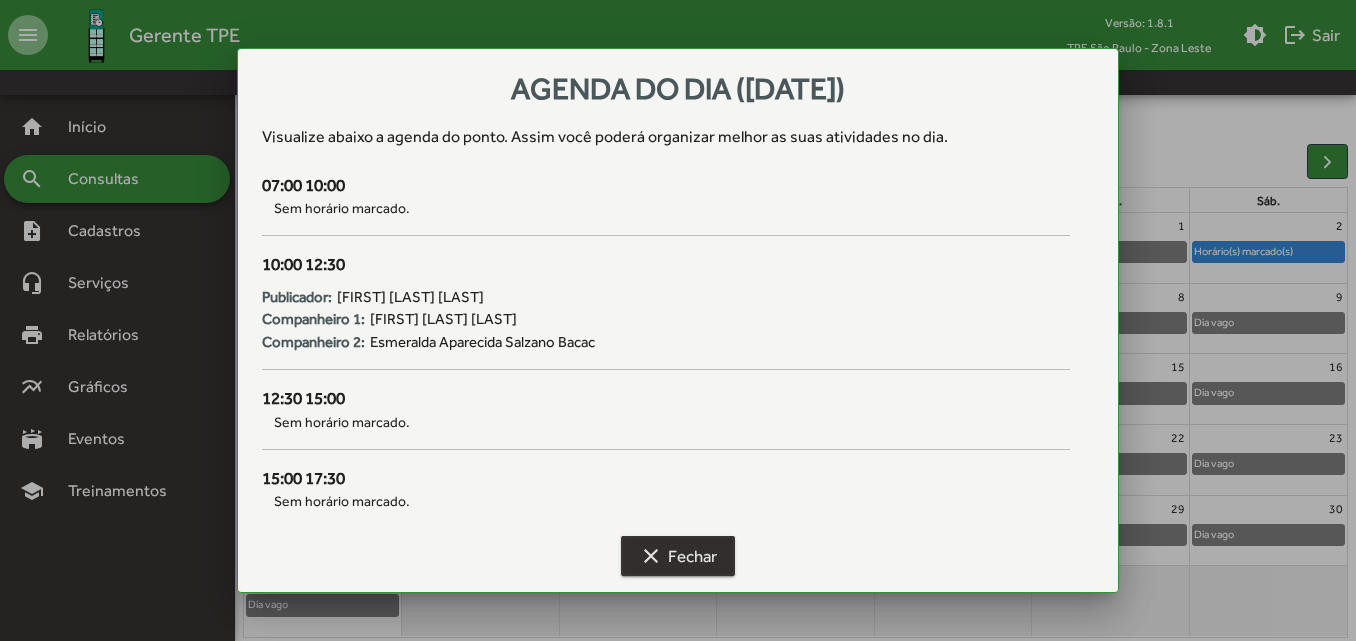 click on "clear  Fechar" at bounding box center (678, 556) 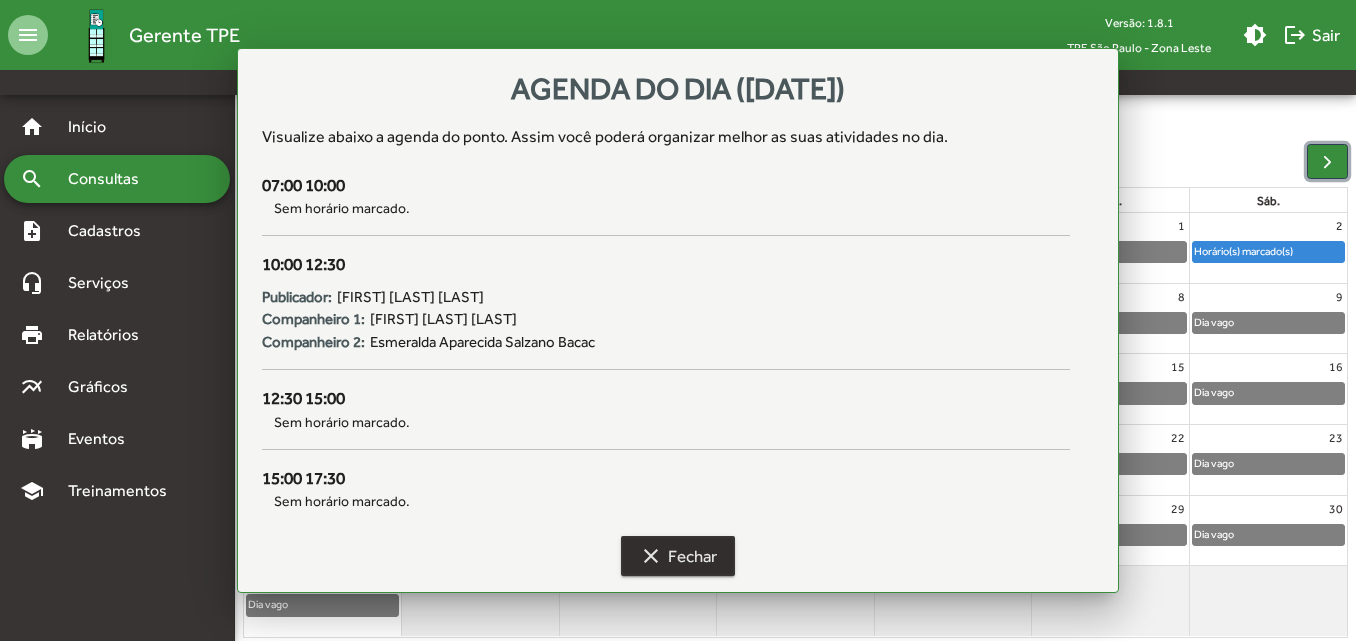 scroll, scrollTop: 158, scrollLeft: 0, axis: vertical 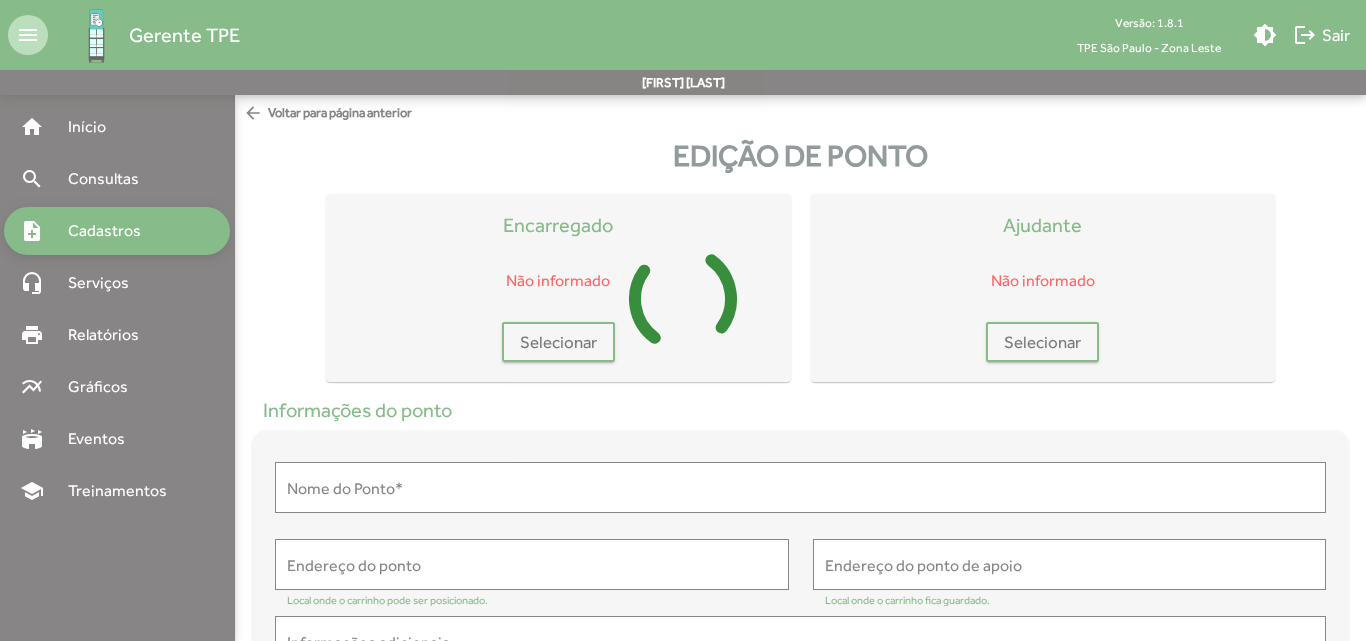 type on "**********" 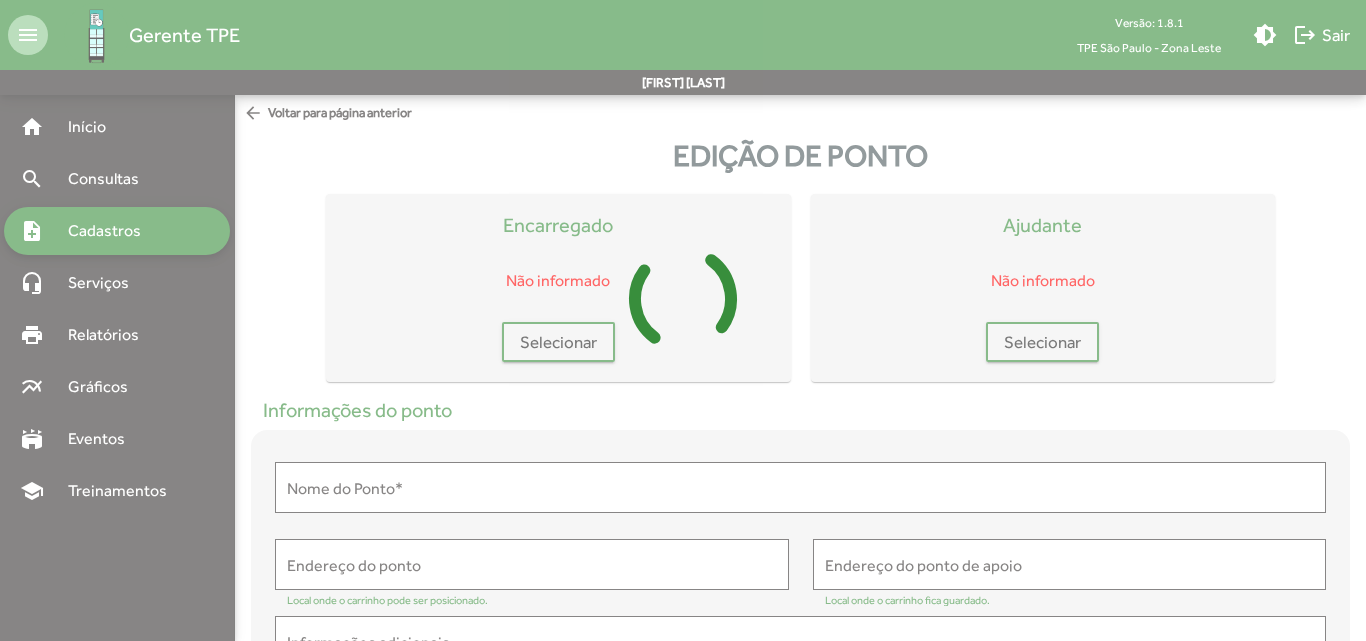type on "**********" 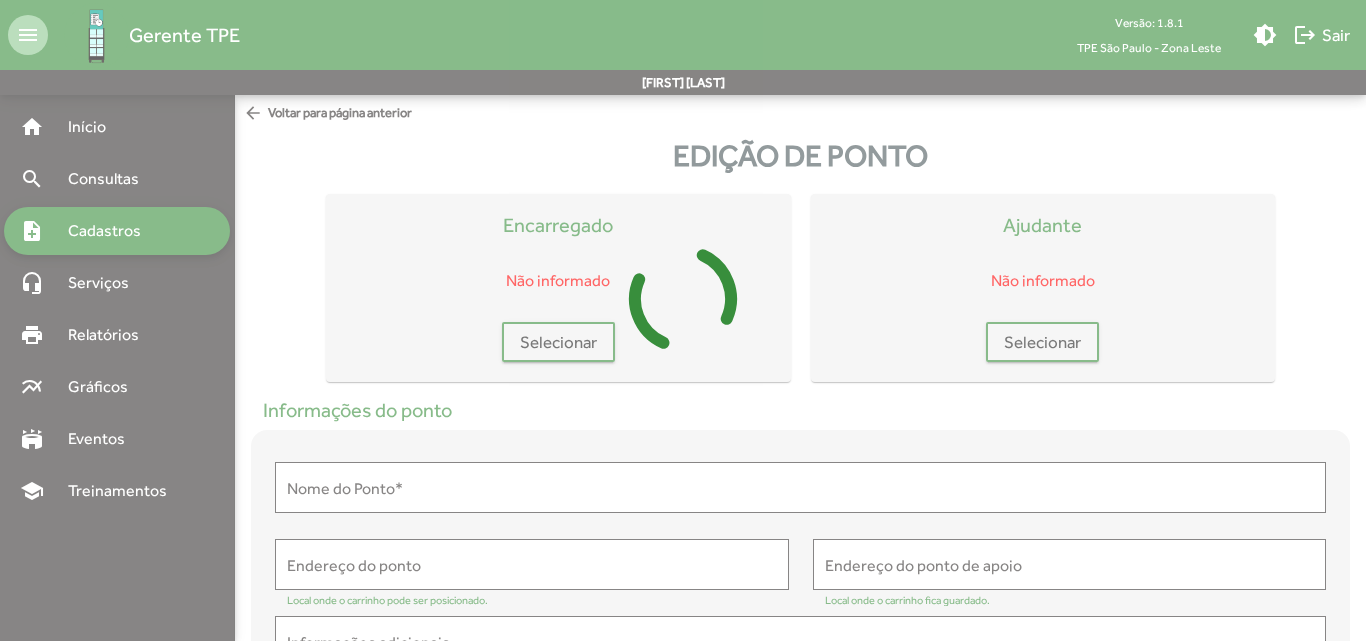 type on "**********" 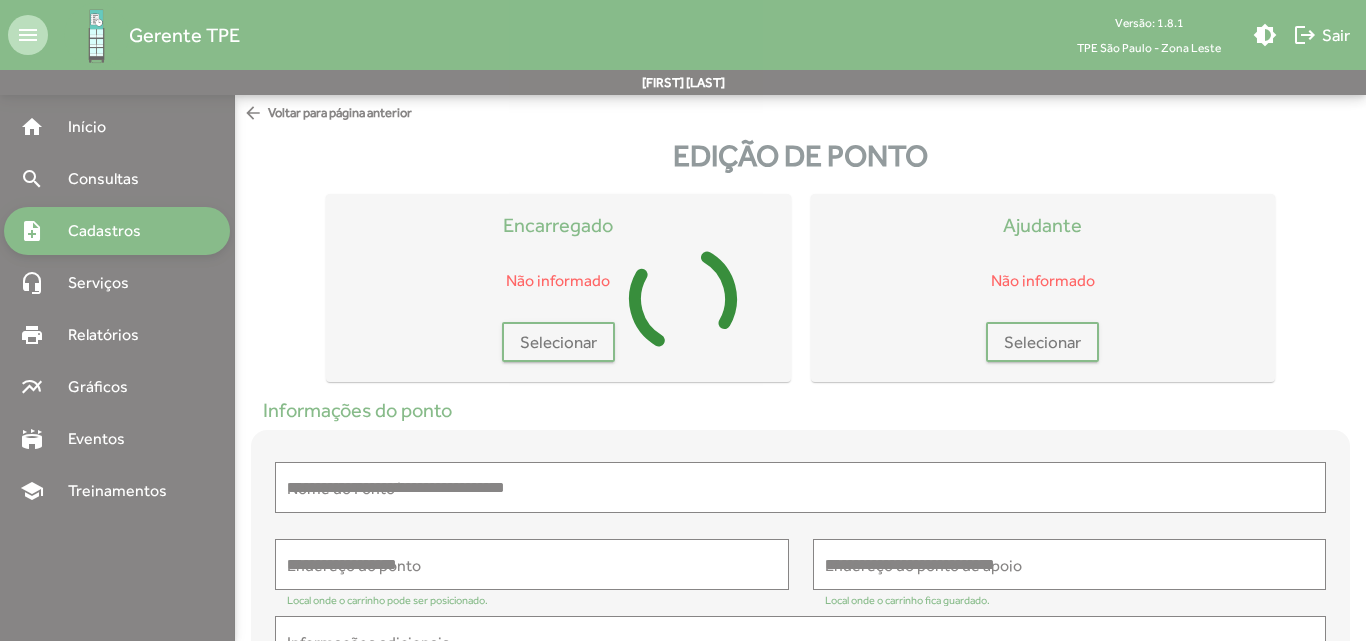 type on "**********" 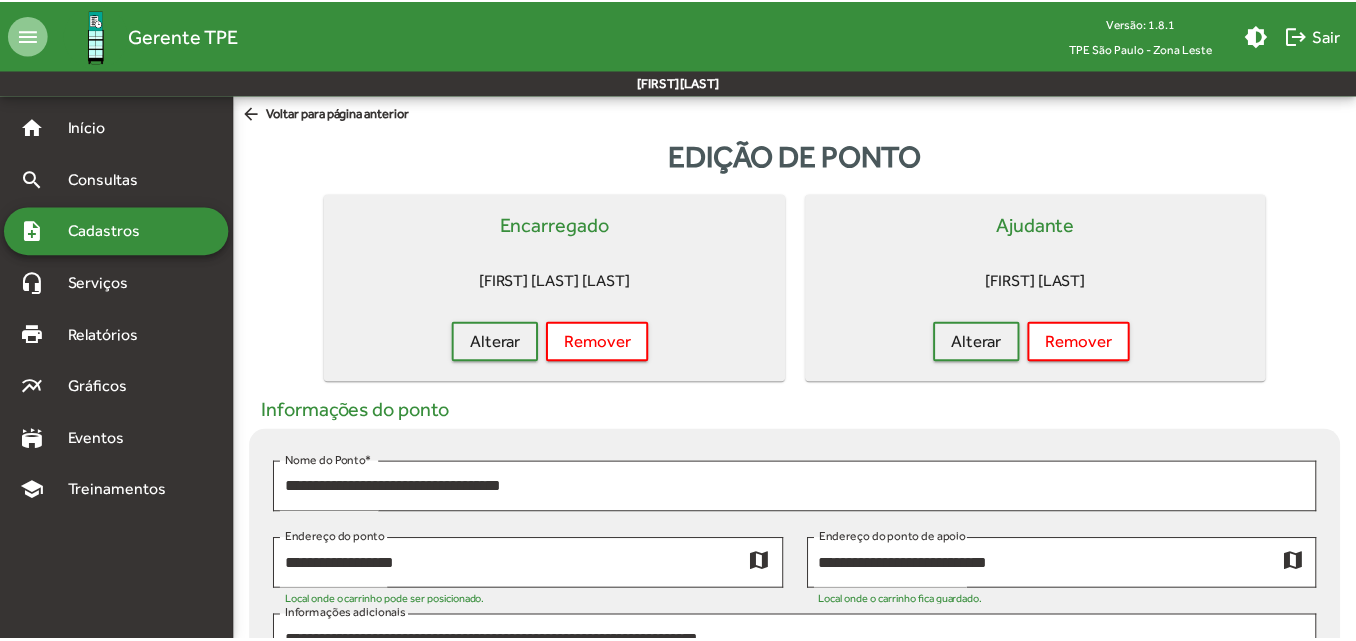 scroll, scrollTop: 0, scrollLeft: 0, axis: both 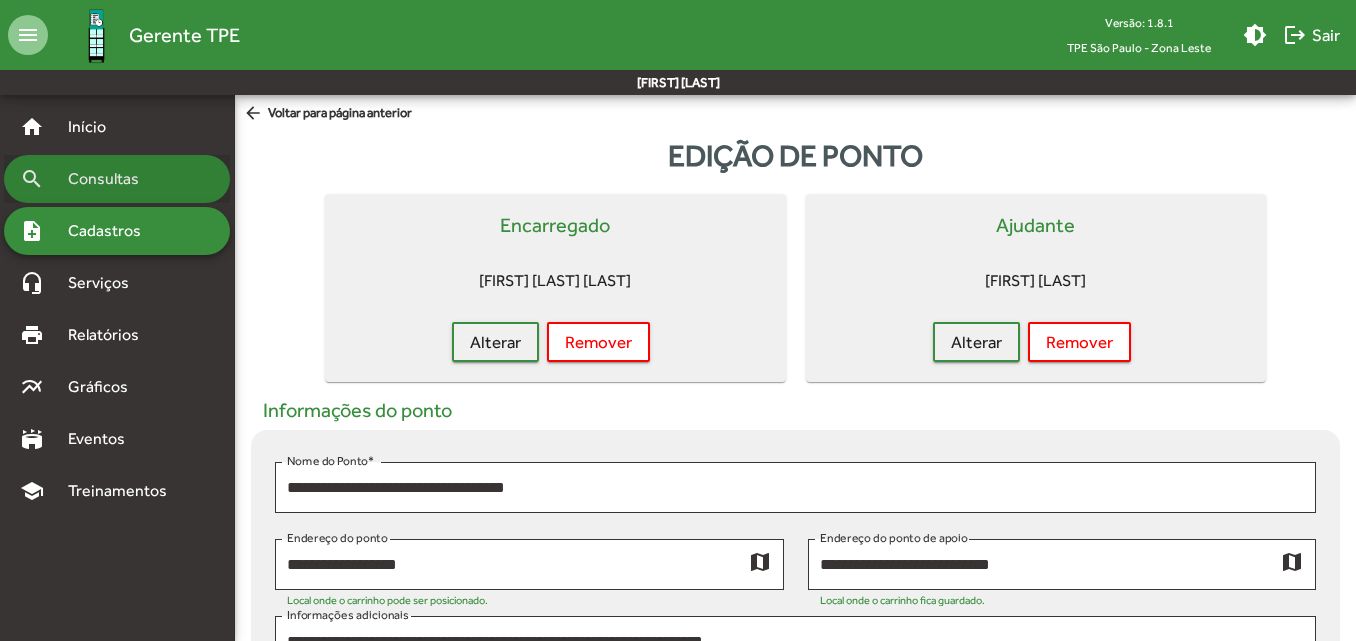 click on "Consultas" at bounding box center (110, 179) 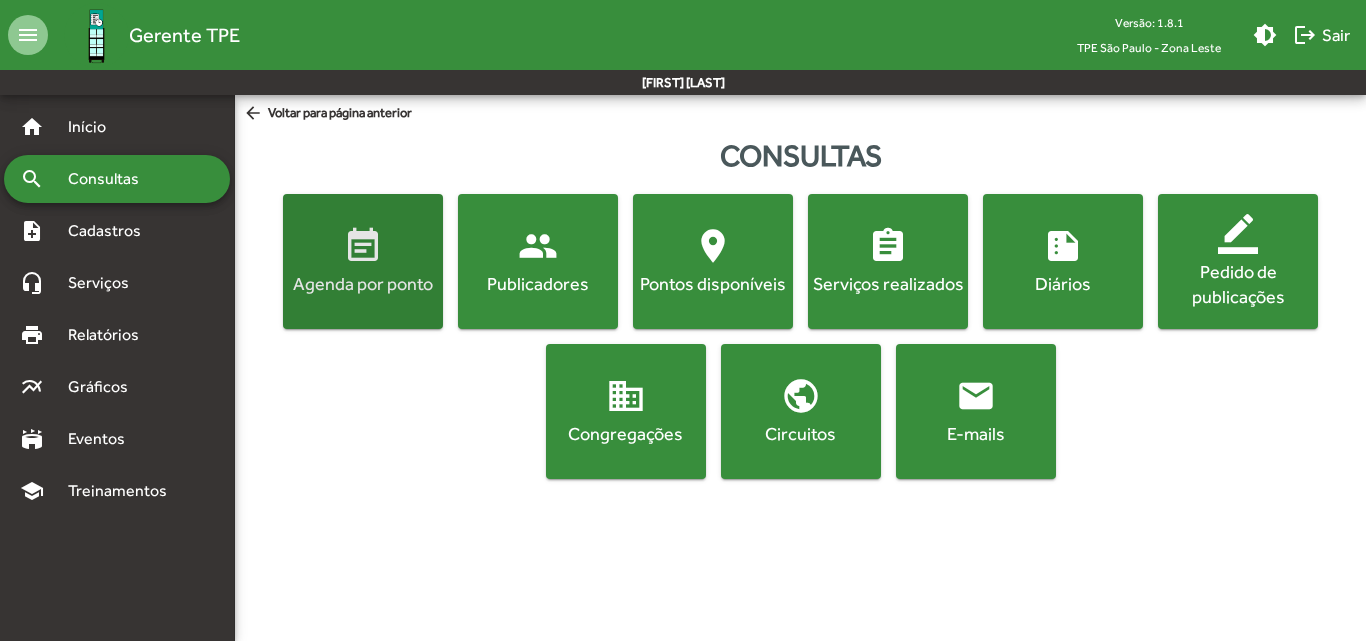 click on "Agenda por ponto" 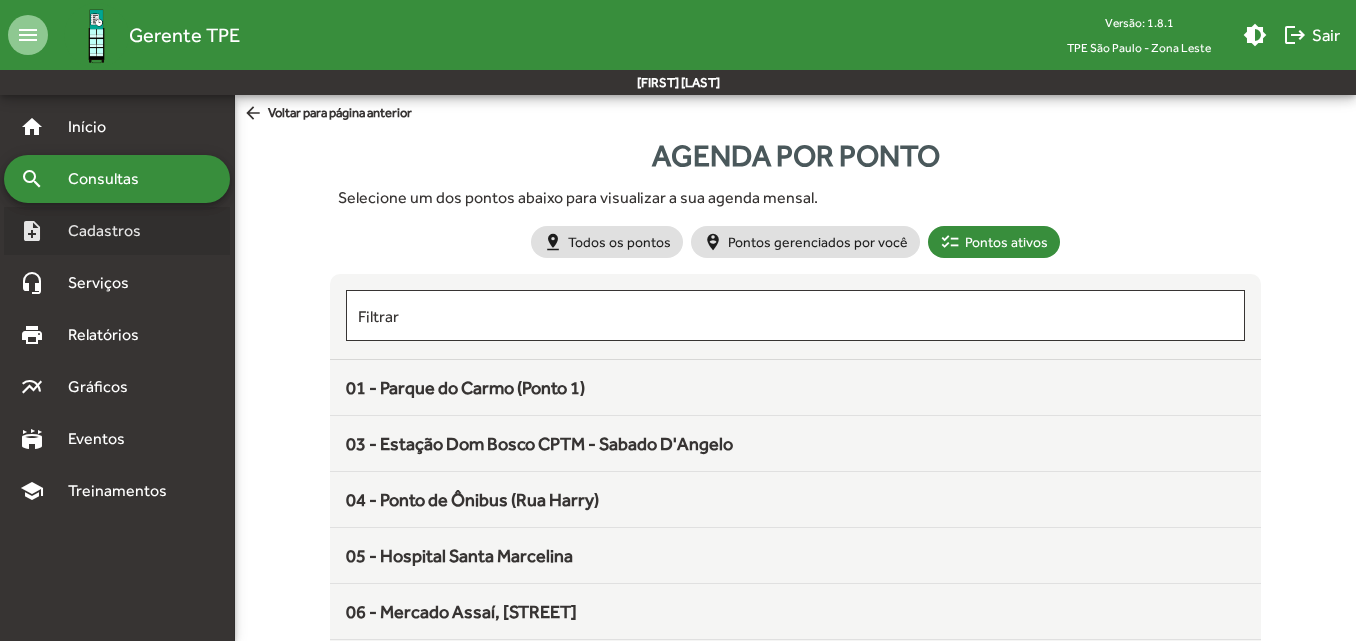 click on "Cadastros" at bounding box center [111, 231] 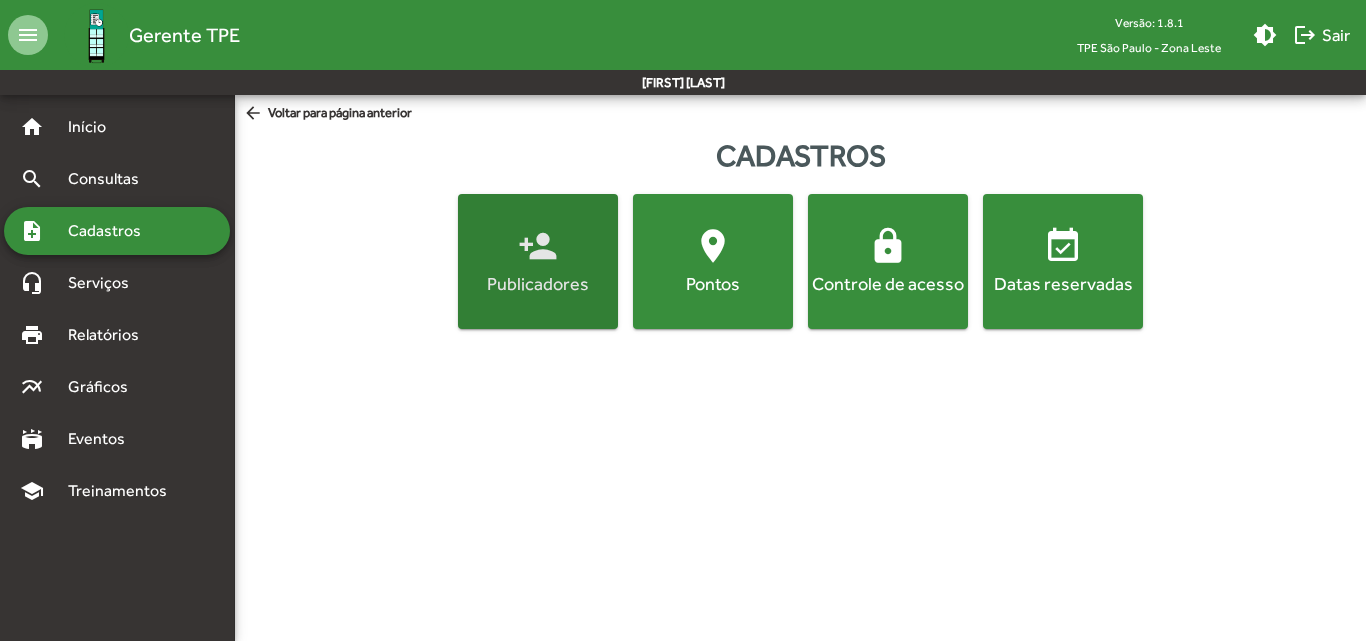 click on "Publicadores" 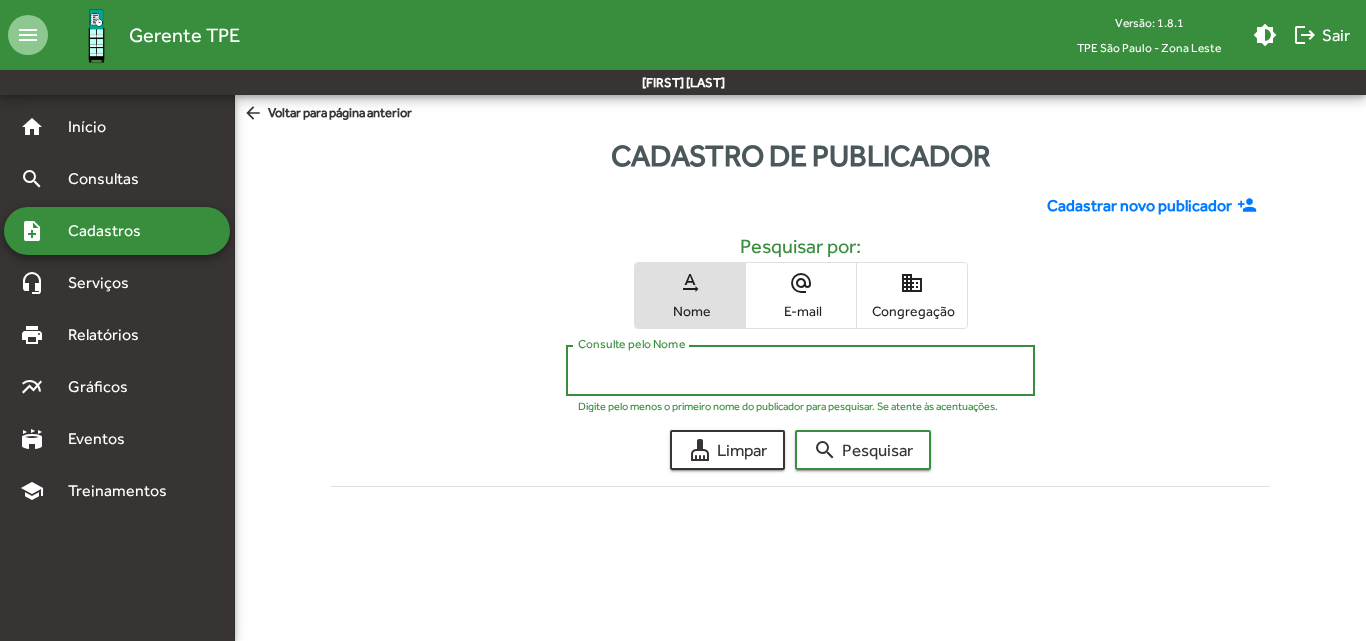 click on "Consulte pelo Nome" at bounding box center (800, 371) 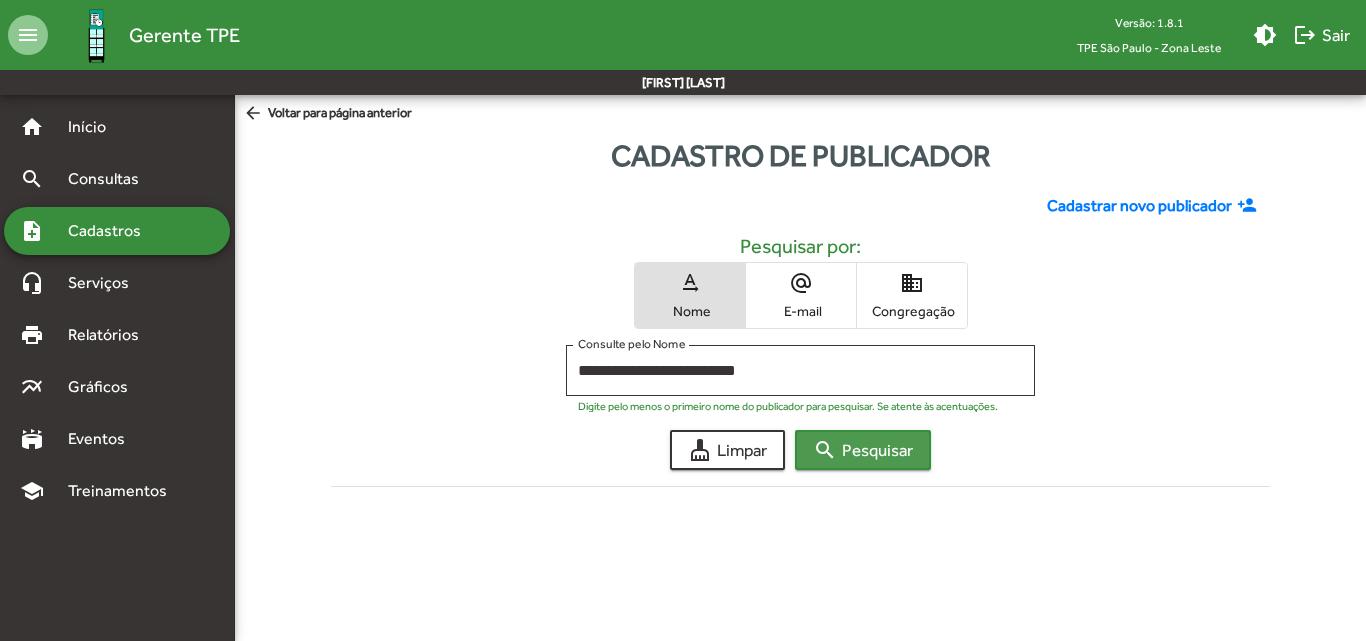 click on "search" 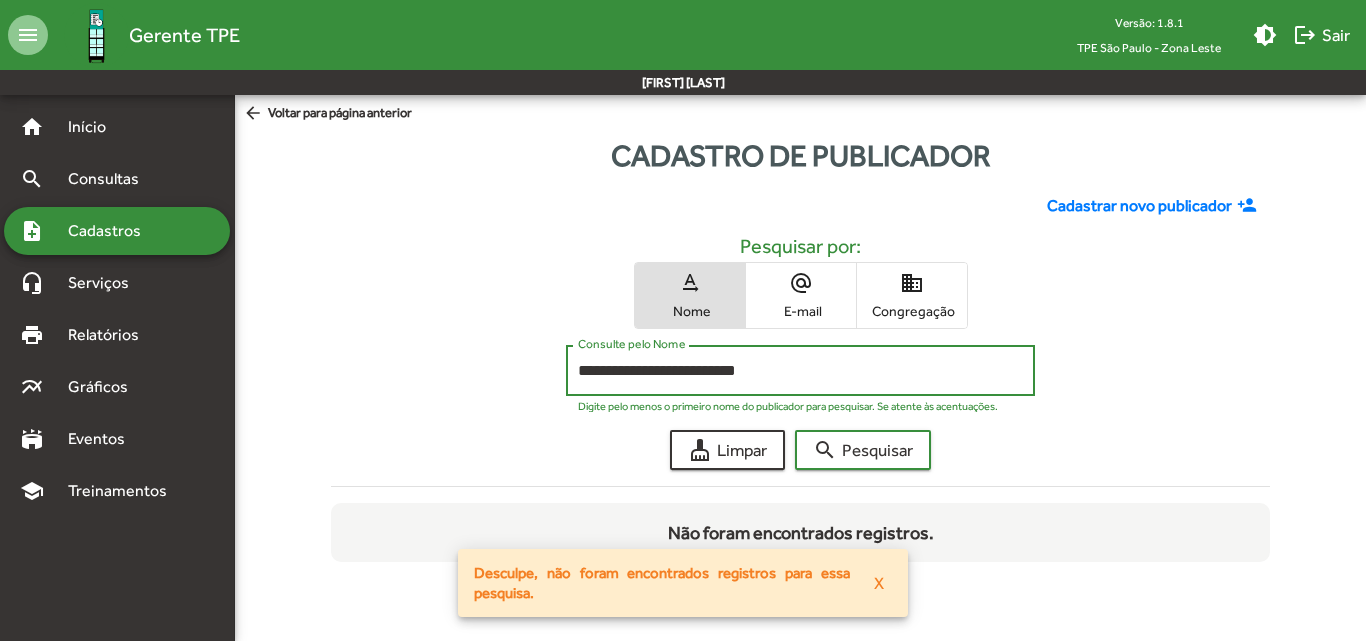 click on "**********" at bounding box center (800, 371) 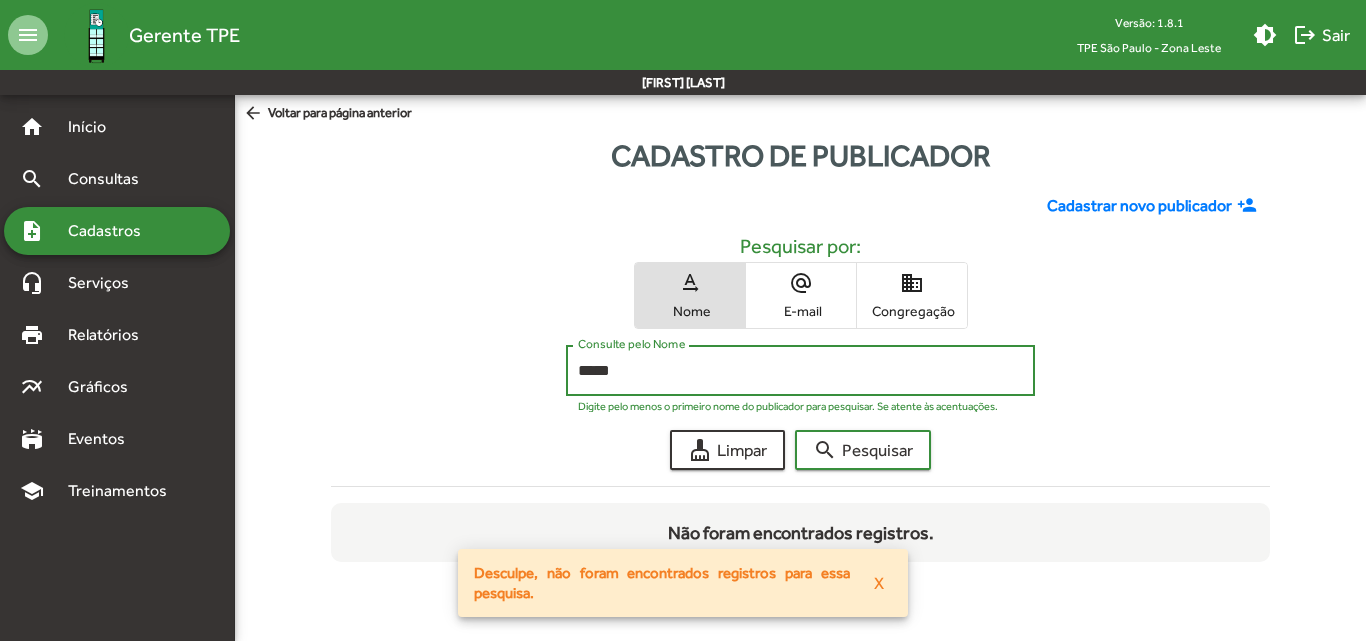 type on "*****" 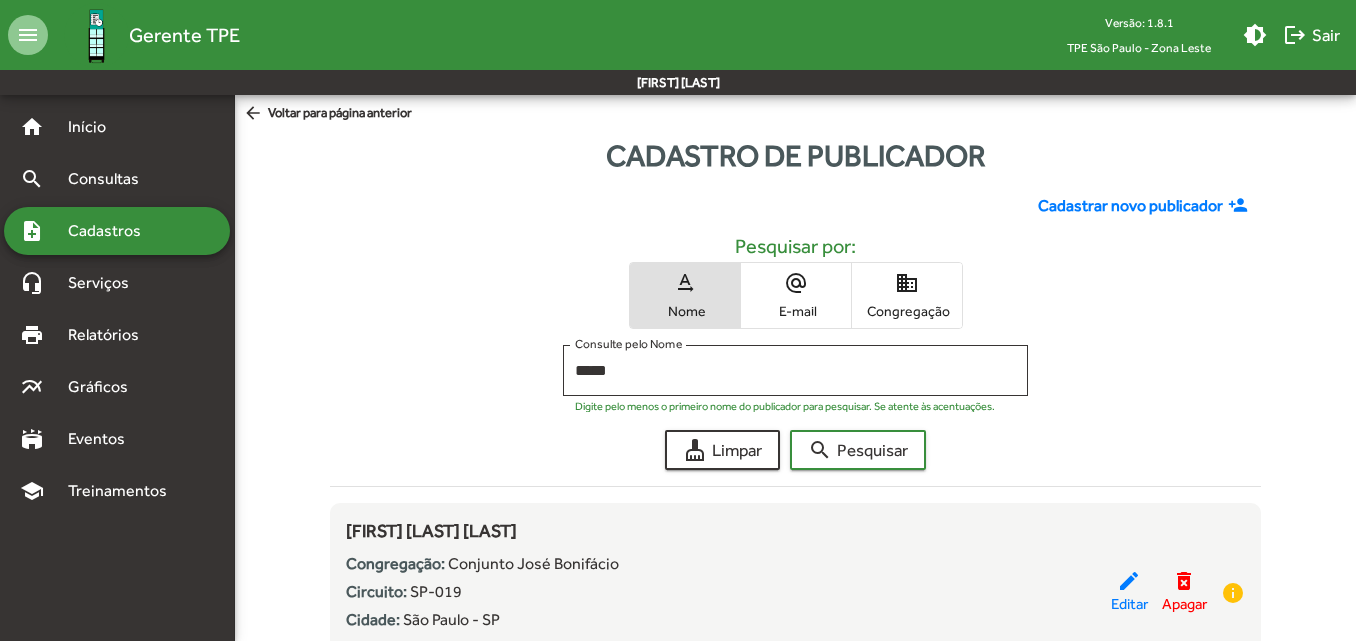 click on "Cadastrar novo publicador person_add Pesquisar por: text_rotation_none Nome alternate_email E-mail domain Congregação ***** Consulte pelo Nome Digite pelo menos o primeiro nome do publicador para pesquisar. Se atente às acentuações. cleaning_services  Limpar  search  Pesquisar  Filtrar Paula Cristina Da Silva Borges
Congregação:
Conjunto José Bonifácio
Circuito:
SP-019
Cidade:
São Paulo - SP
Sistemas acessados:
APP
edit  Editar  delete_forever  Apagar  info Paula Francinete de Carvalho Puosso
Congregação:
Jardim Brasília
Circuito:
SP-021
Cidade:
São Paulo - SP
Sistemas acessados:
Nenhum
edit info" 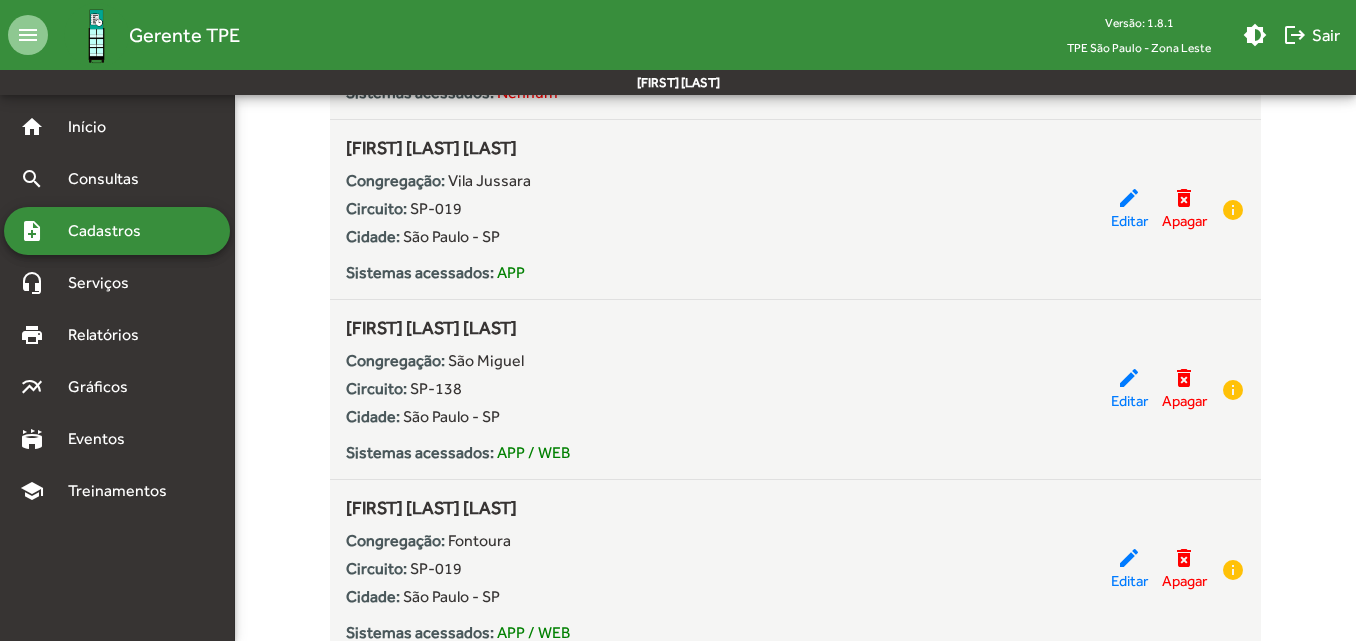 scroll, scrollTop: 745, scrollLeft: 0, axis: vertical 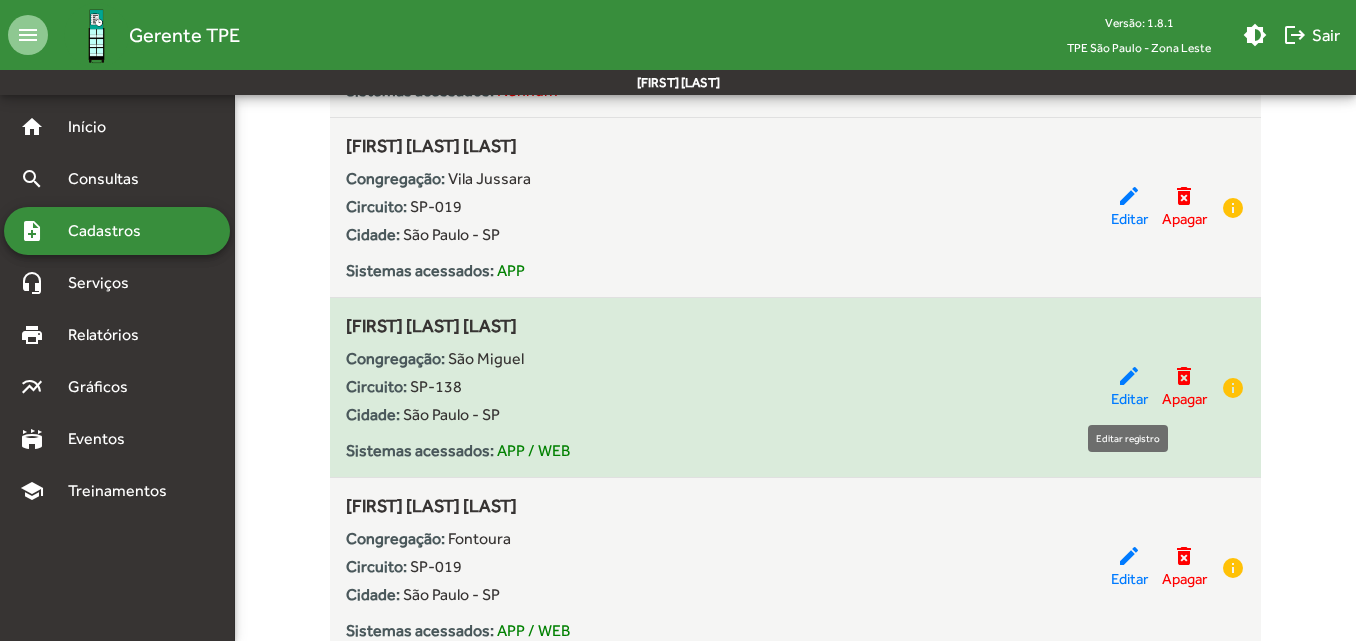 click on "edit" 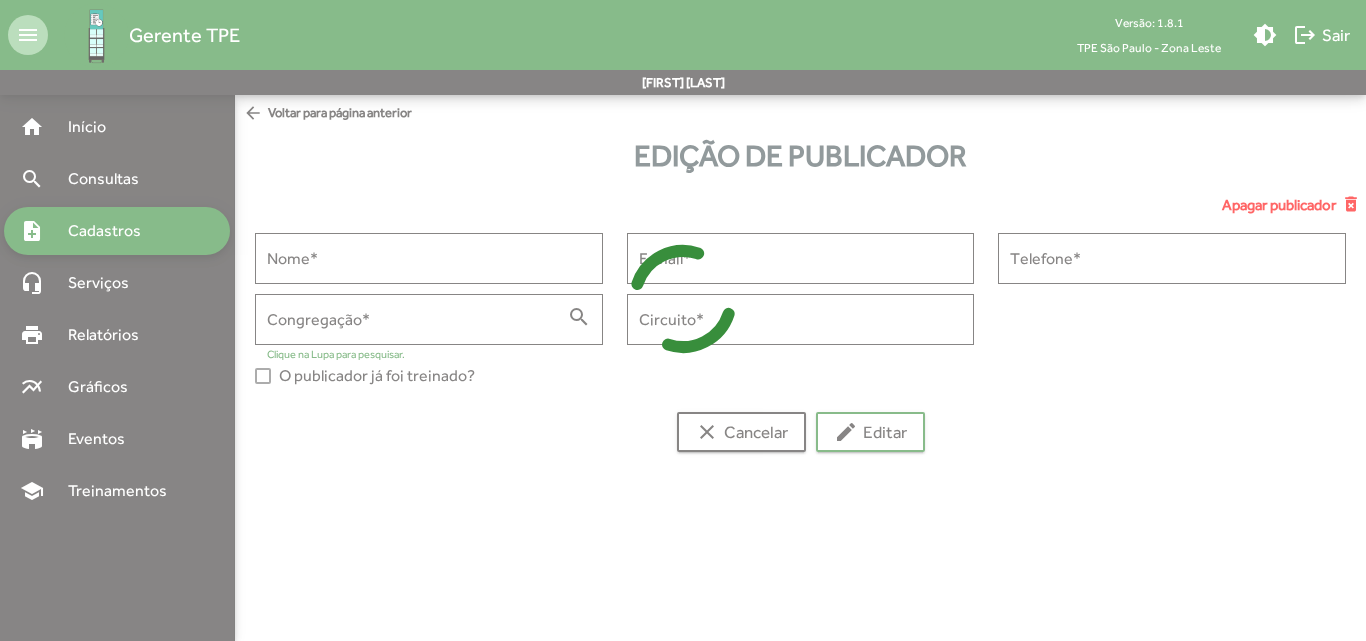 type on "**********" 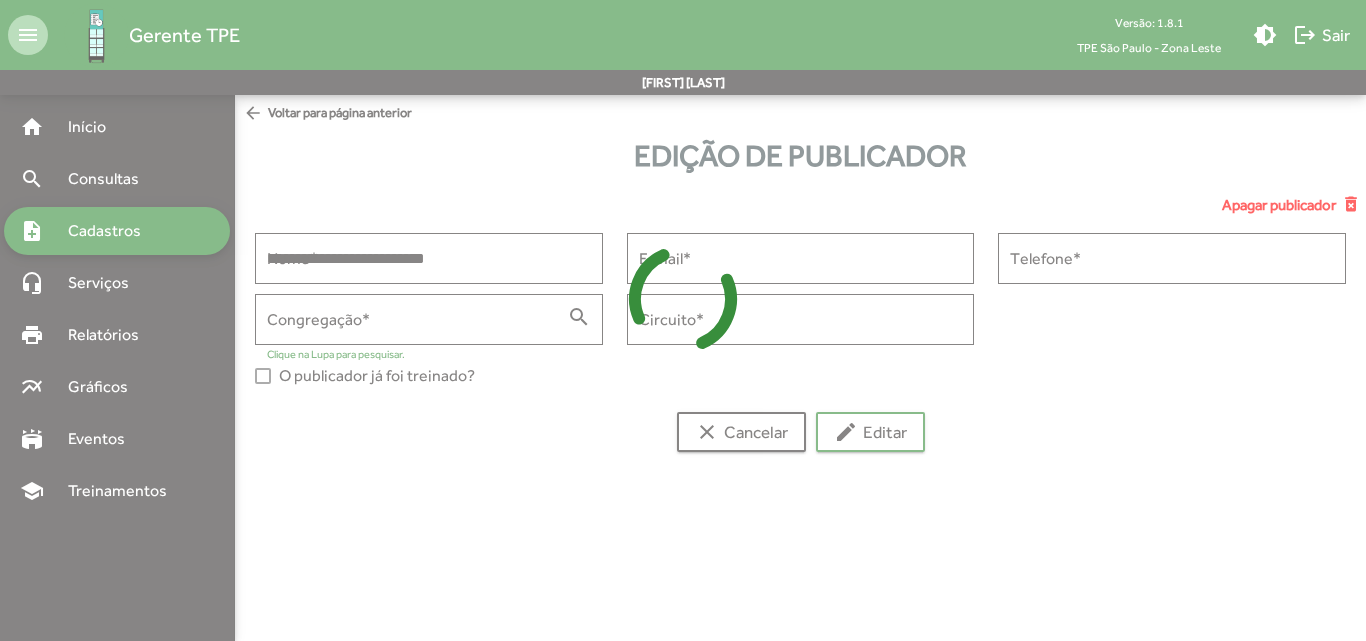 type on "**********" 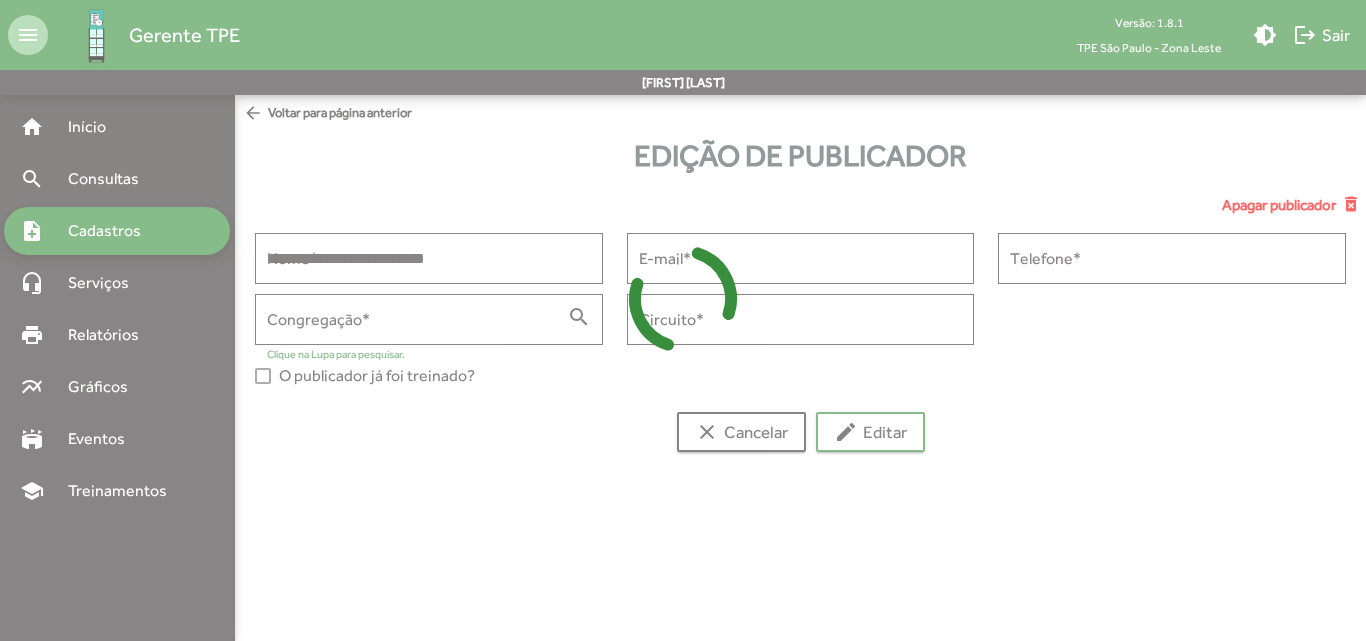 type on "**********" 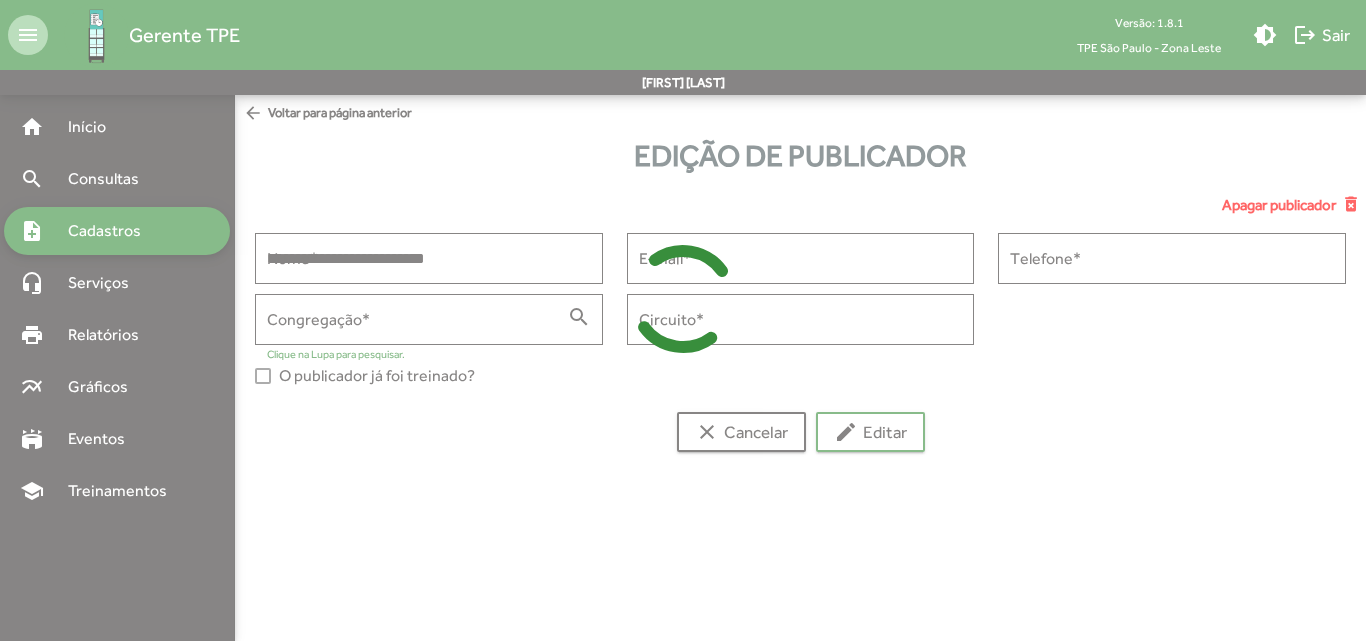 type on "**********" 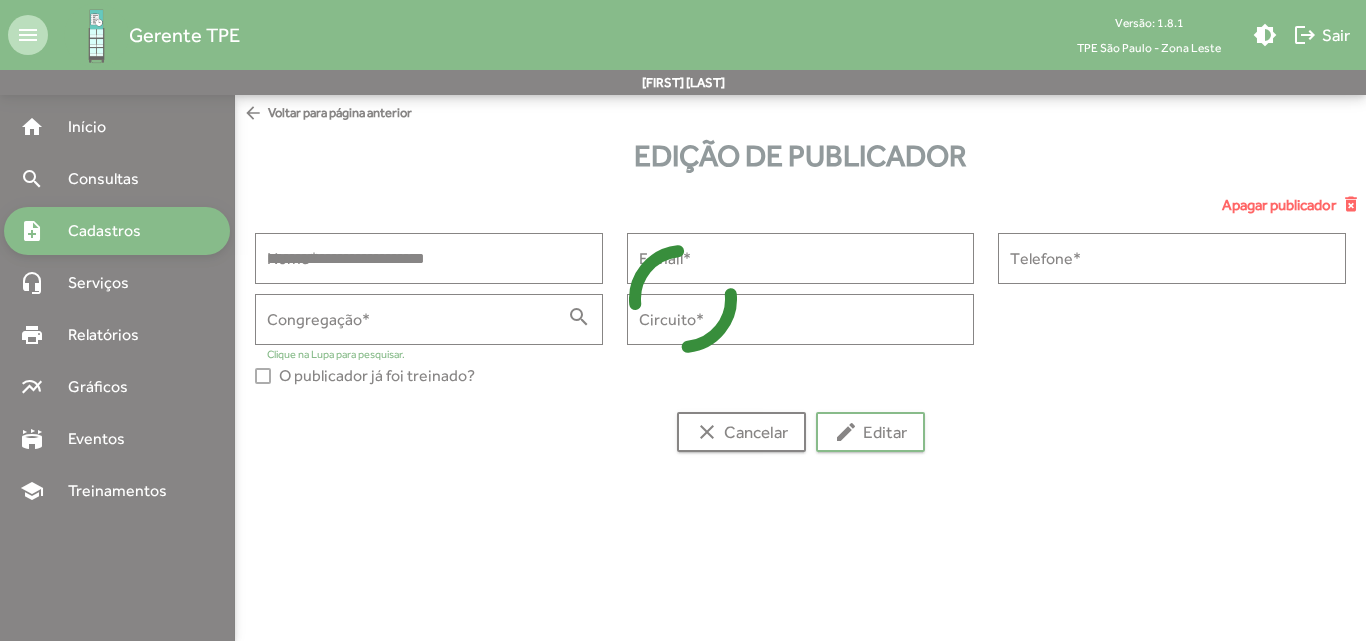type on "******" 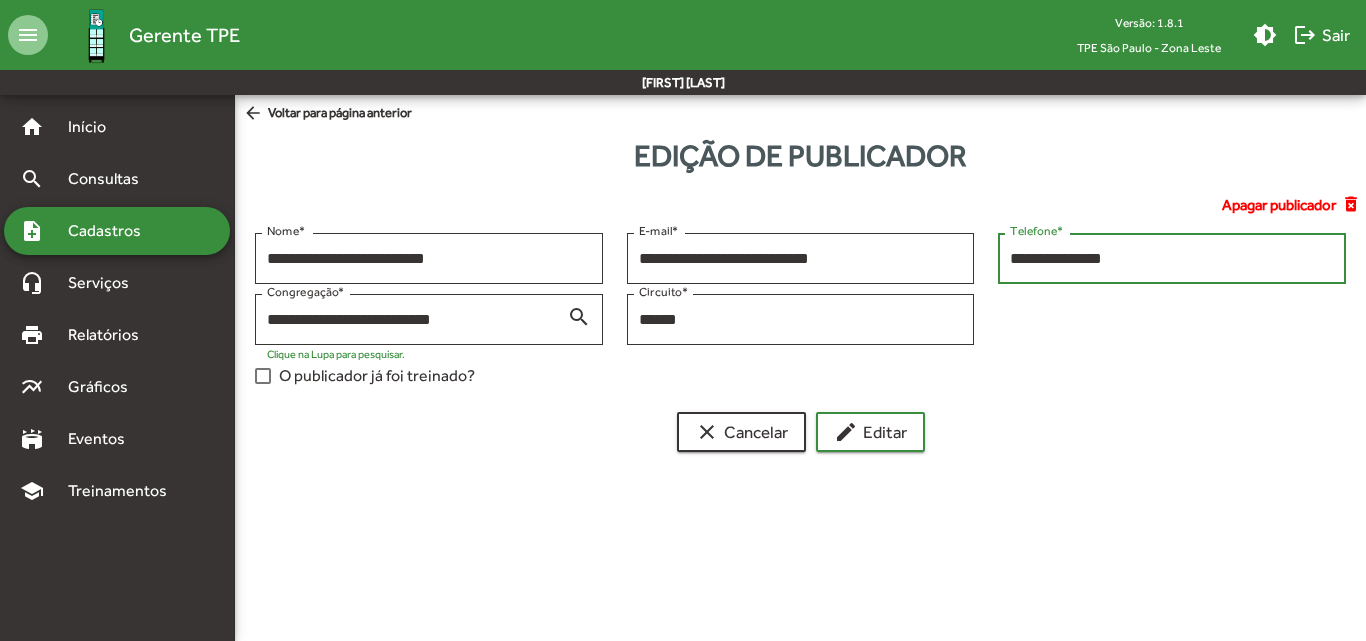 click on "**********" at bounding box center (1172, 259) 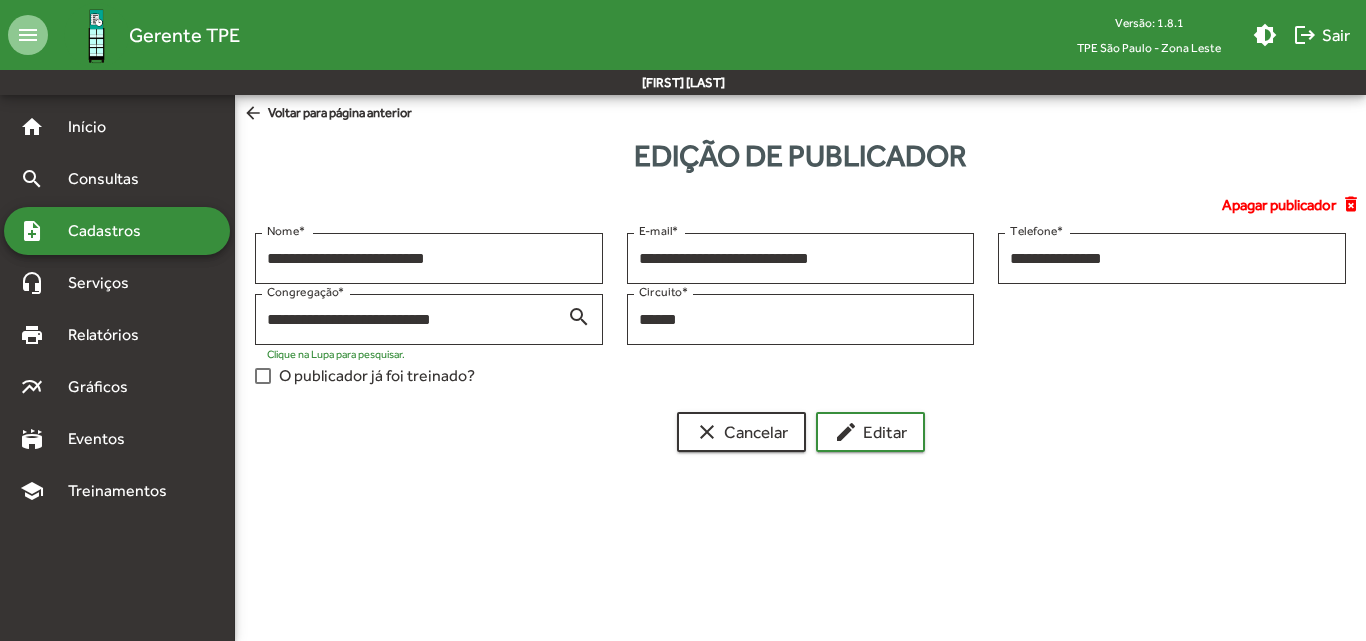 click on "arrow_back  Voltar para página anterior" 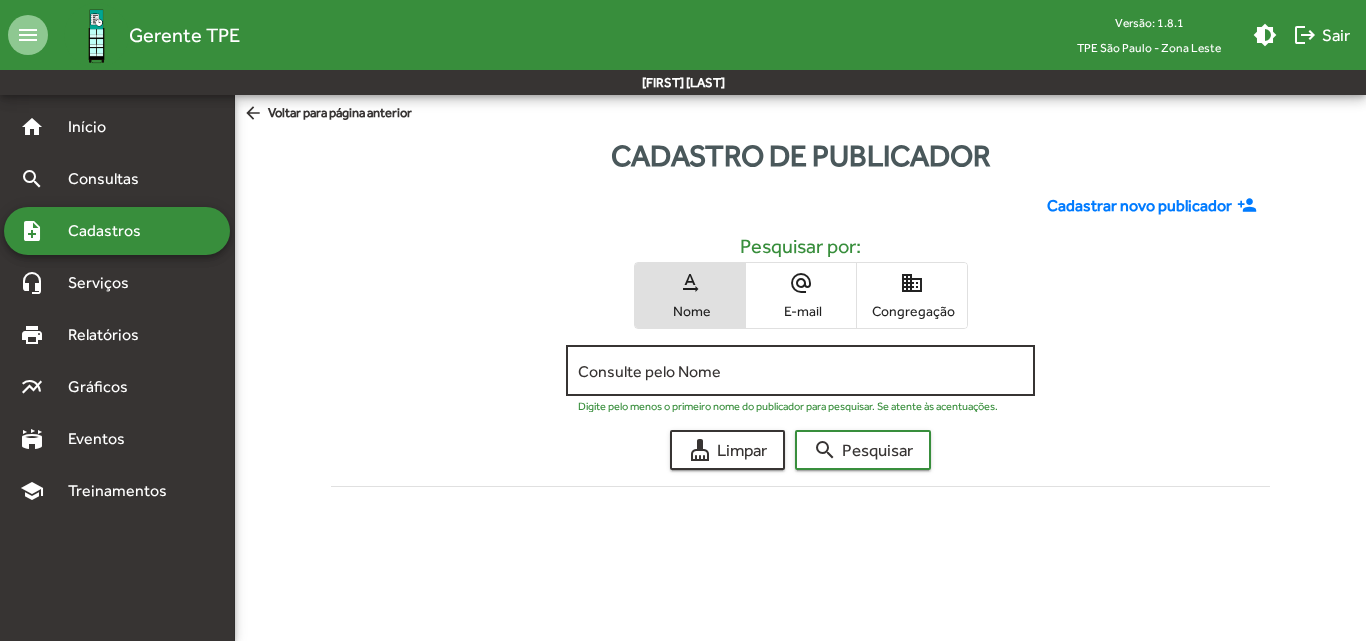click on "Consulte pelo Nome" 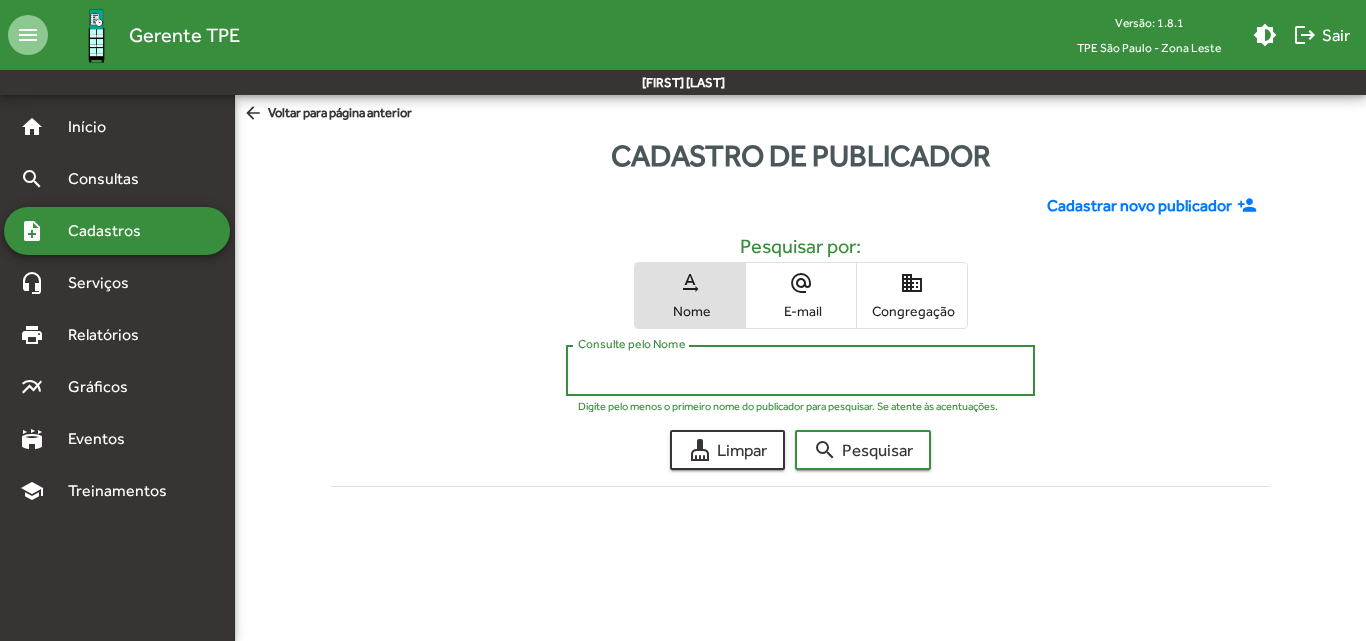 paste on "**********" 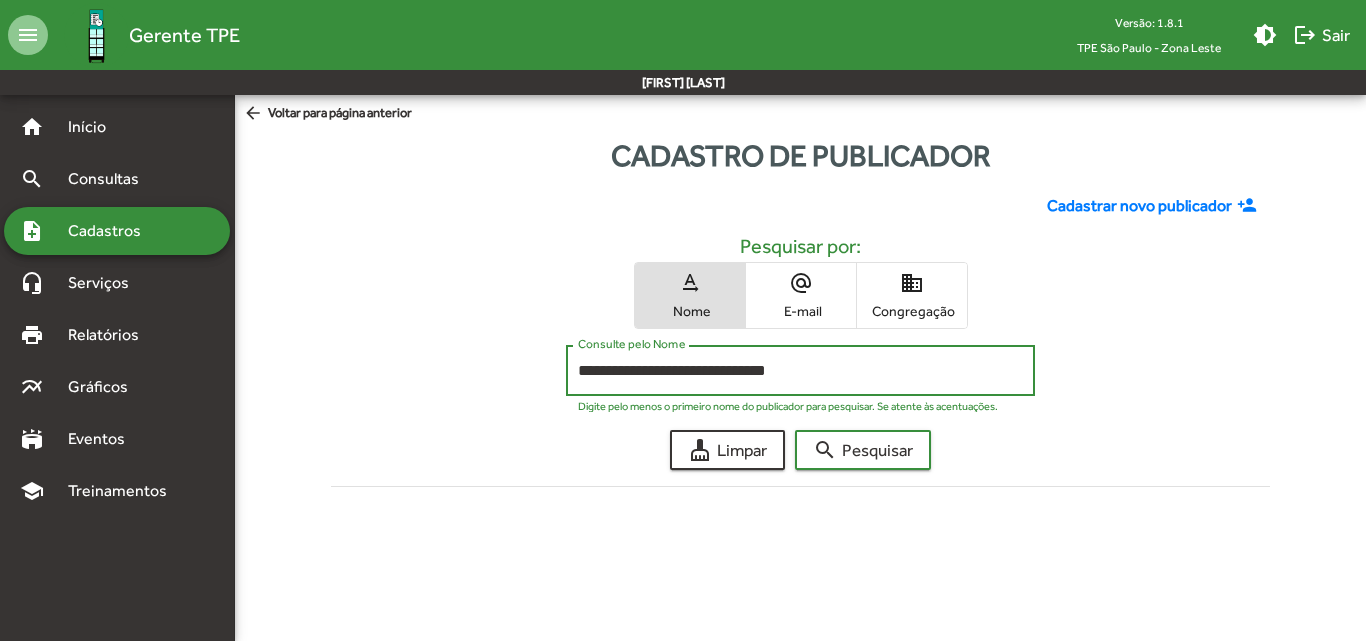 type on "**********" 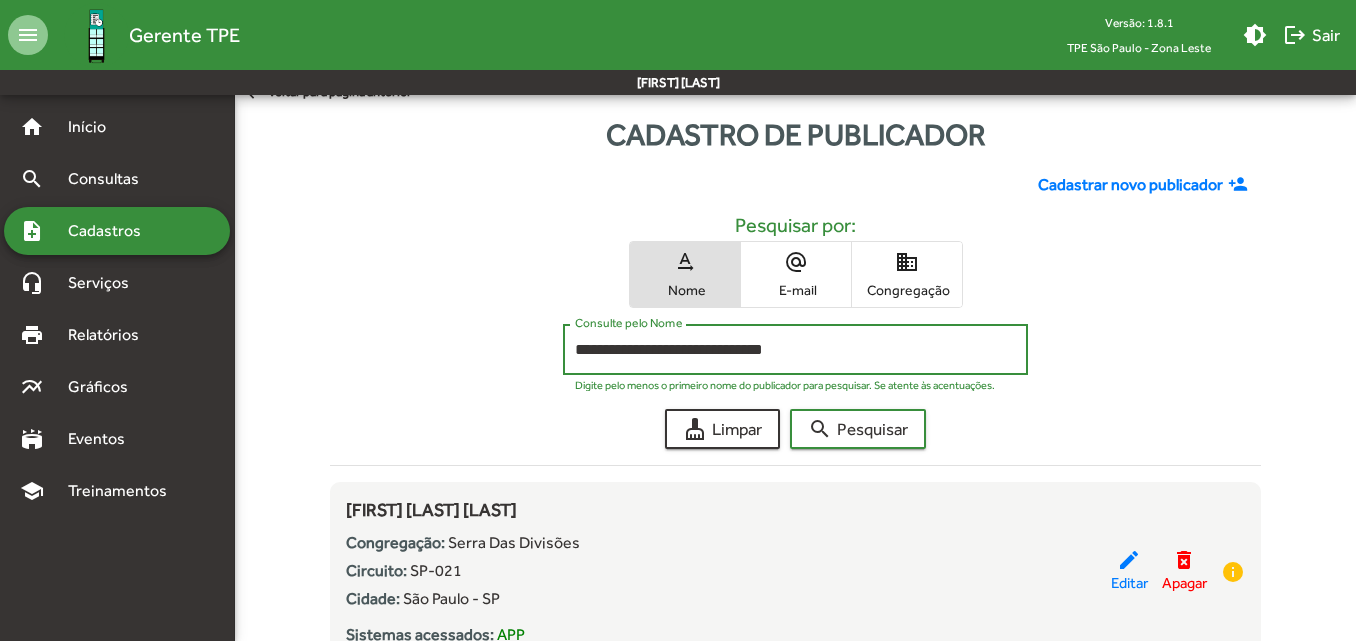 scroll, scrollTop: 105, scrollLeft: 0, axis: vertical 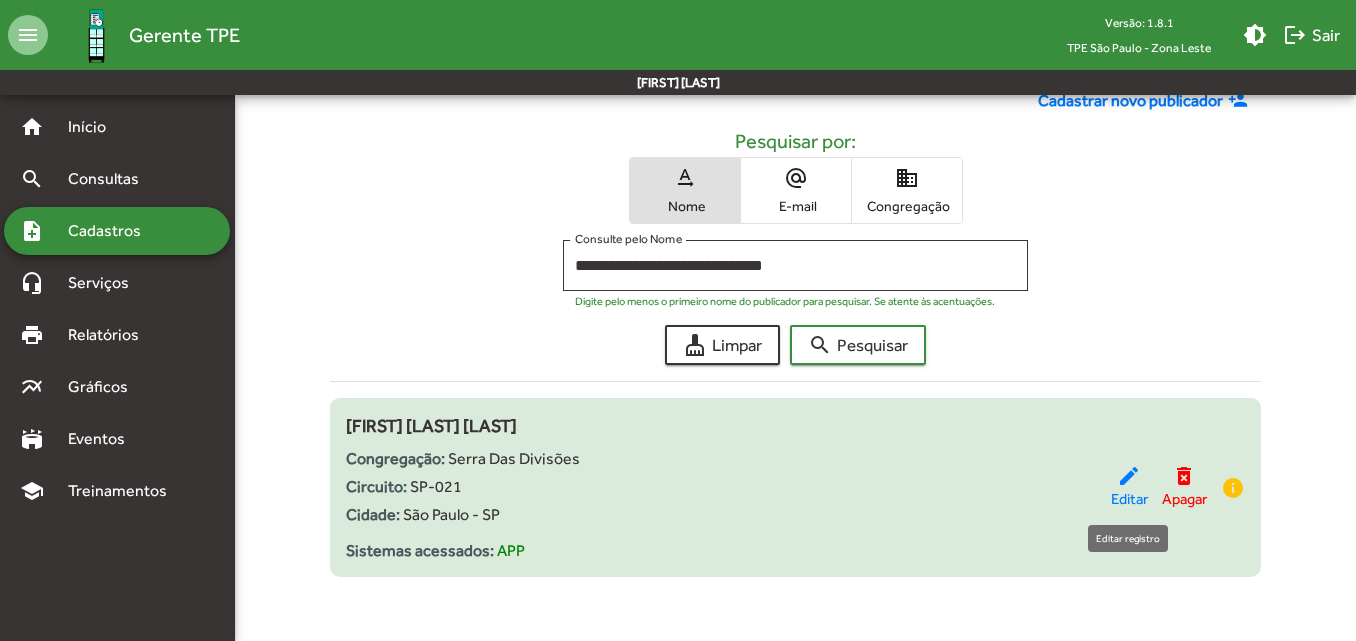 click on "edit" 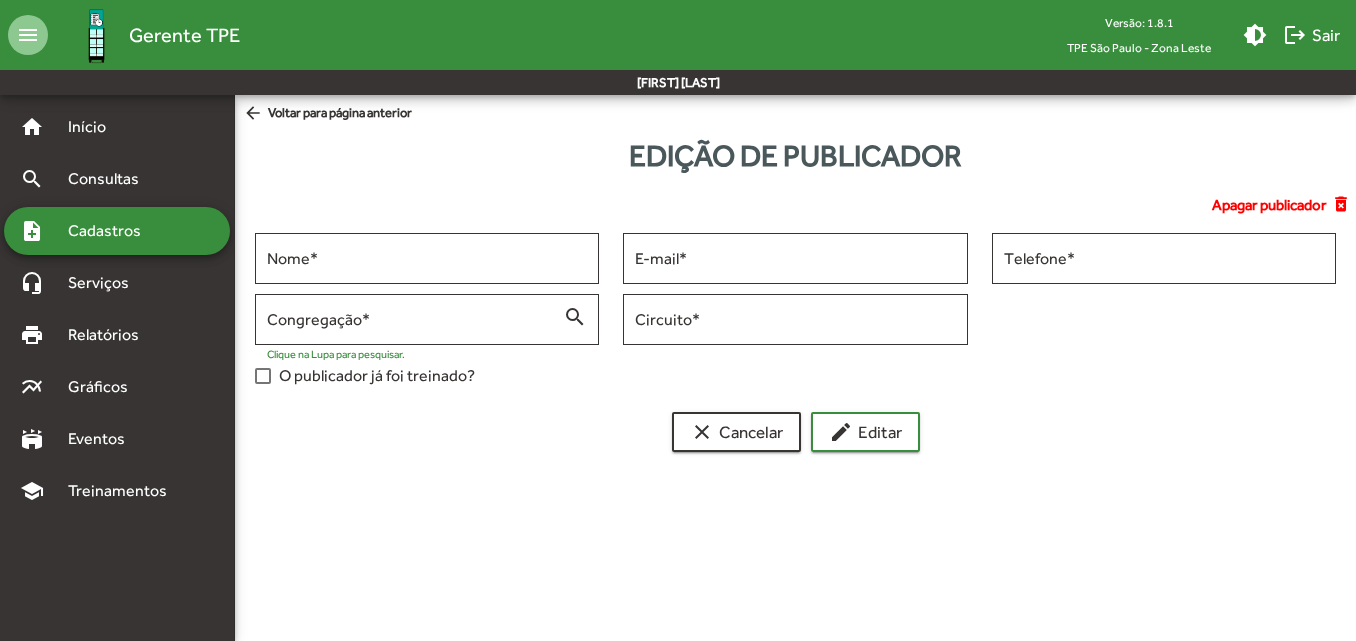 scroll, scrollTop: 0, scrollLeft: 0, axis: both 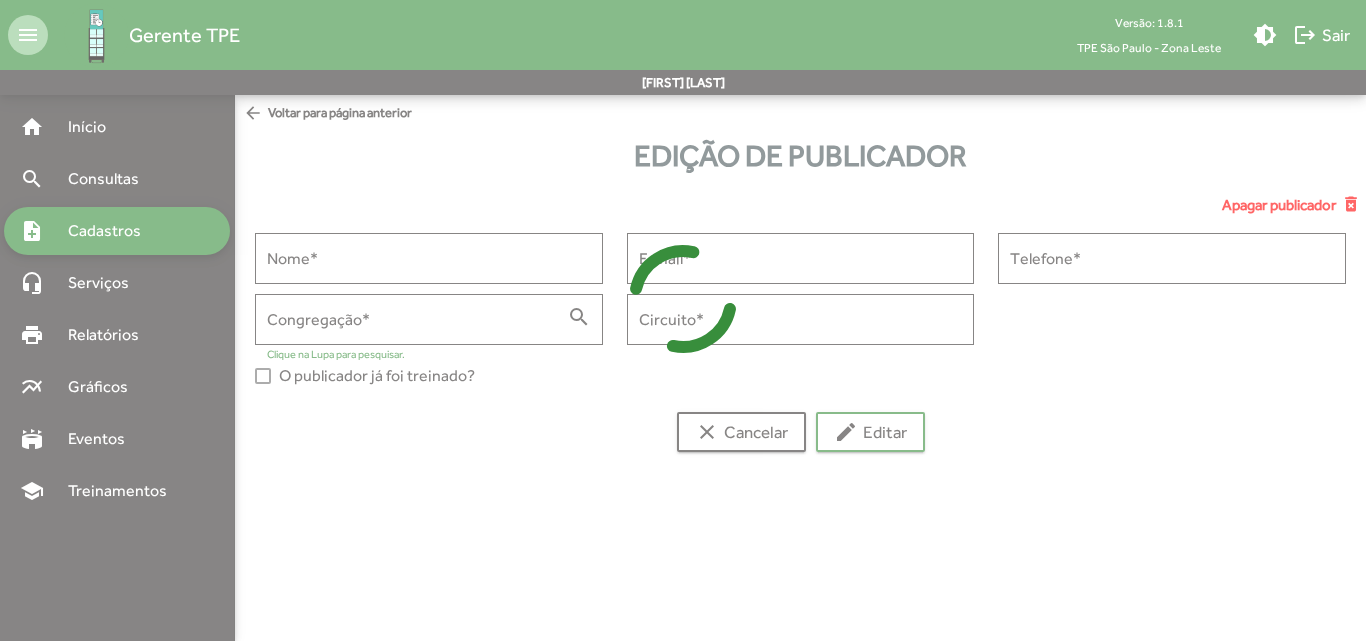 type on "**********" 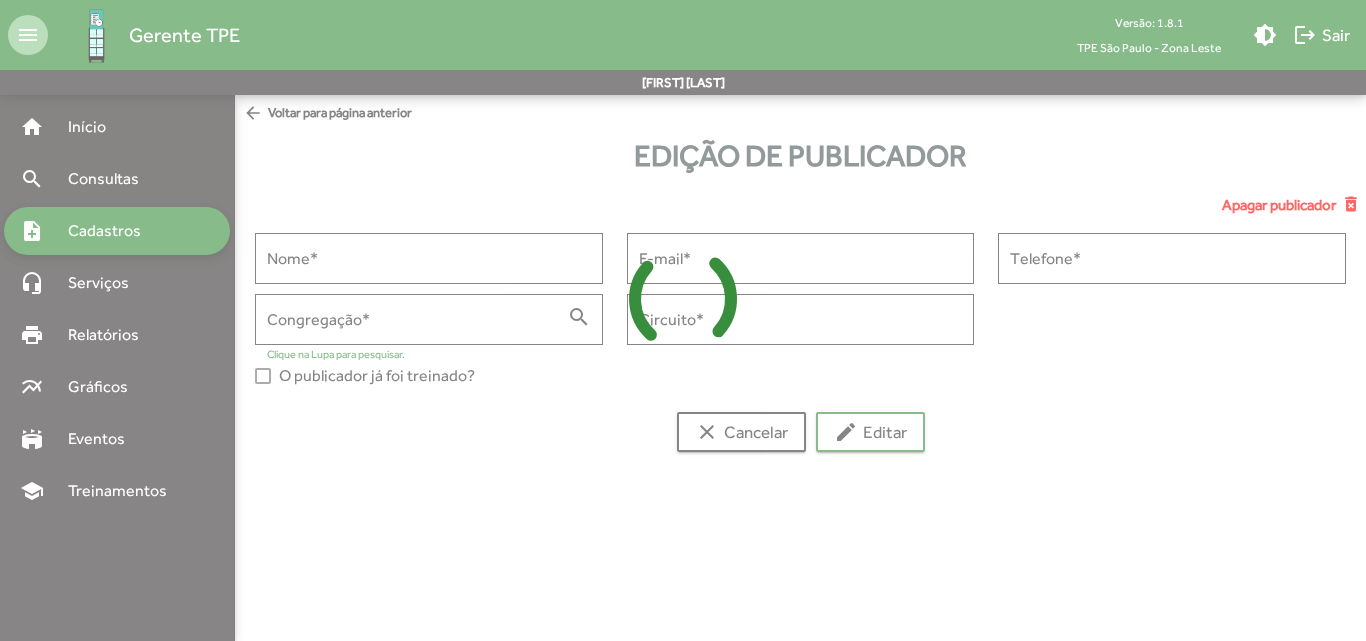 type on "**********" 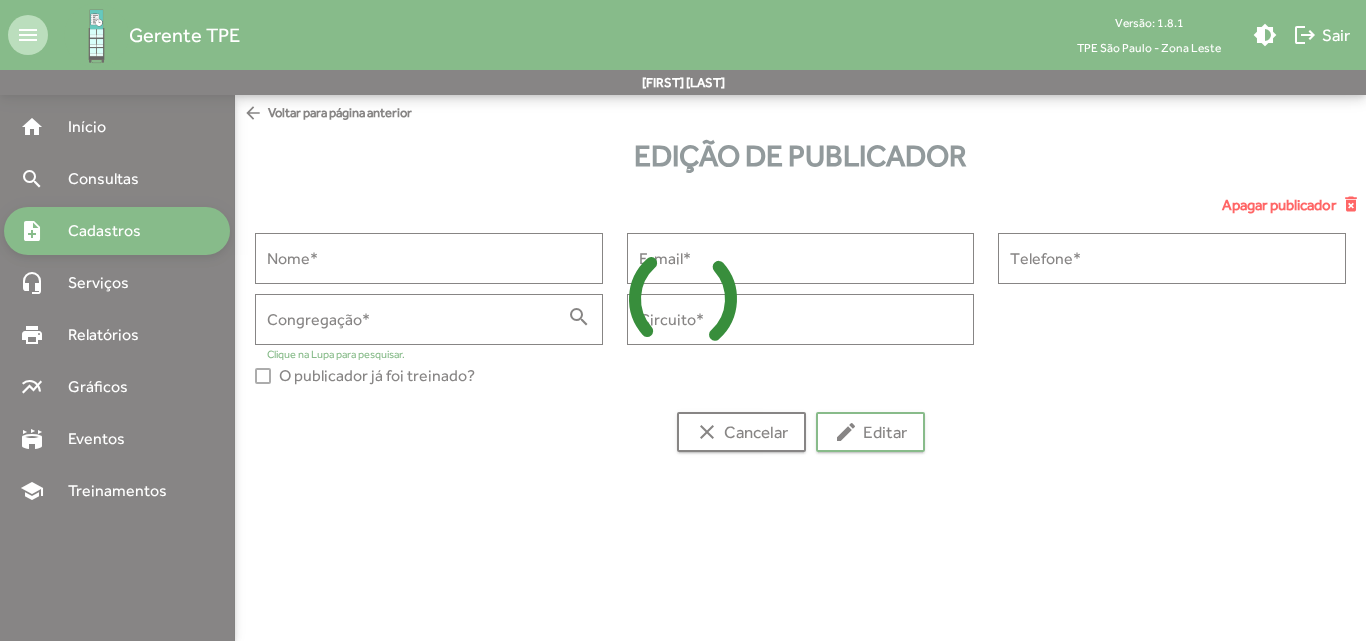 type on "**********" 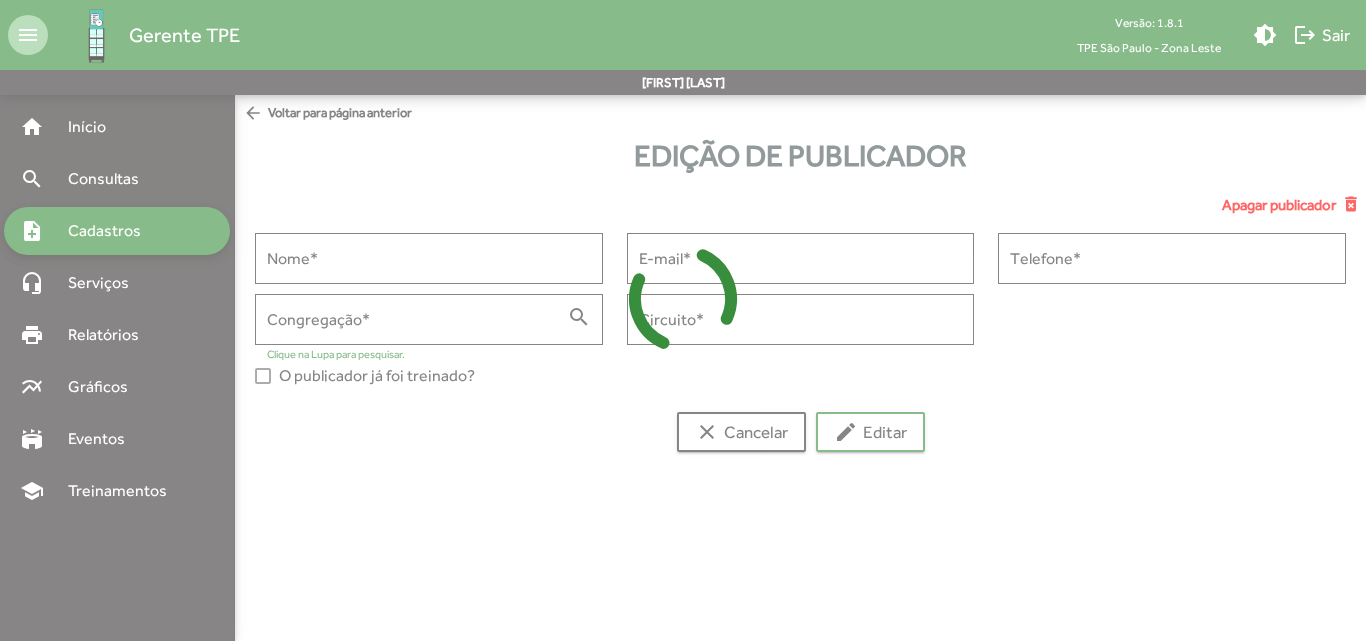 type on "**********" 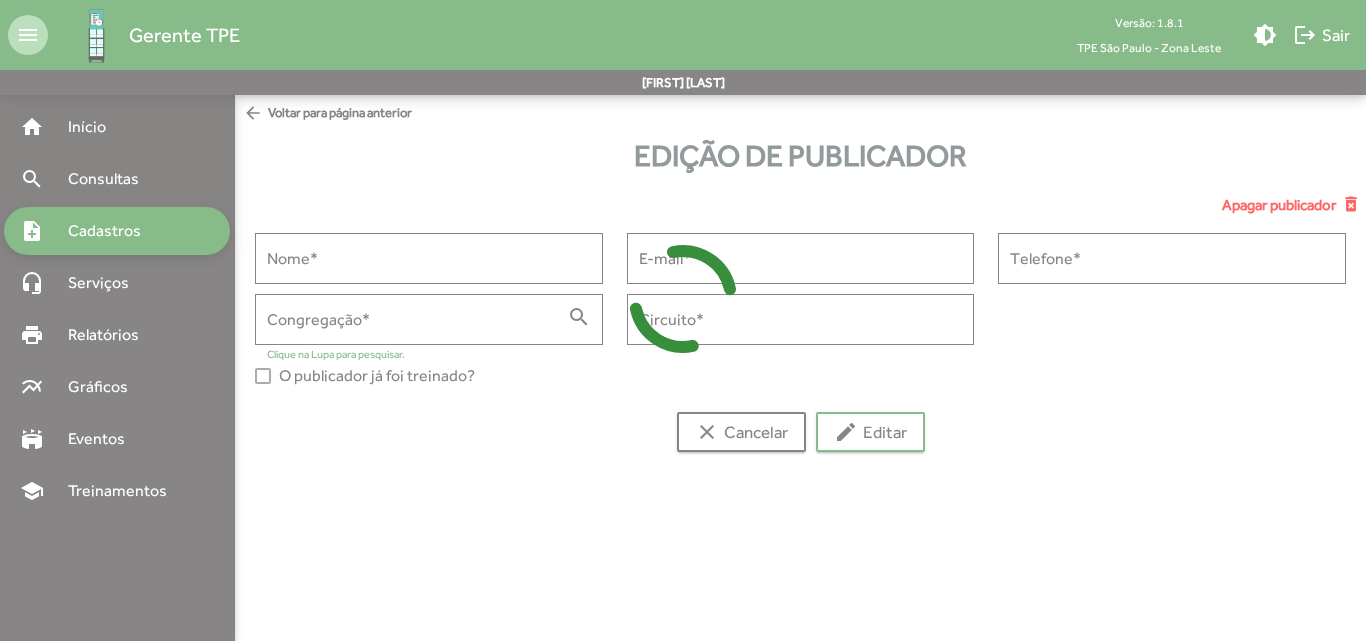 type on "******" 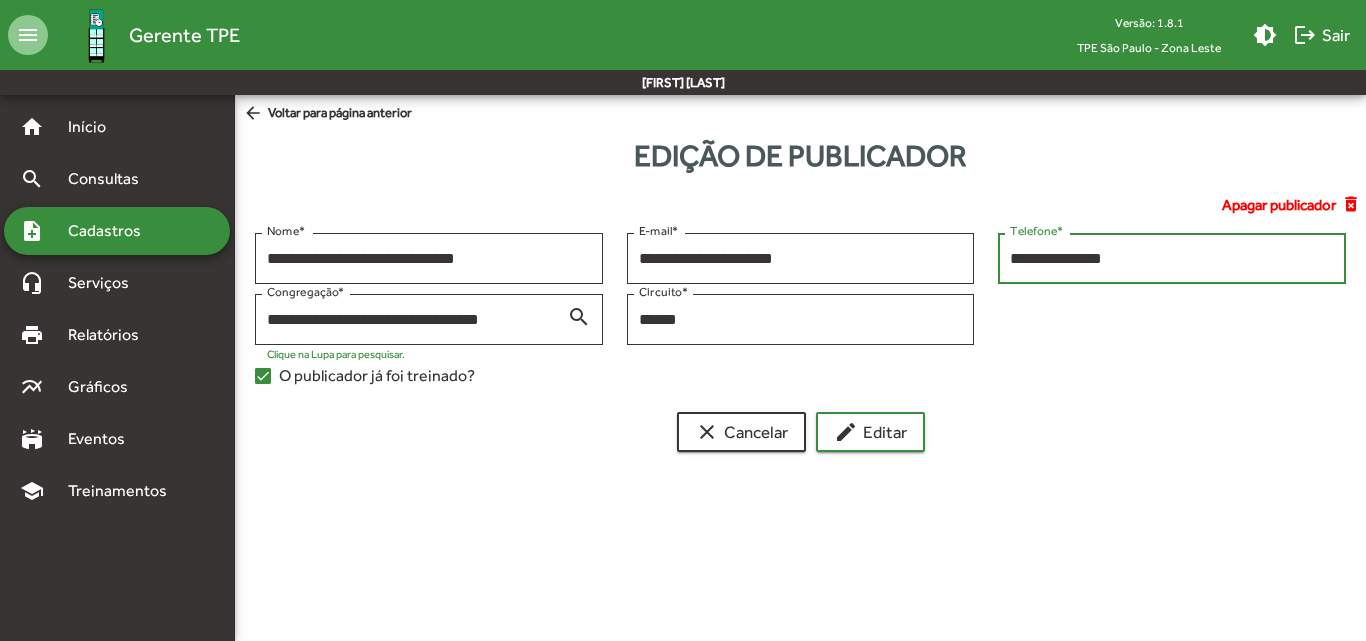 click on "**********" at bounding box center (1172, 259) 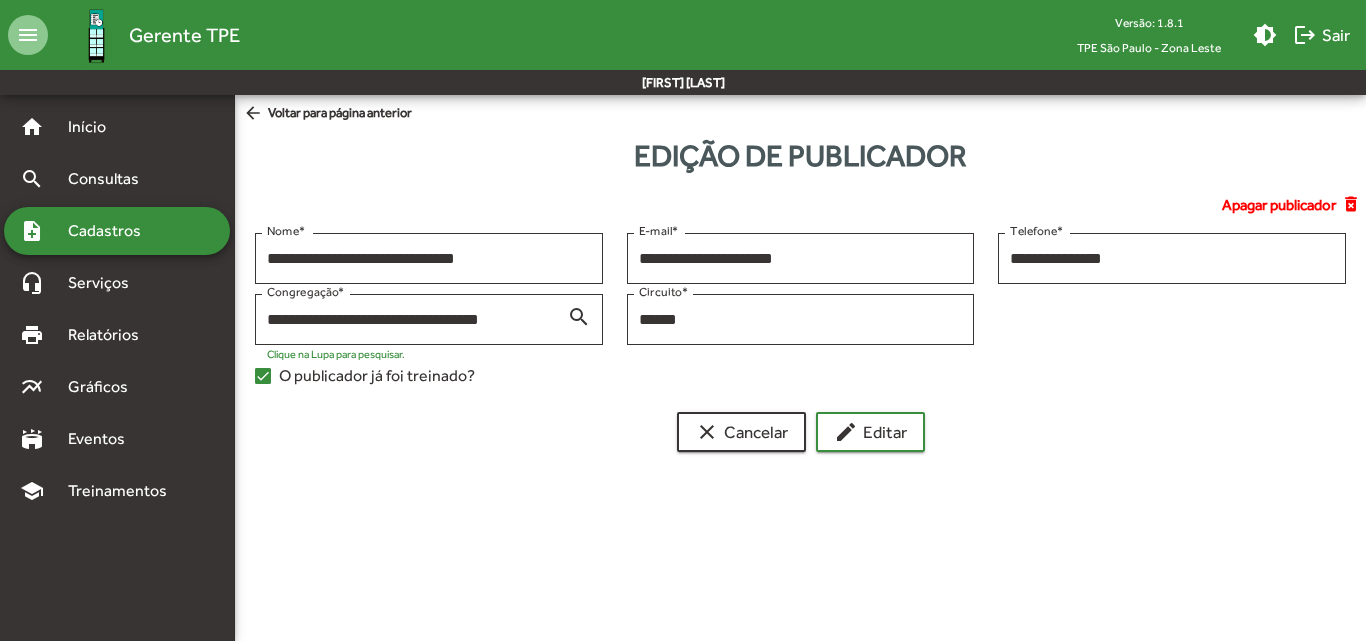 click on "**********" 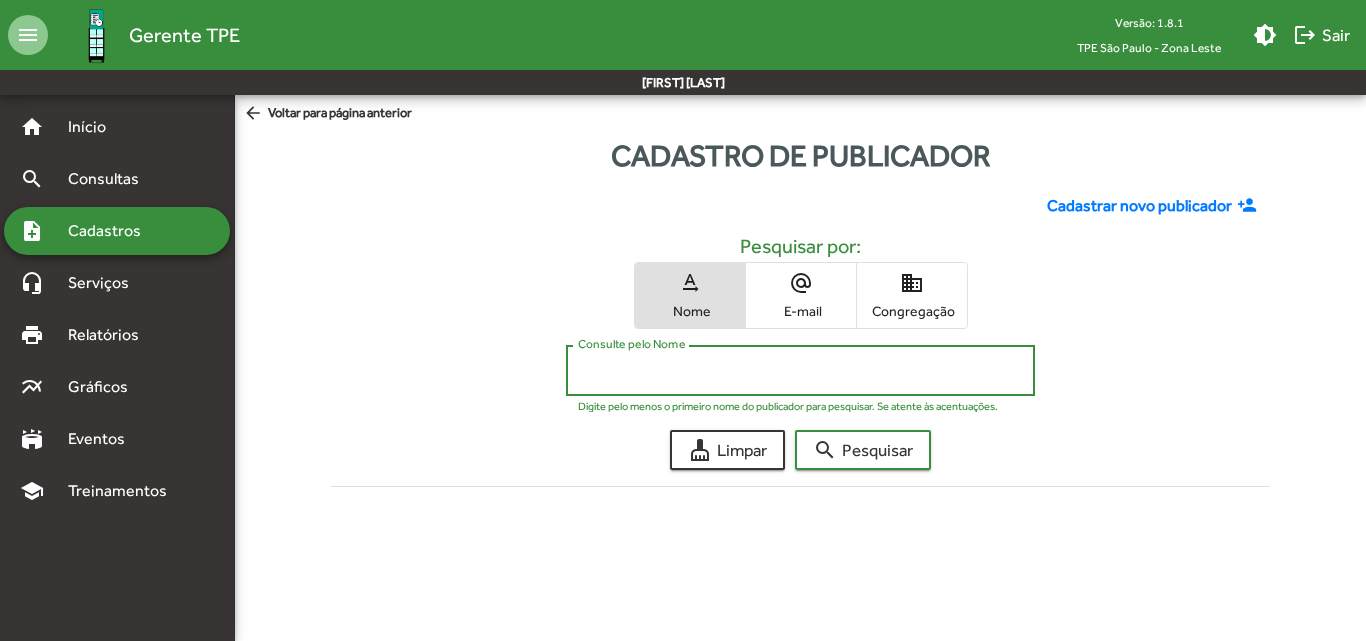 click on "Consulte pelo Nome" at bounding box center (800, 371) 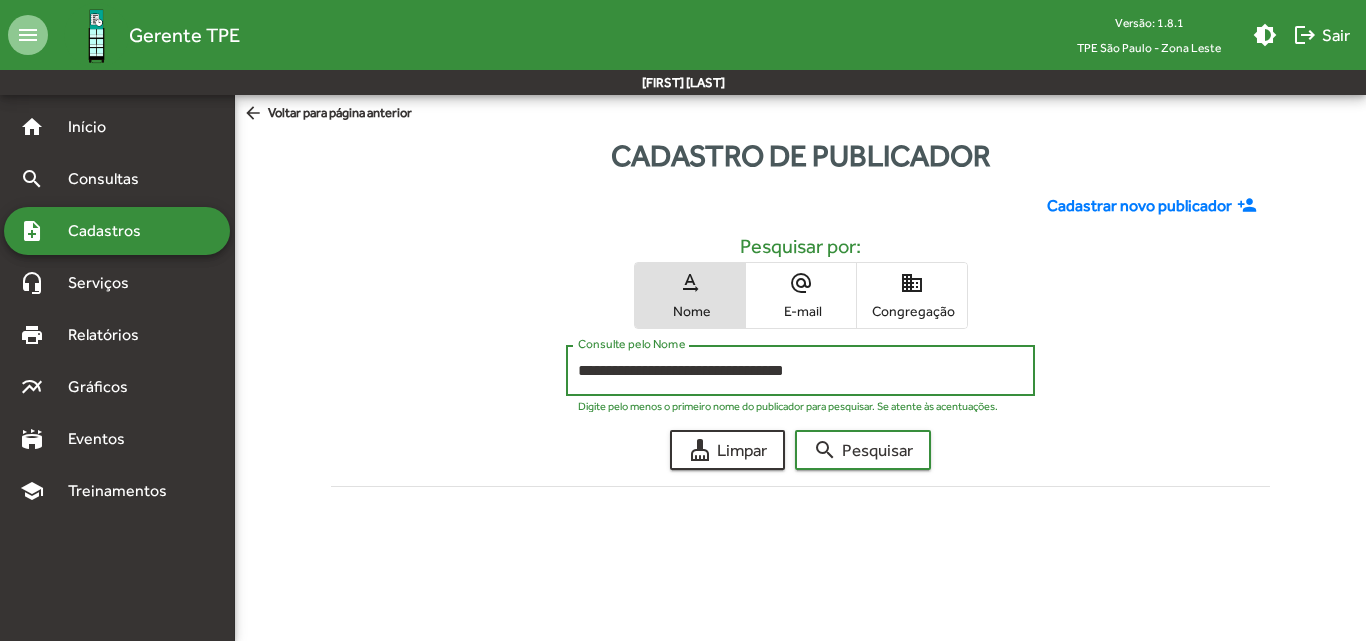 type on "**********" 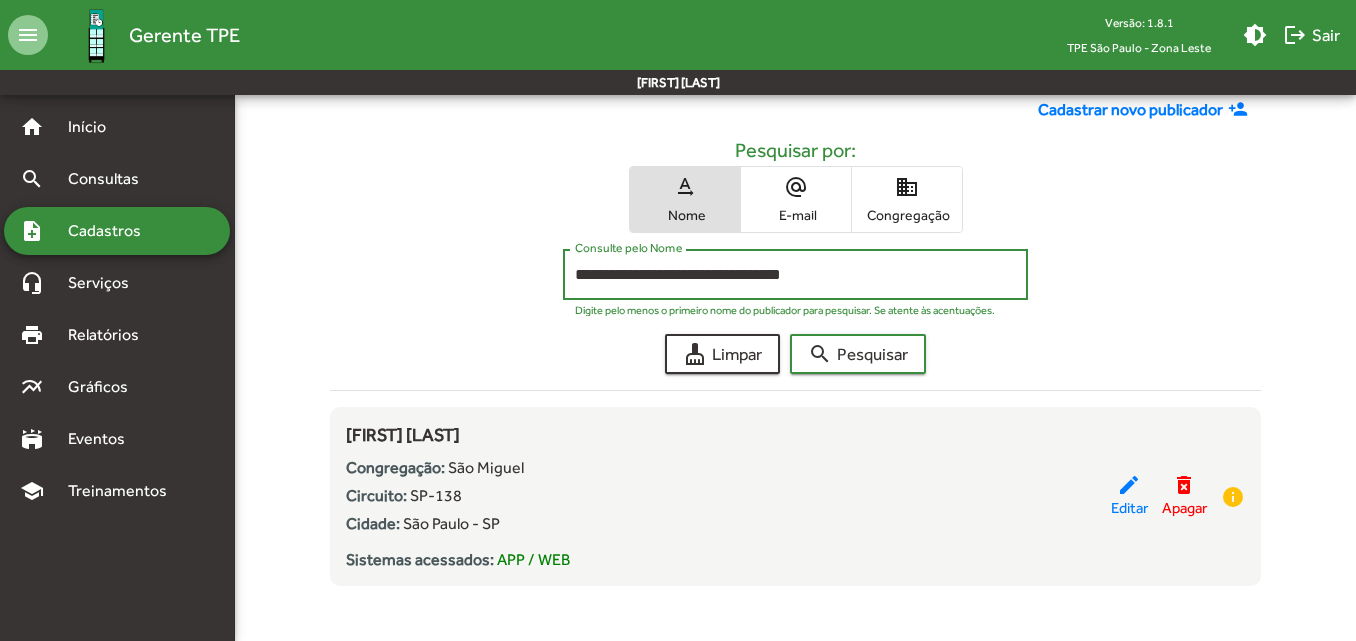 scroll, scrollTop: 105, scrollLeft: 0, axis: vertical 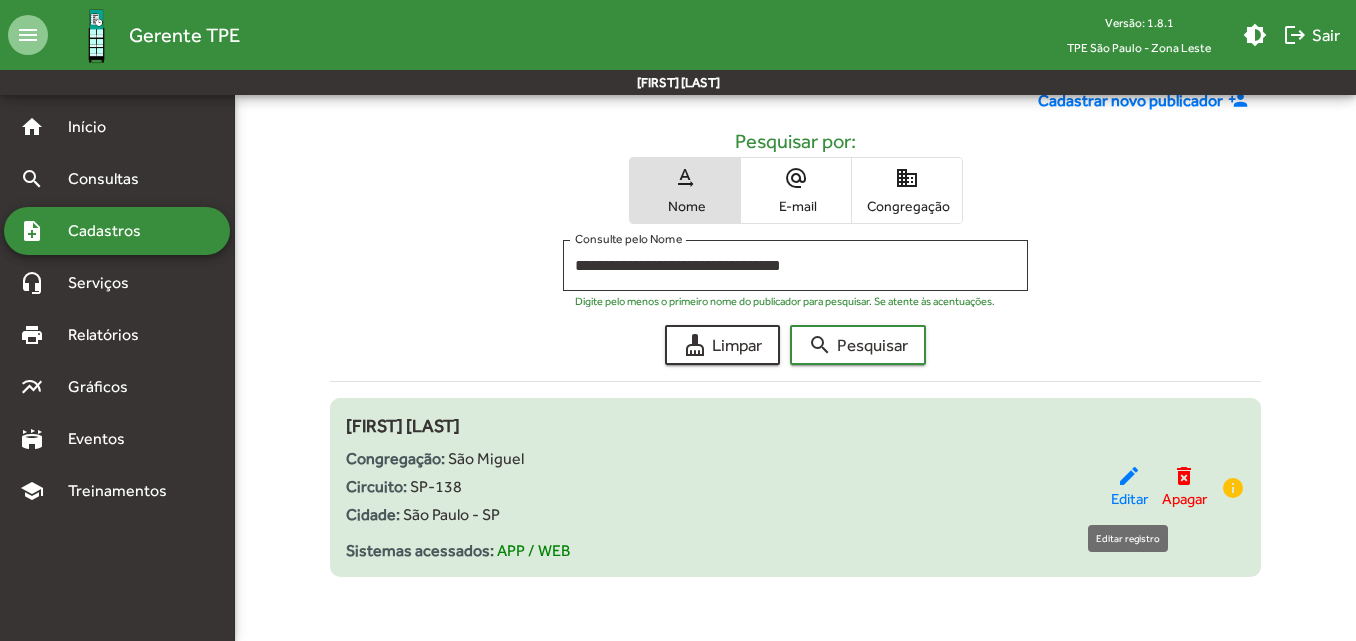 click on "Editar" 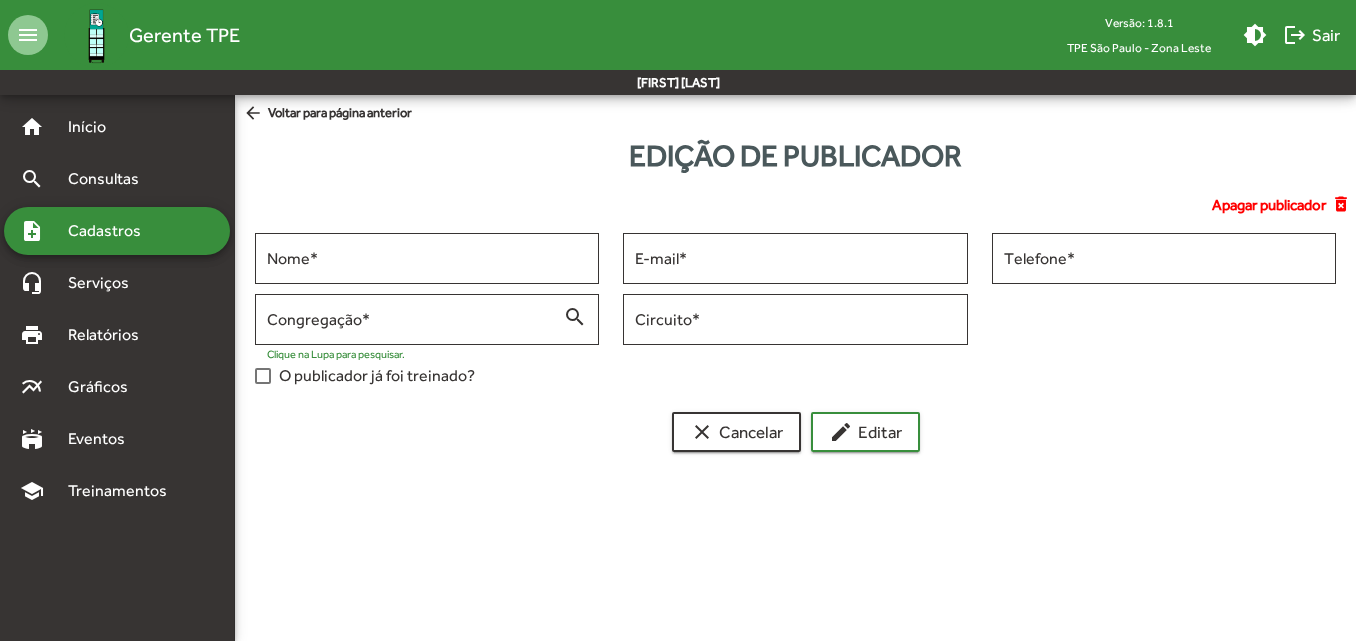 scroll, scrollTop: 0, scrollLeft: 0, axis: both 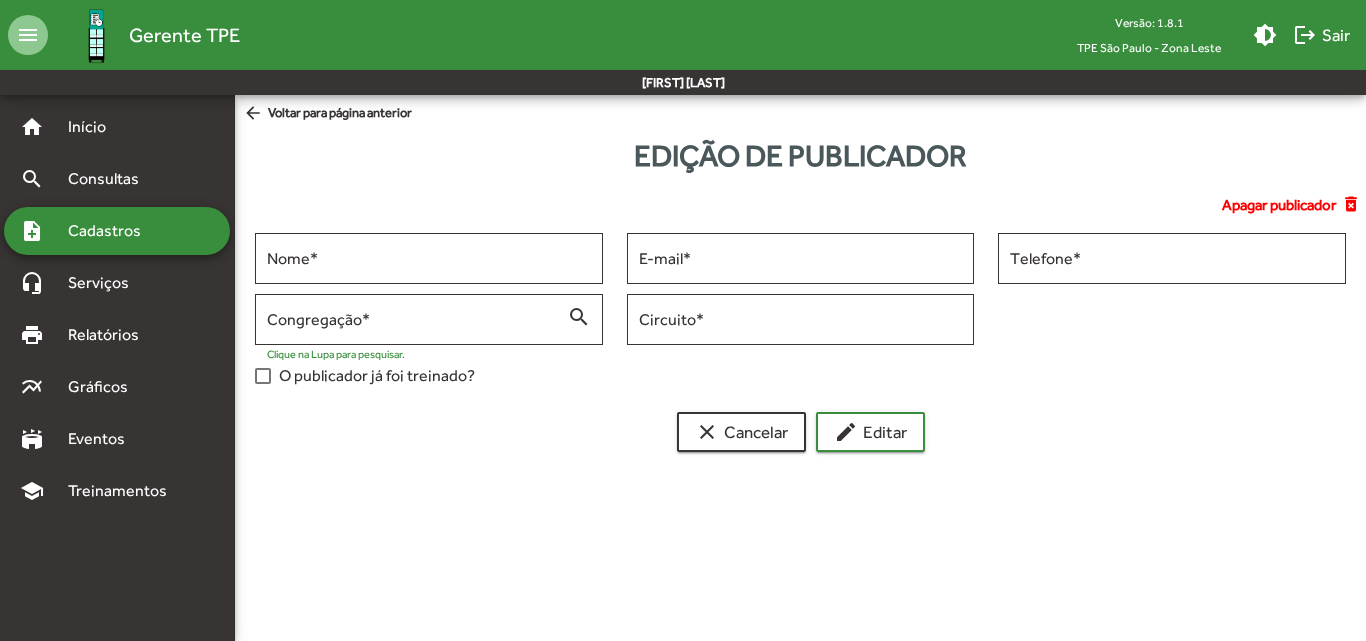 type on "**********" 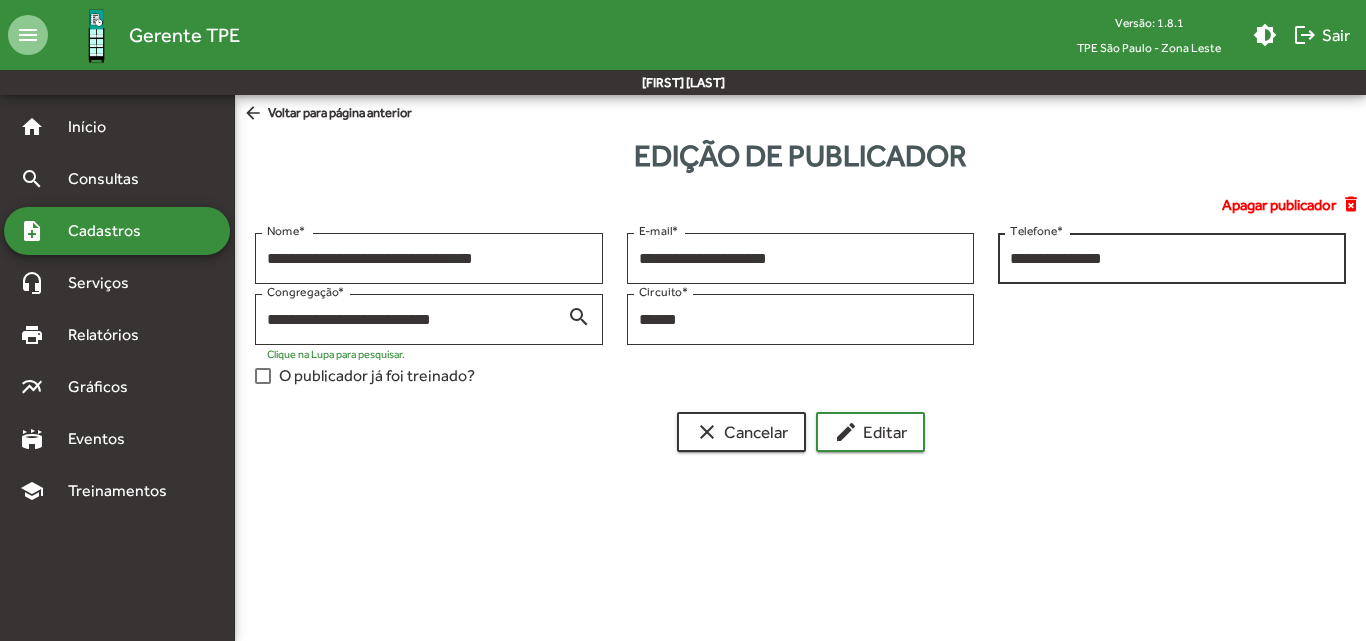 click on "**********" at bounding box center (1172, 259) 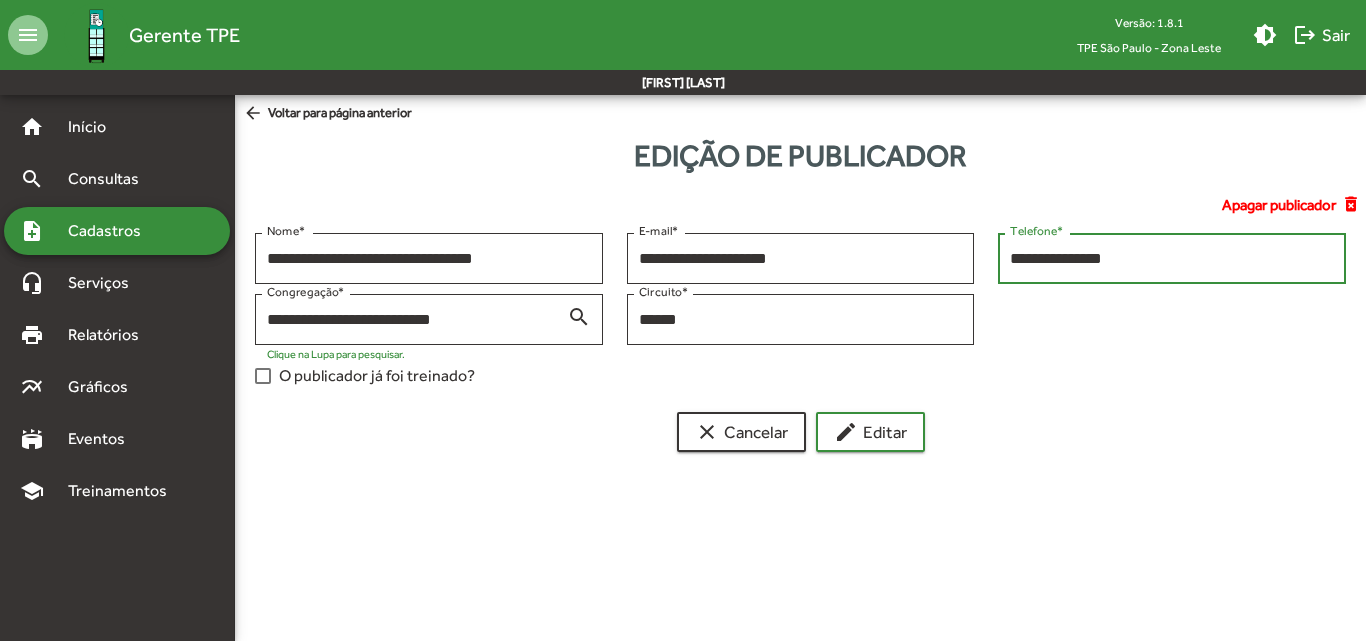 click on "**********" at bounding box center (1172, 259) 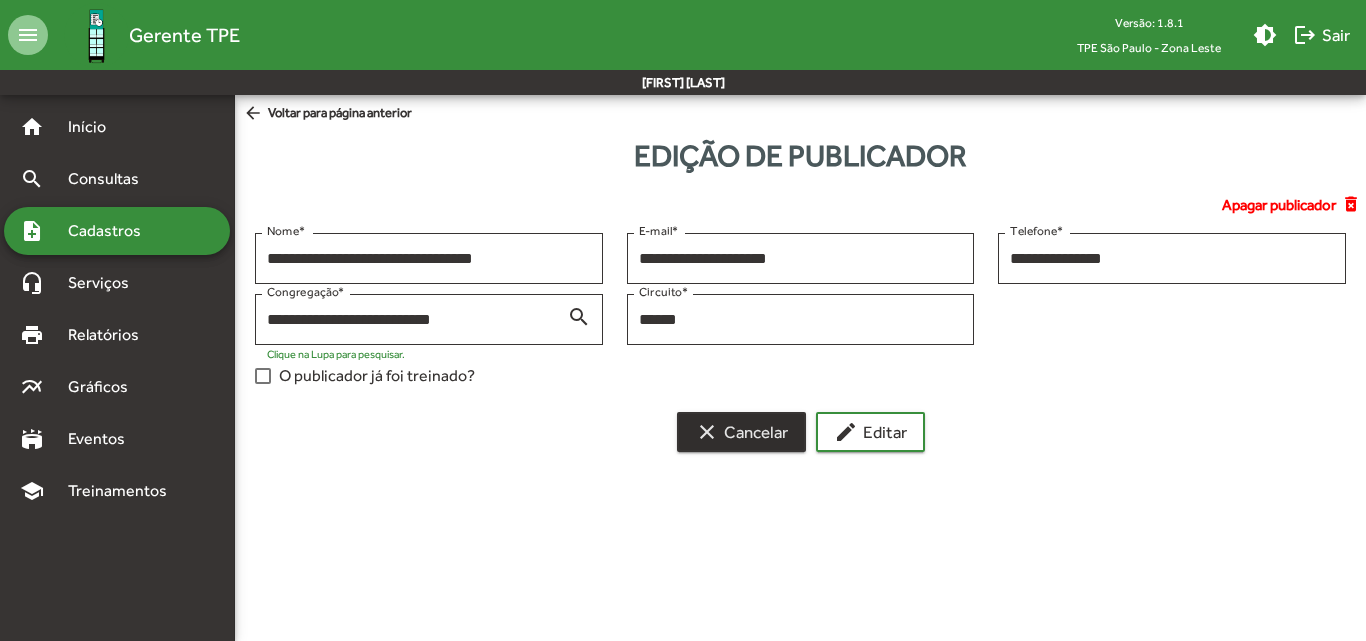 click on "clear" at bounding box center [707, 432] 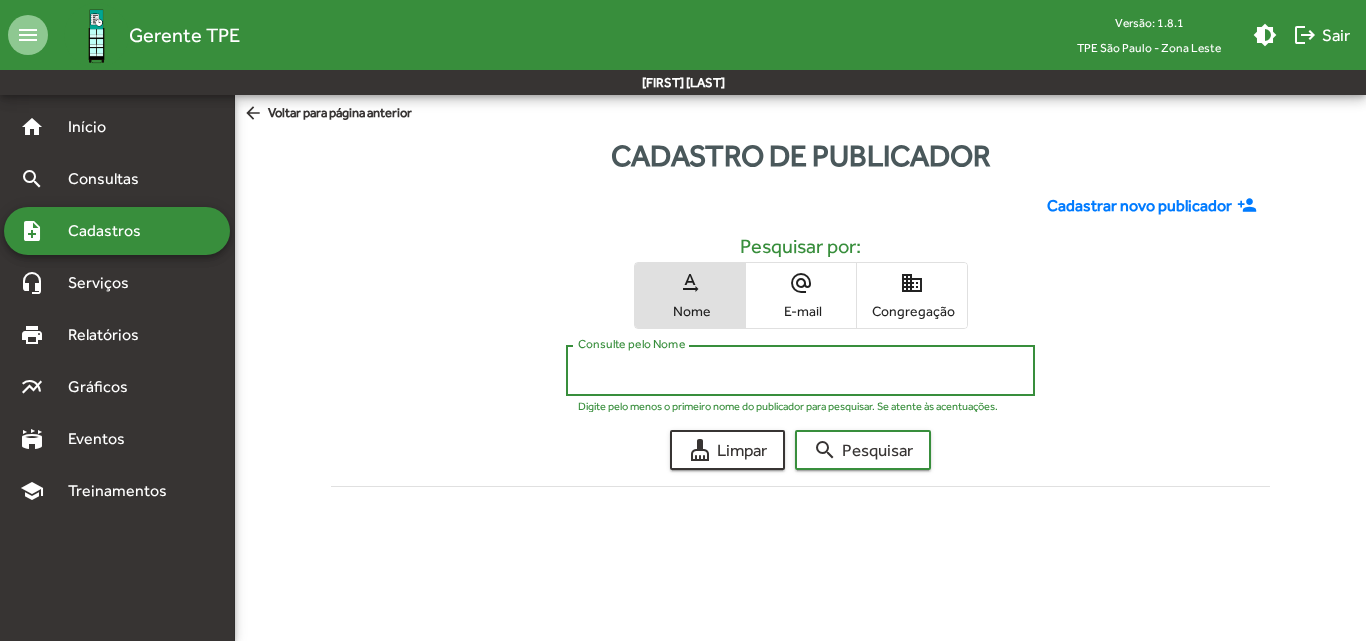 click on "Consulte pelo Nome" at bounding box center [800, 371] 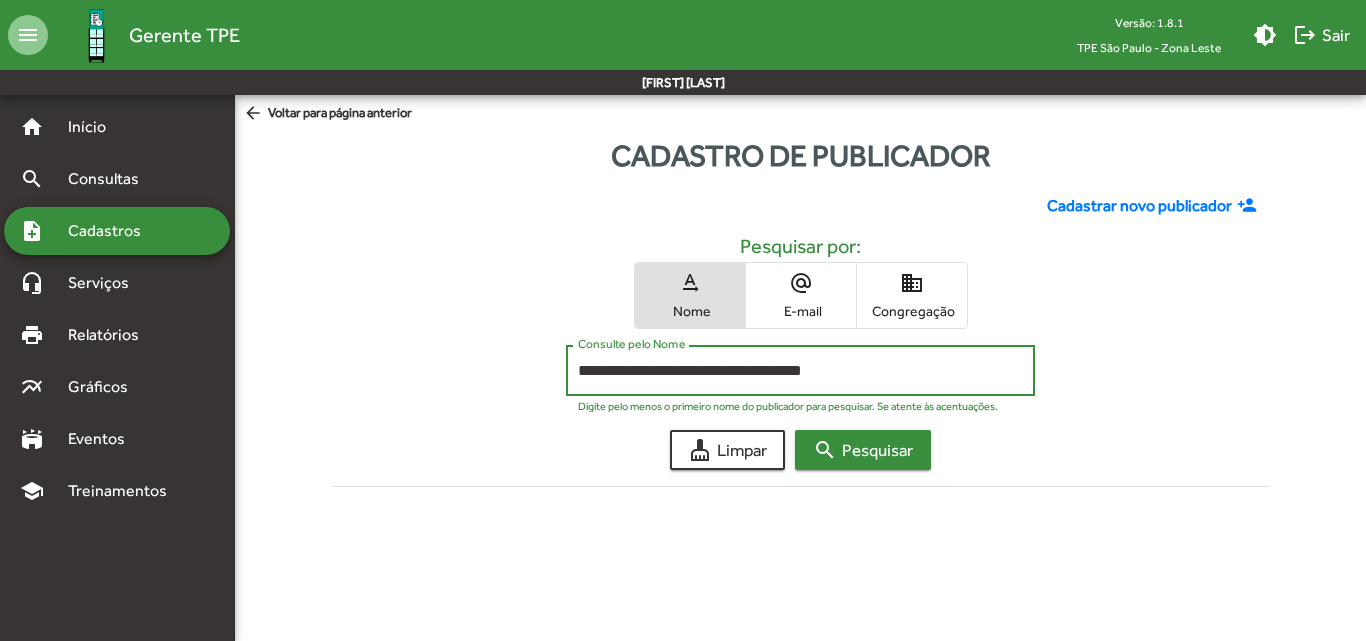 type on "**********" 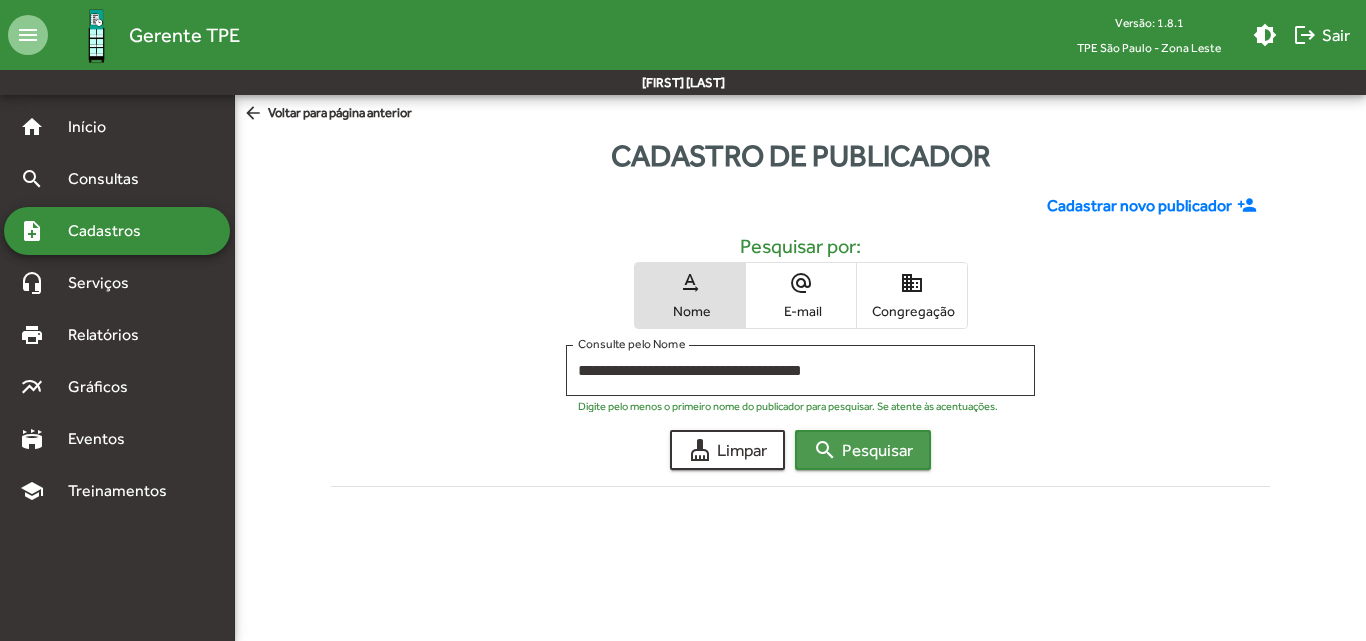 click on "search" 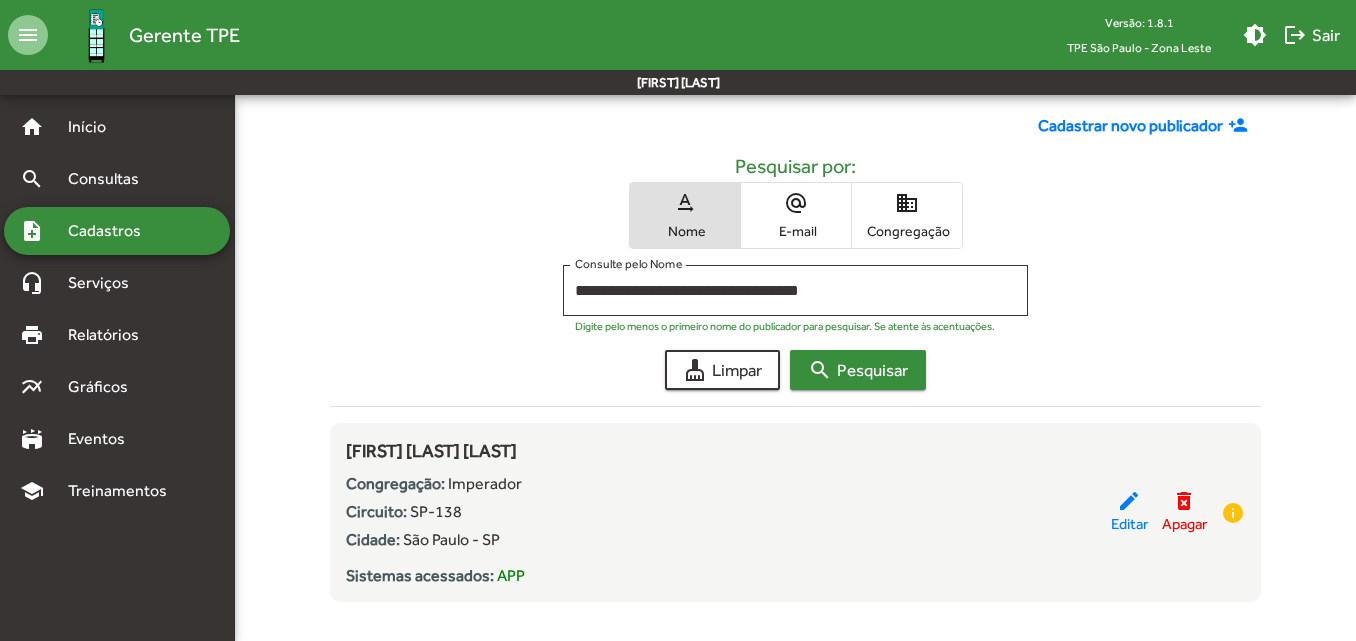 scroll, scrollTop: 97, scrollLeft: 0, axis: vertical 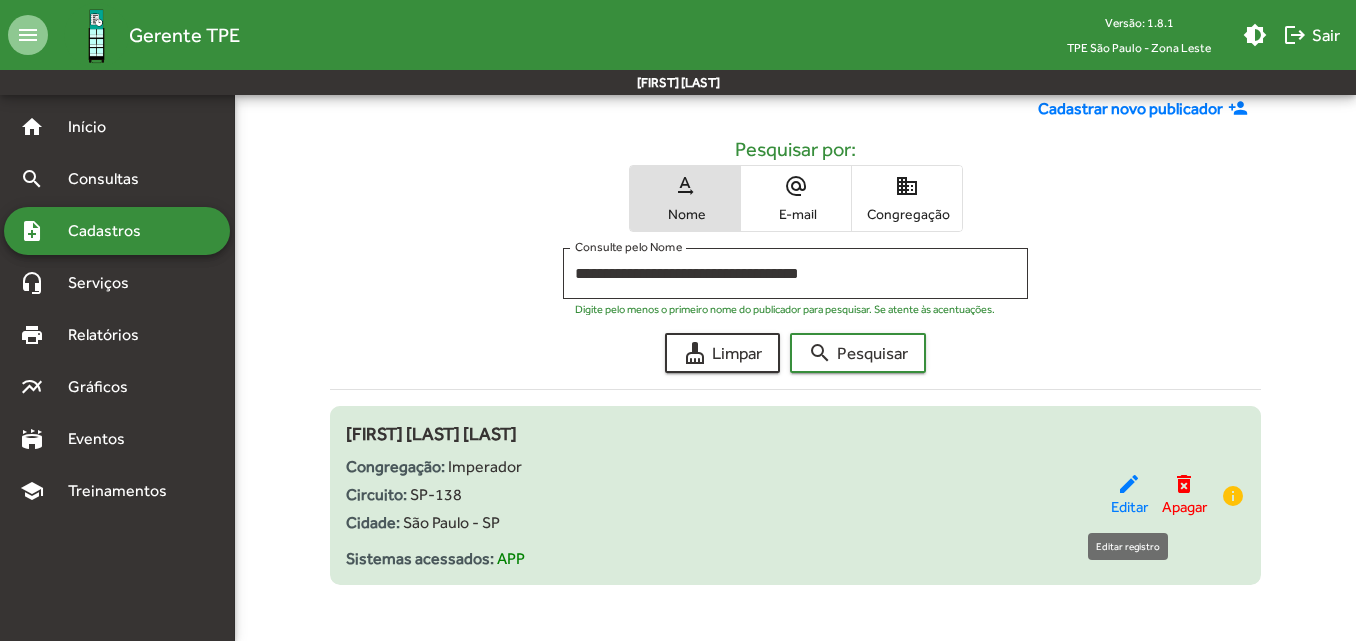 click on "edit" 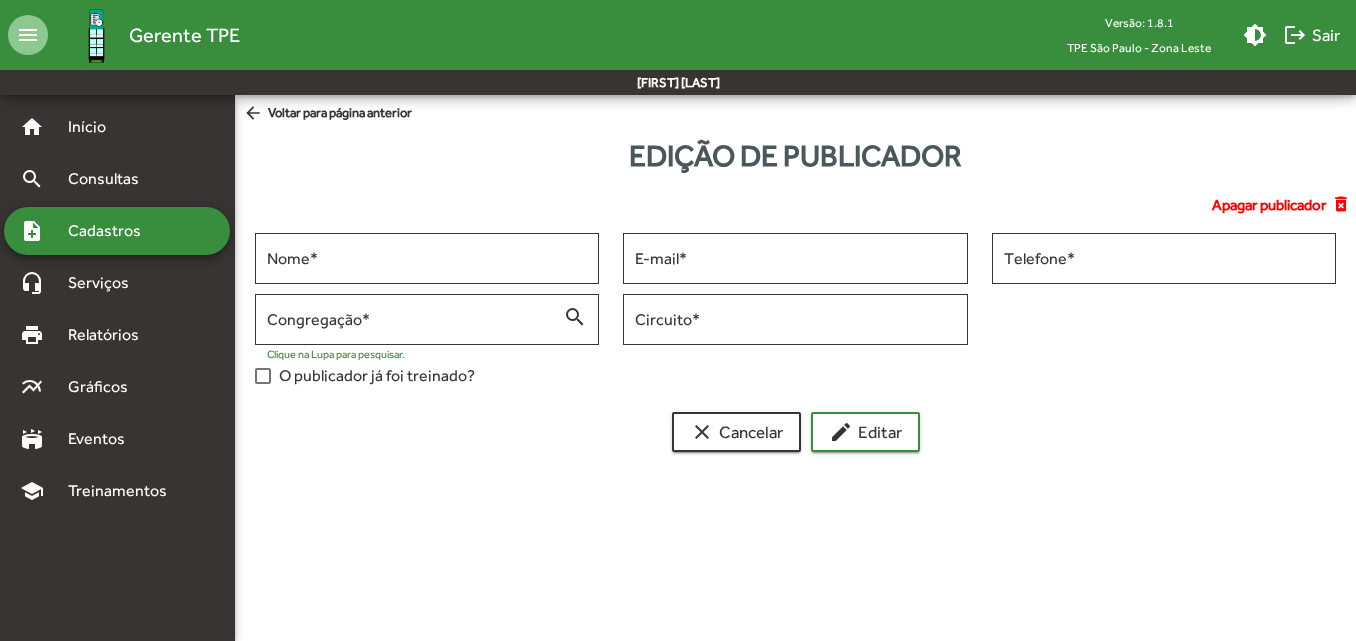 scroll, scrollTop: 0, scrollLeft: 0, axis: both 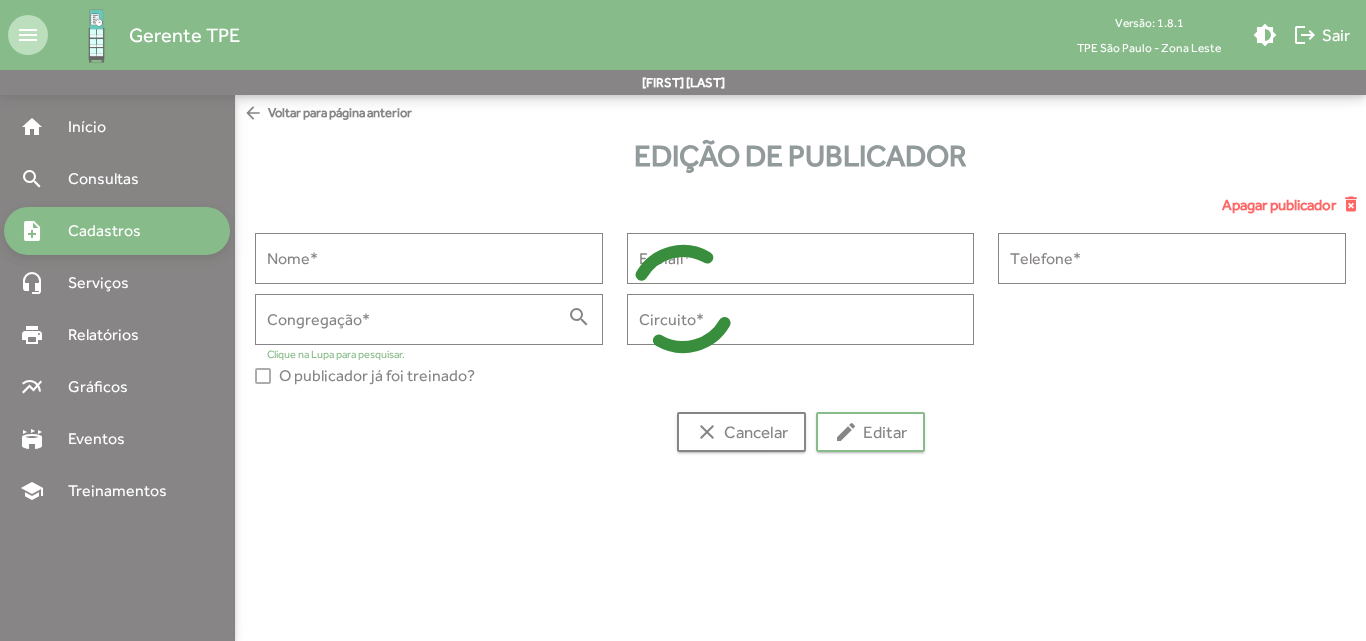 type on "**********" 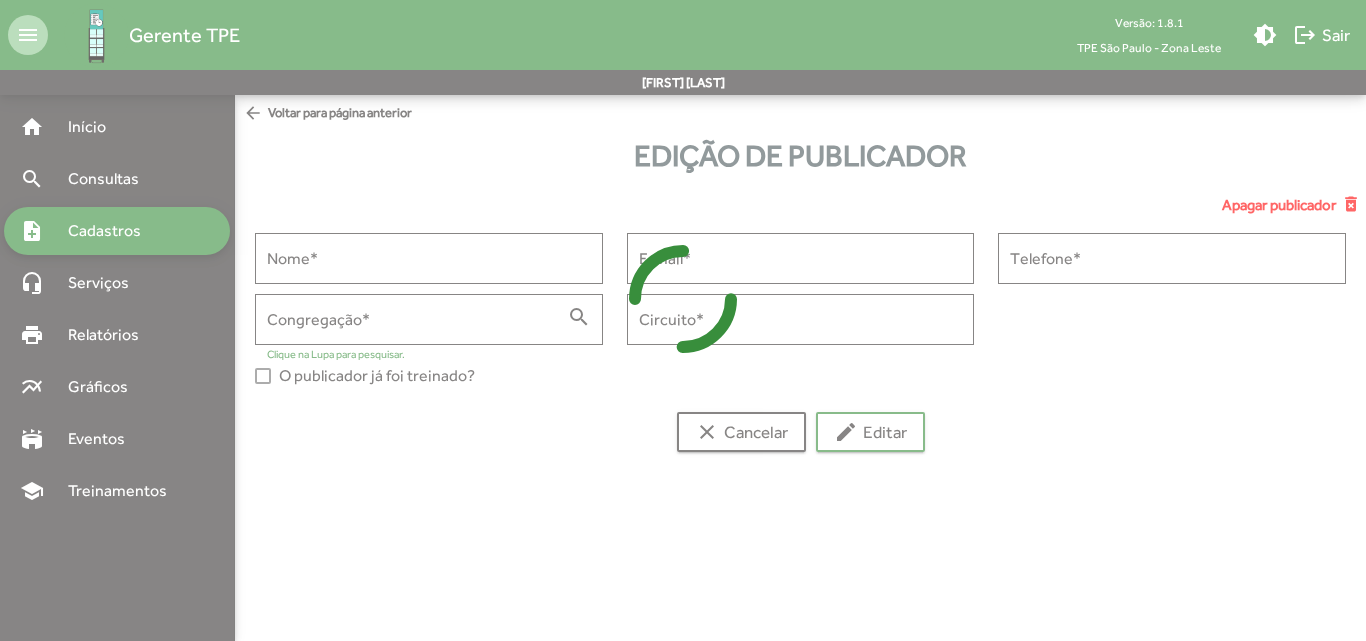 type on "**********" 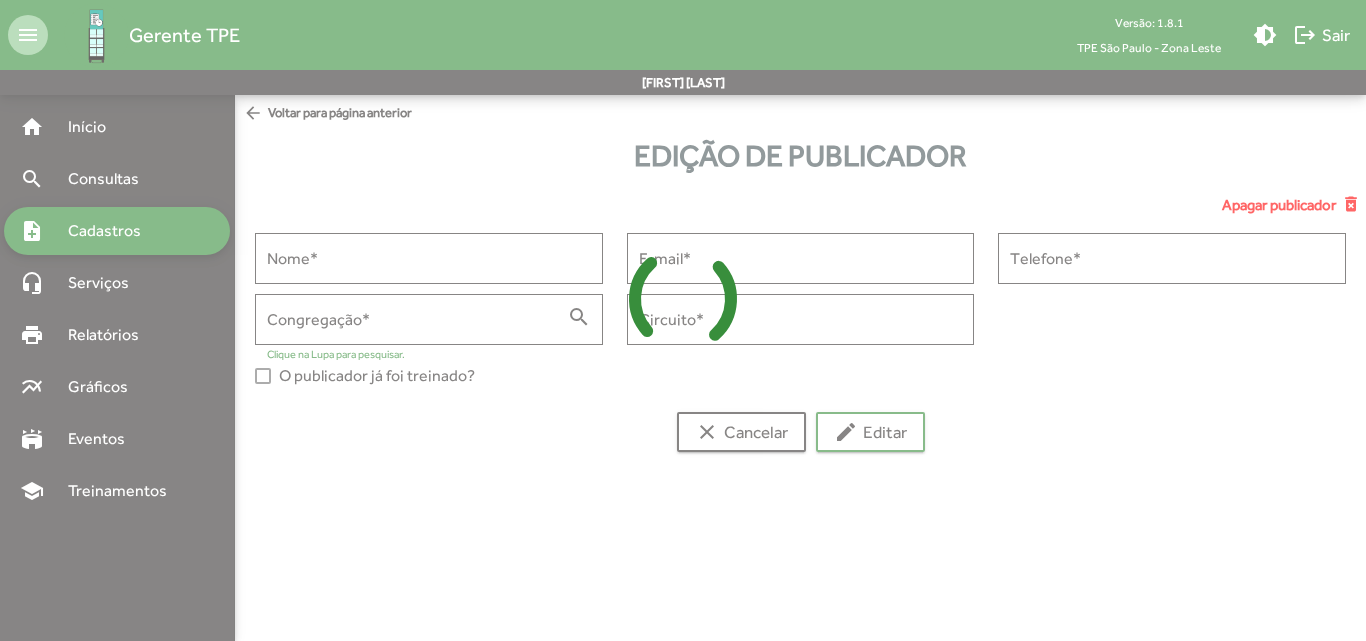 type on "**********" 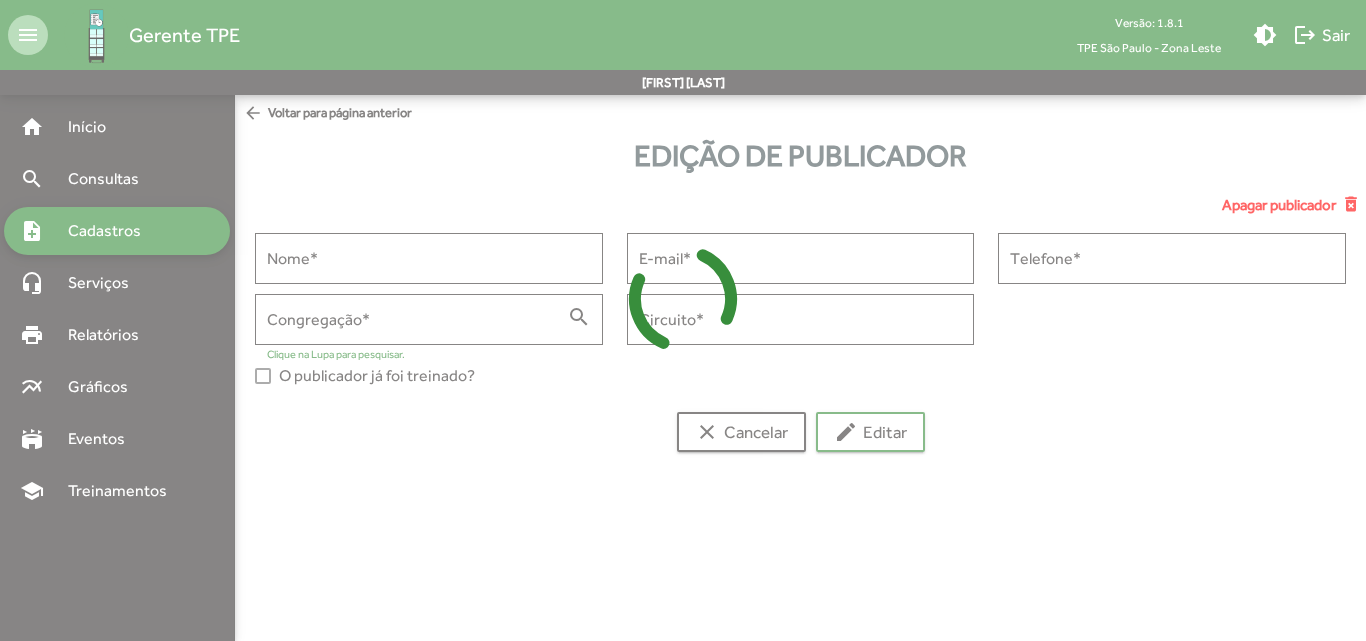 type on "**********" 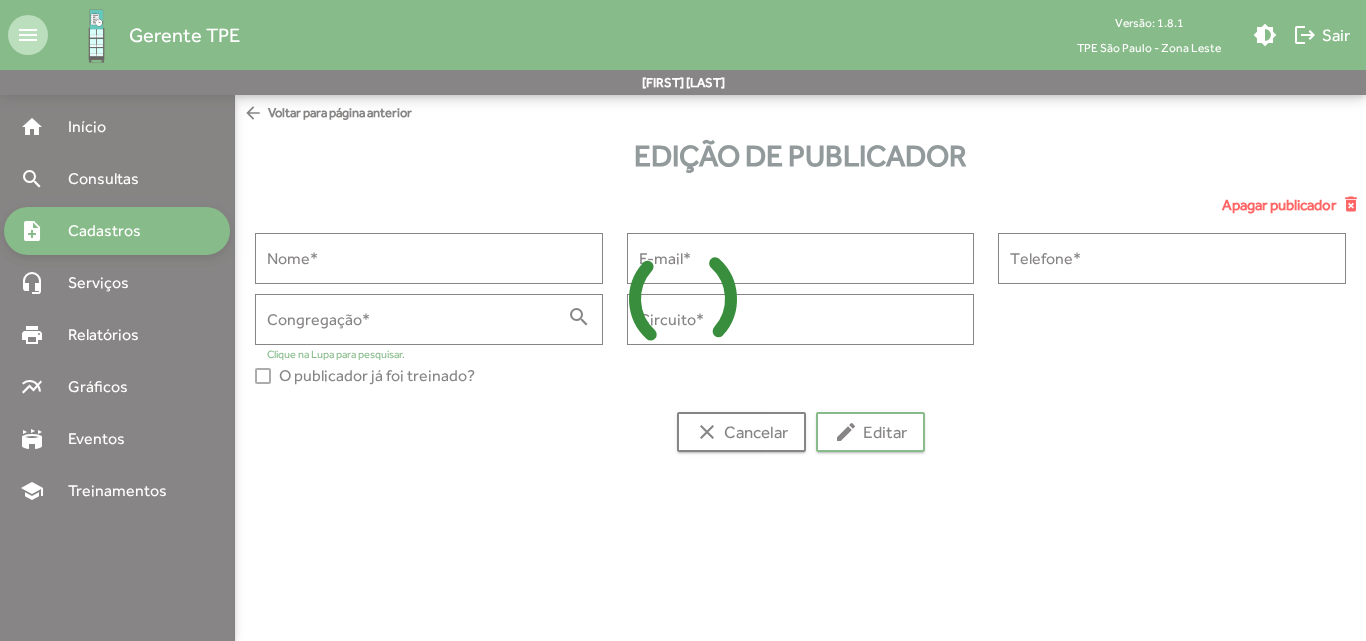 type on "******" 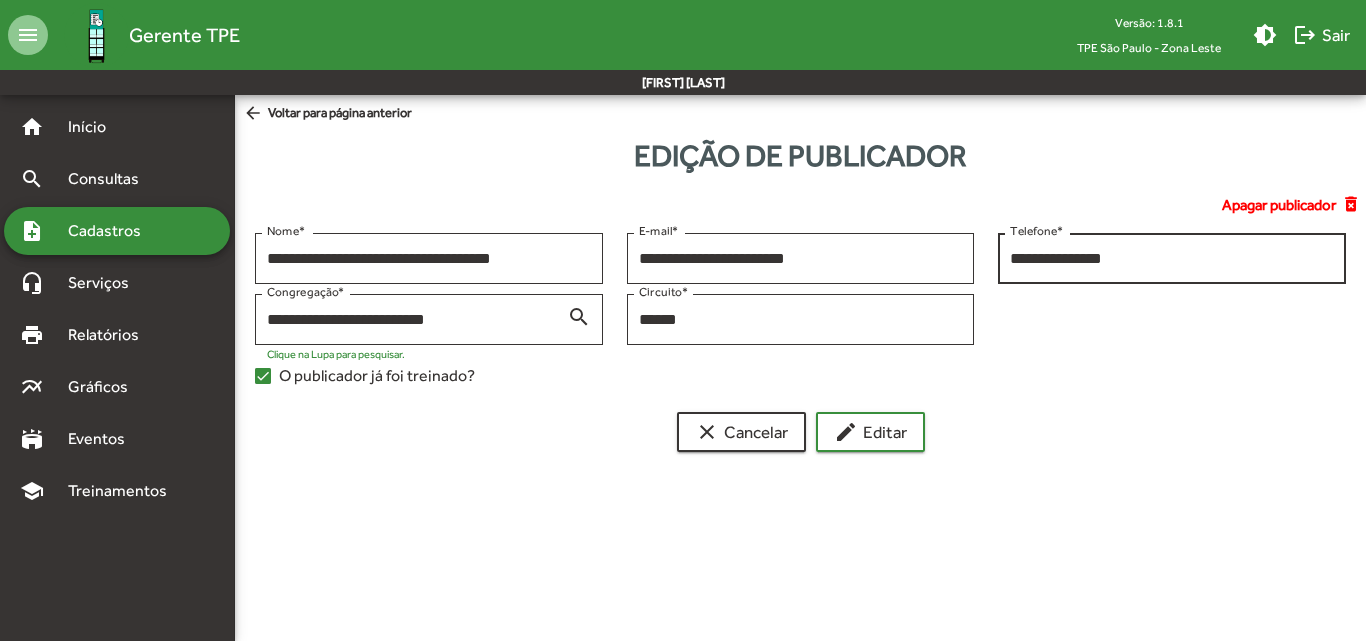 click on "**********" at bounding box center (1172, 256) 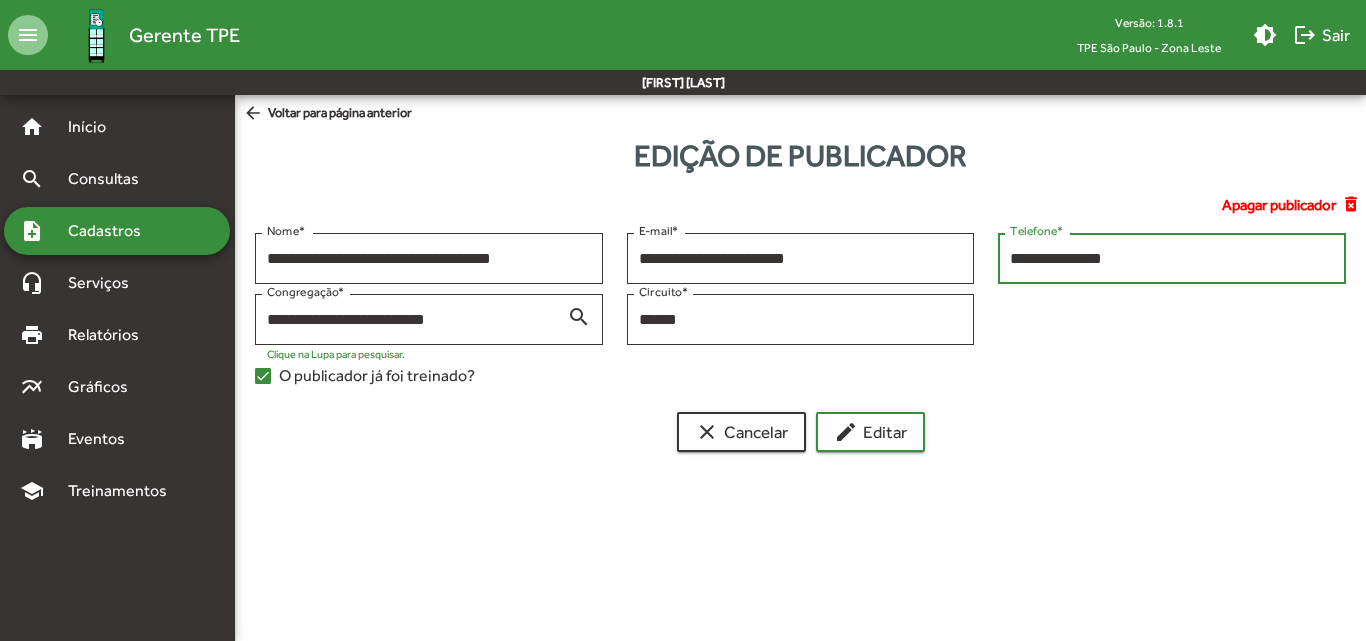 click on "**********" at bounding box center [1172, 256] 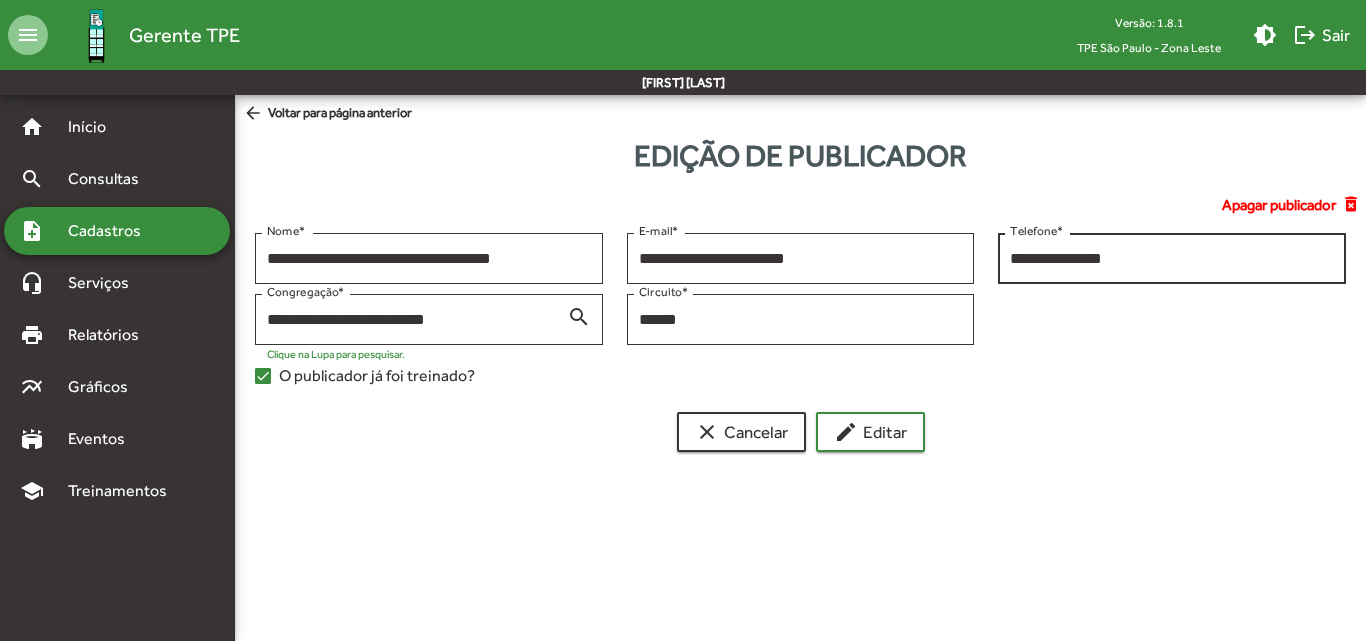 click on "**********" at bounding box center (1172, 256) 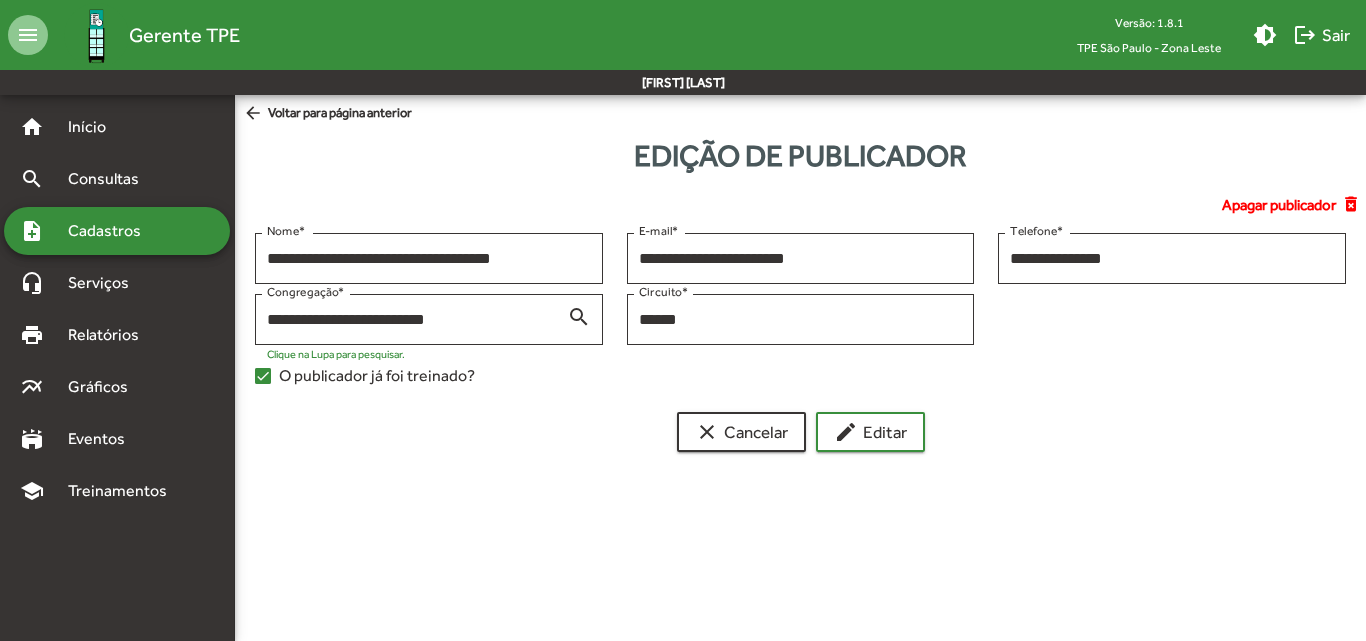 click on "**********" 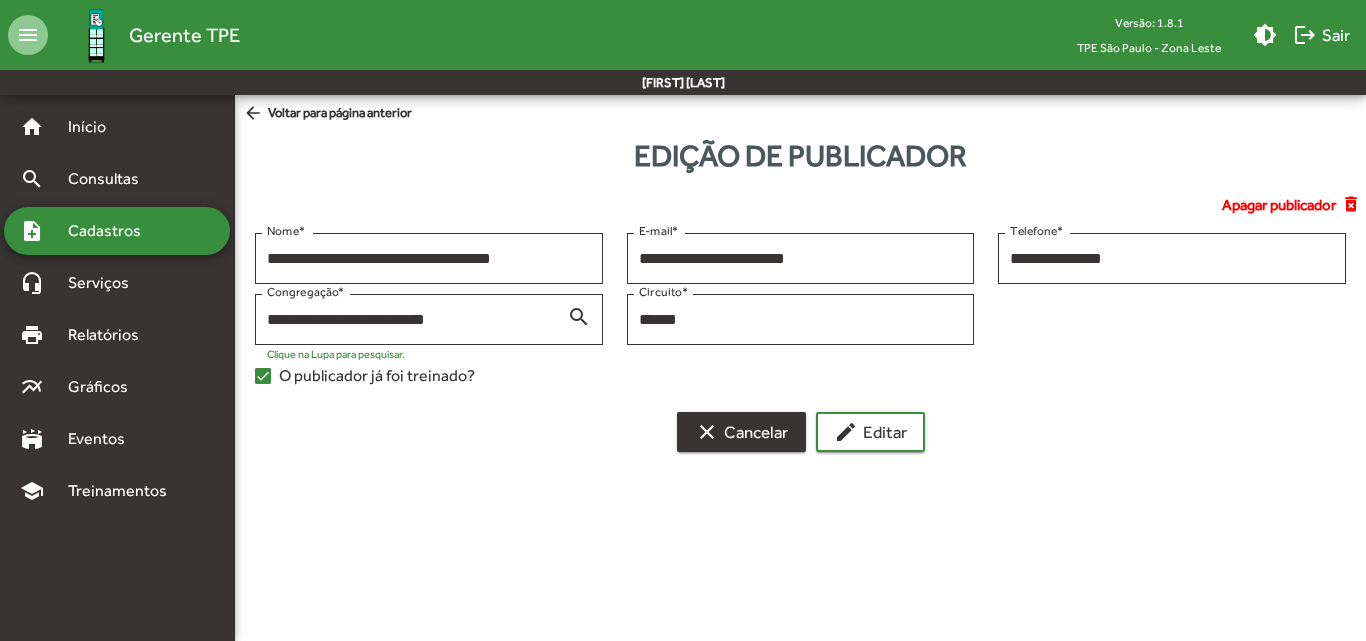 click on "clear  Cancelar" at bounding box center [741, 432] 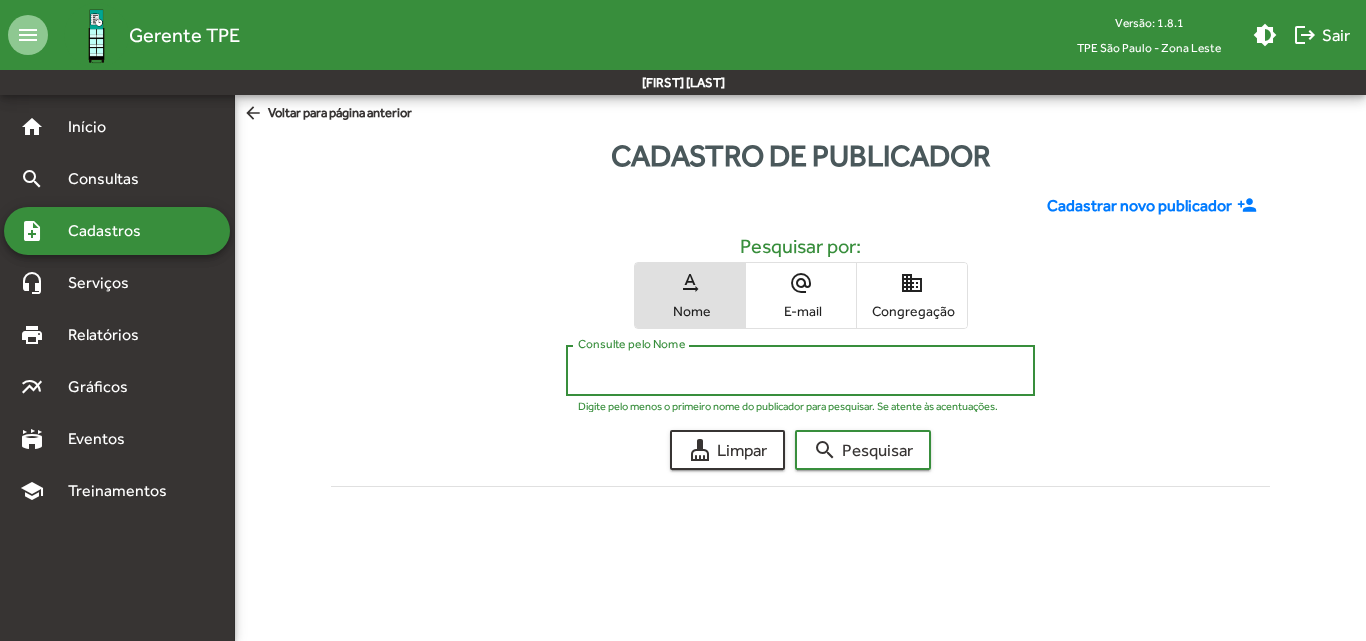 click on "Consulte pelo Nome" at bounding box center [800, 371] 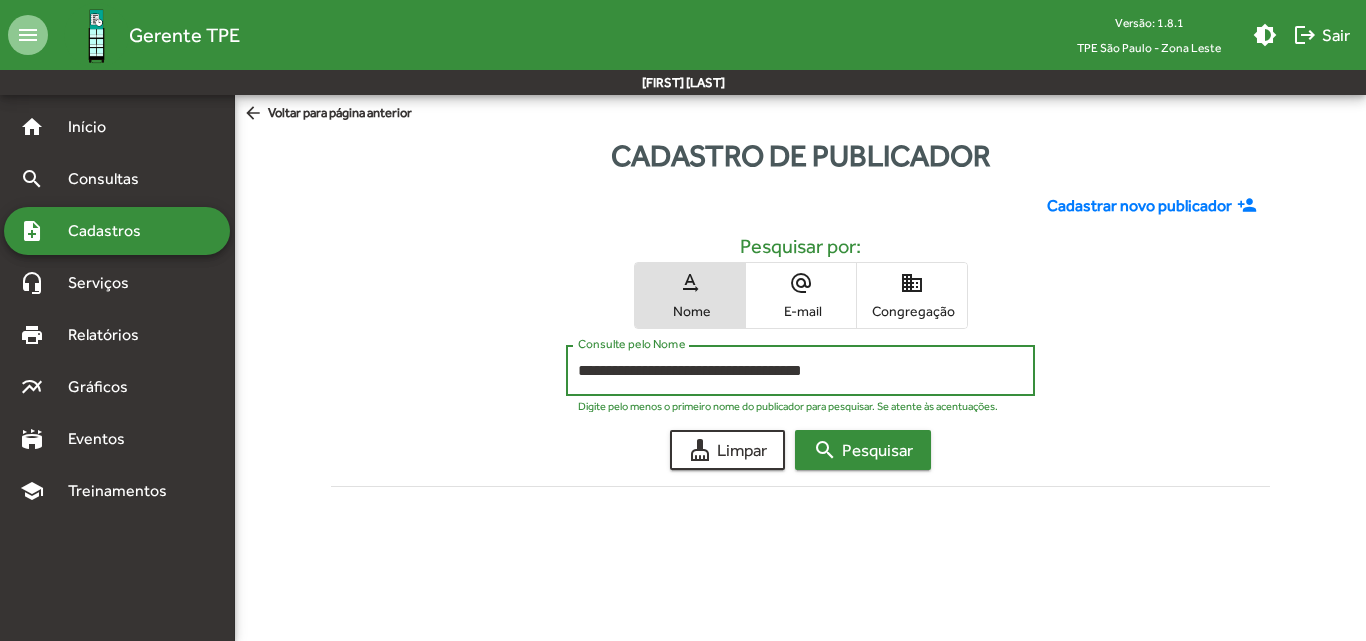 type on "**********" 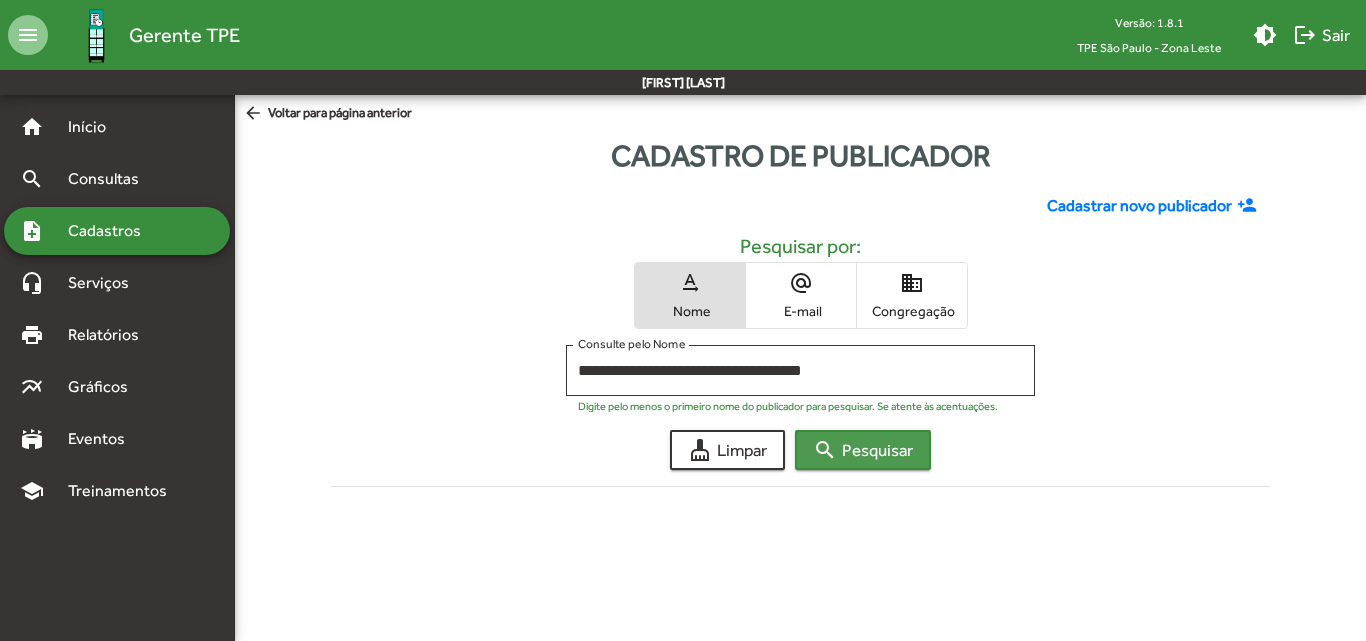 click on "search  Pesquisar" 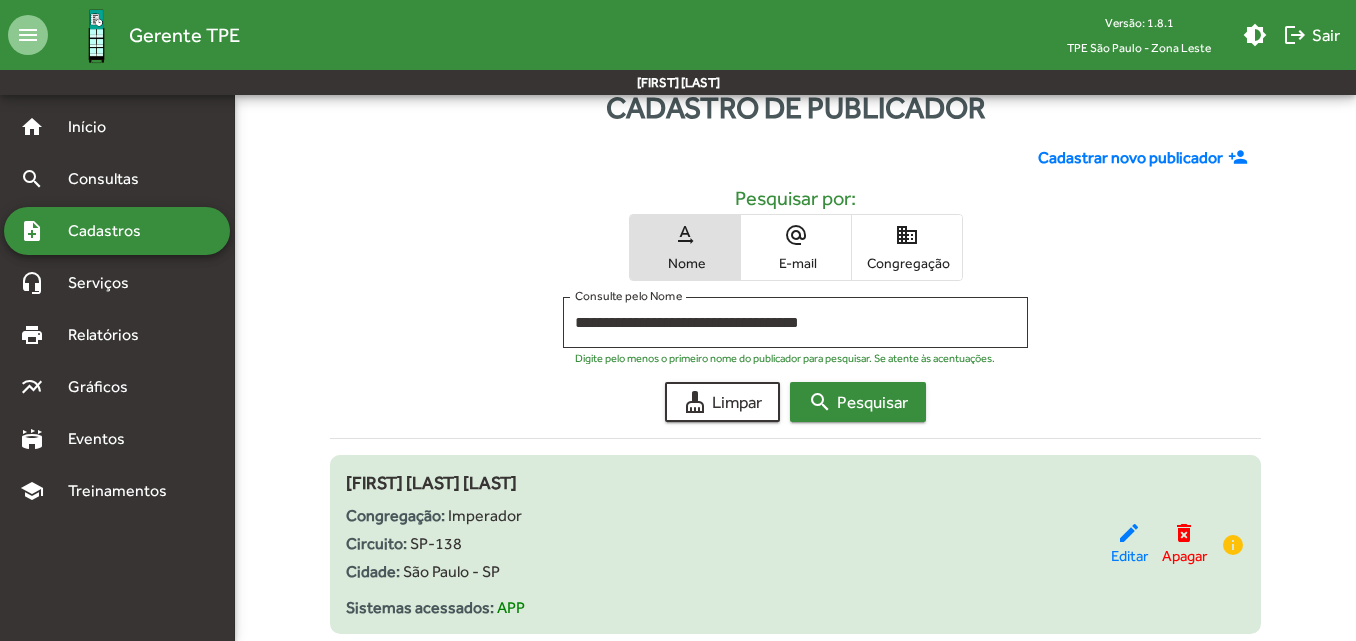 scroll, scrollTop: 105, scrollLeft: 0, axis: vertical 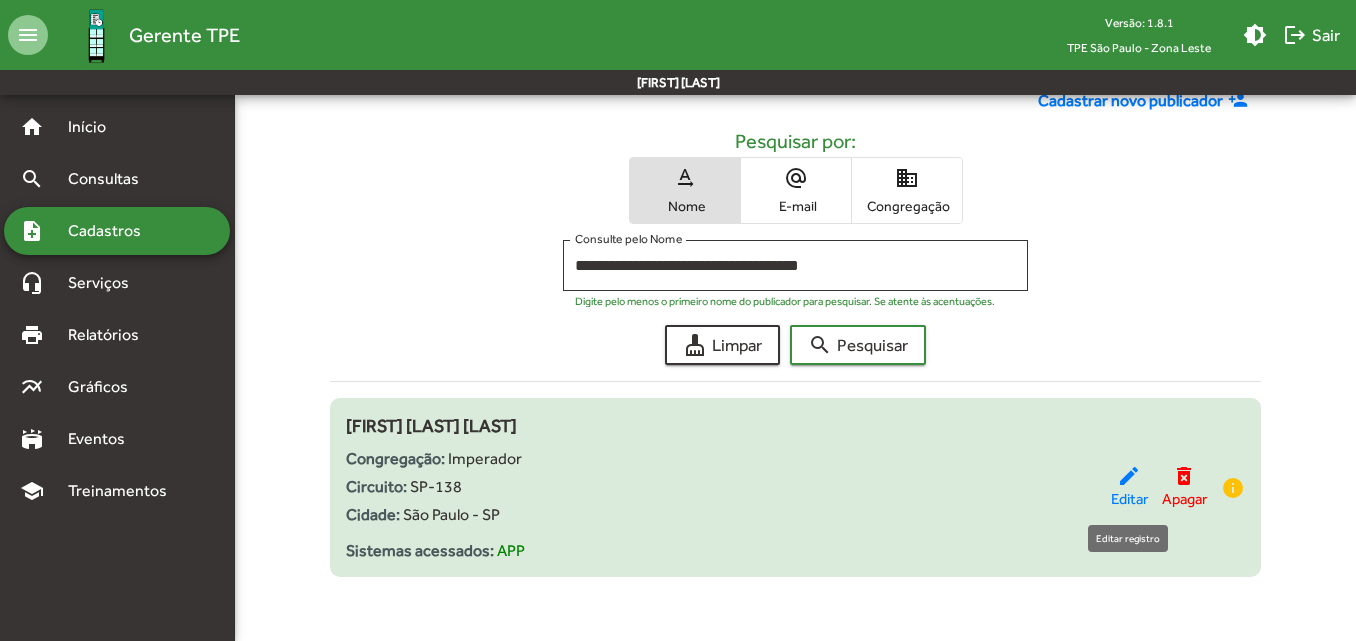 click on "Editar" 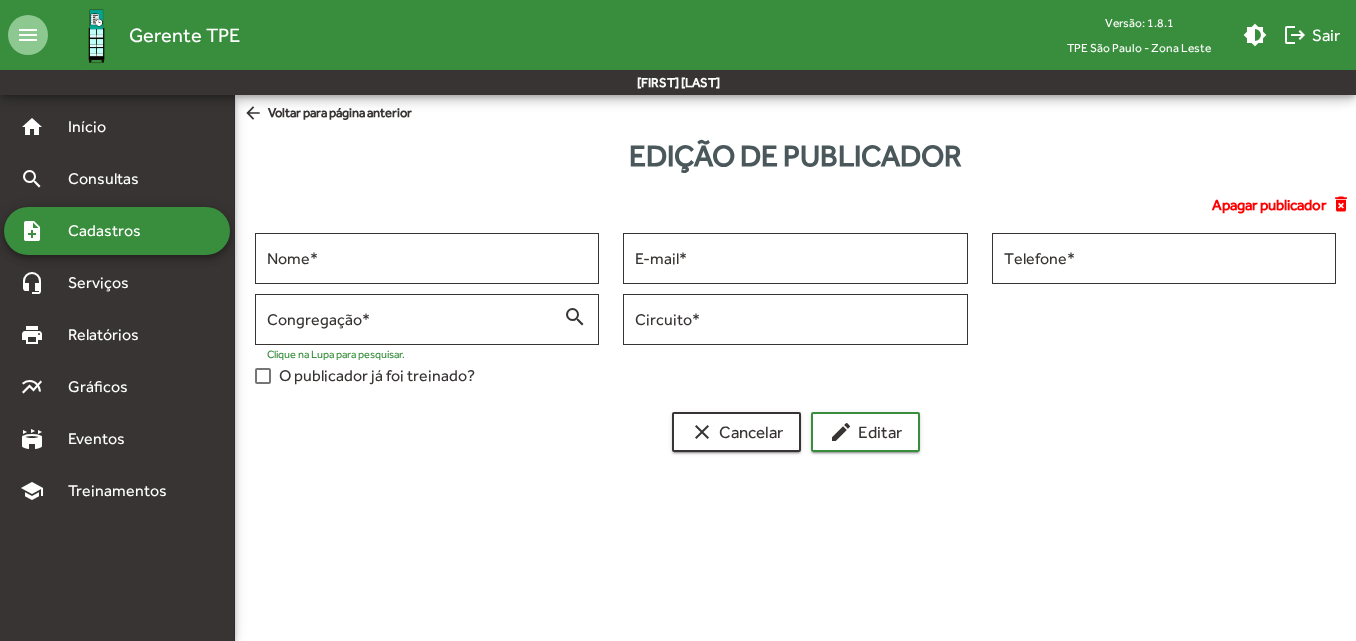scroll, scrollTop: 0, scrollLeft: 0, axis: both 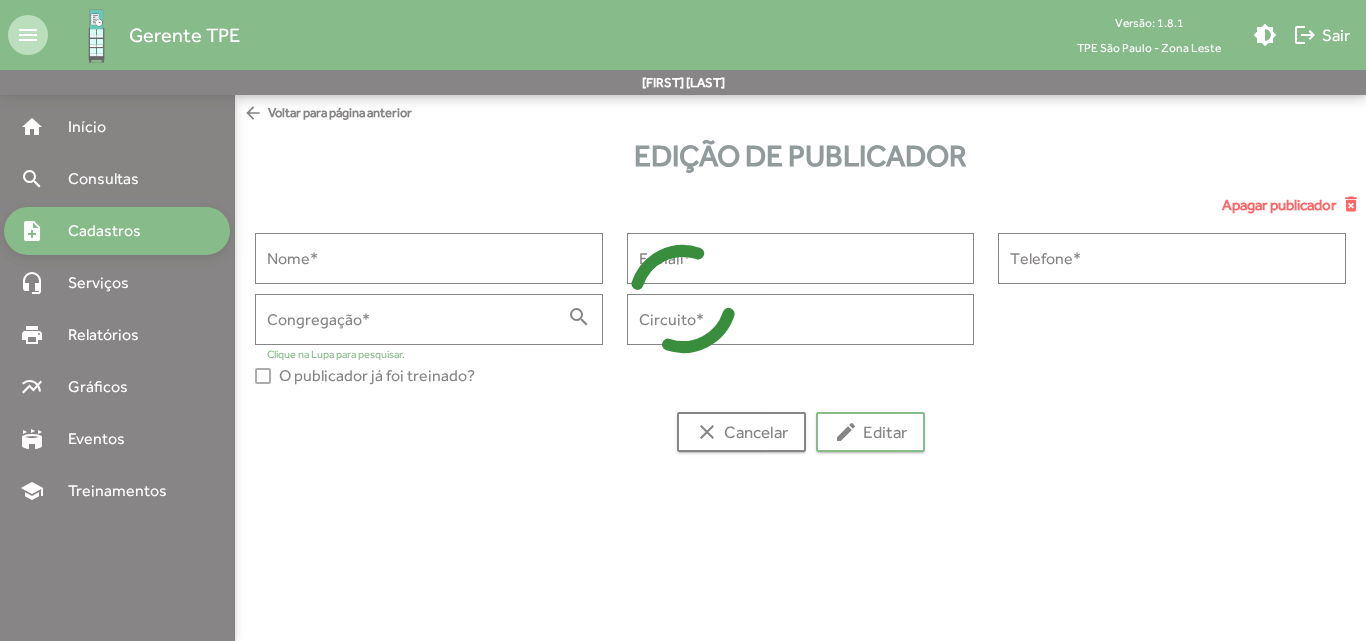 type on "**********" 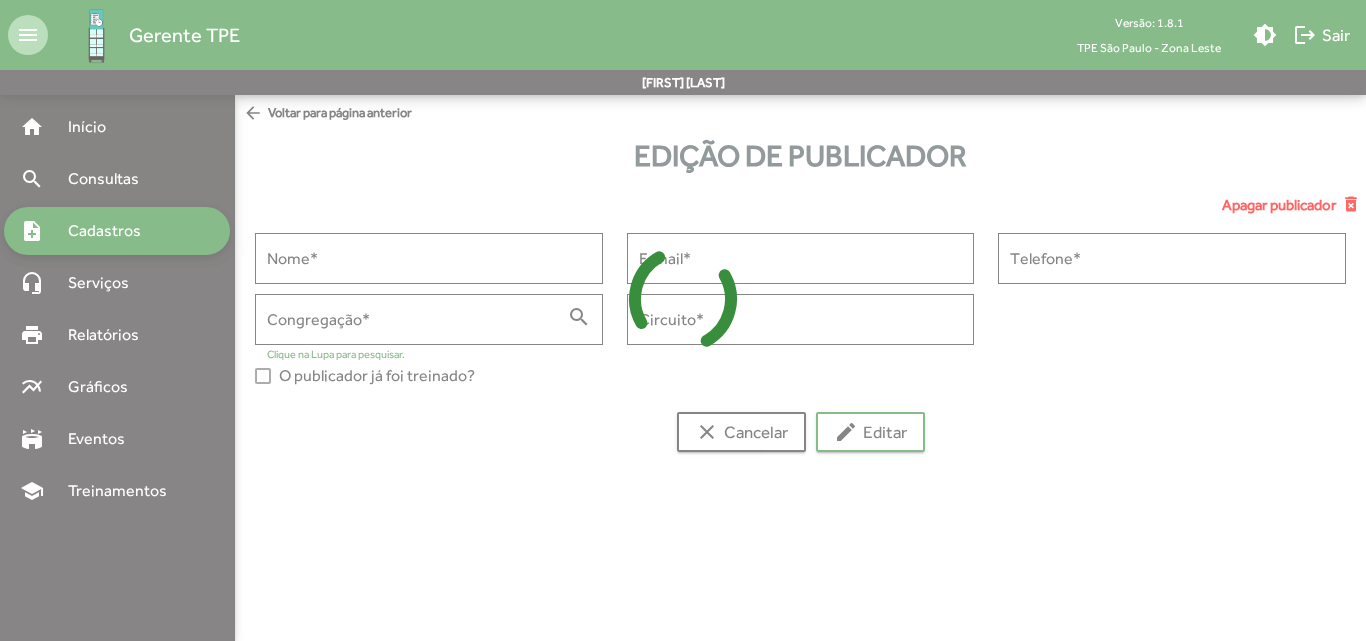 type on "**********" 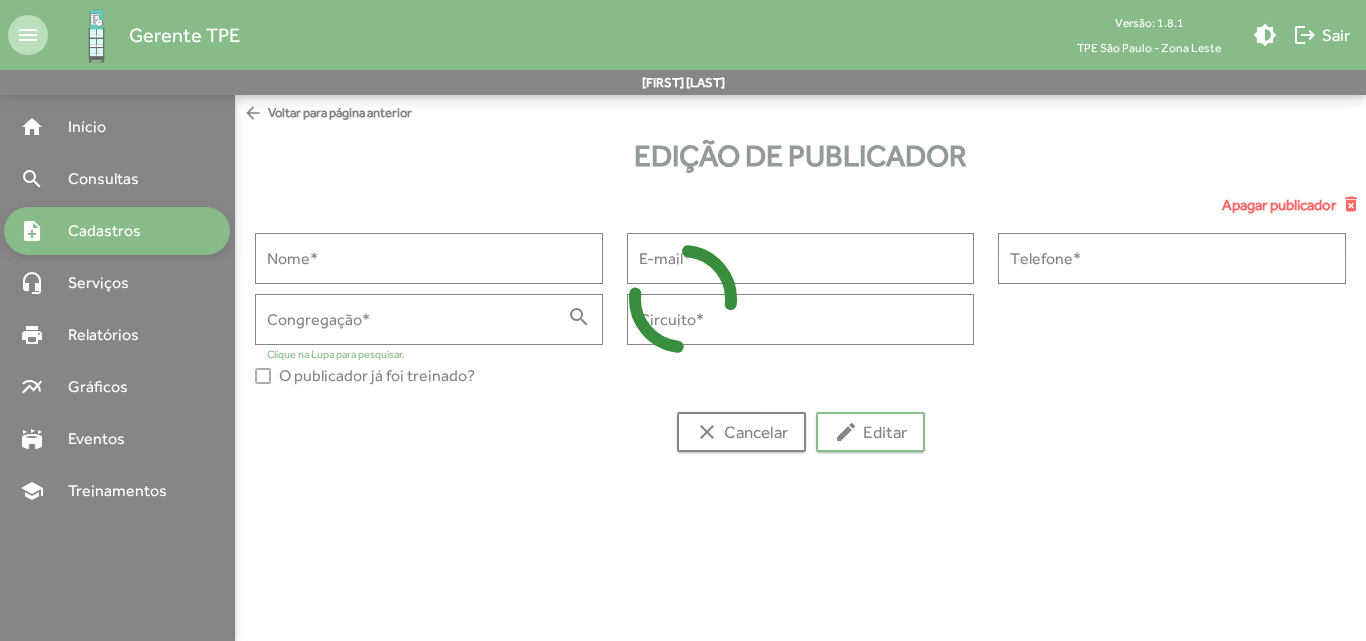 type on "**********" 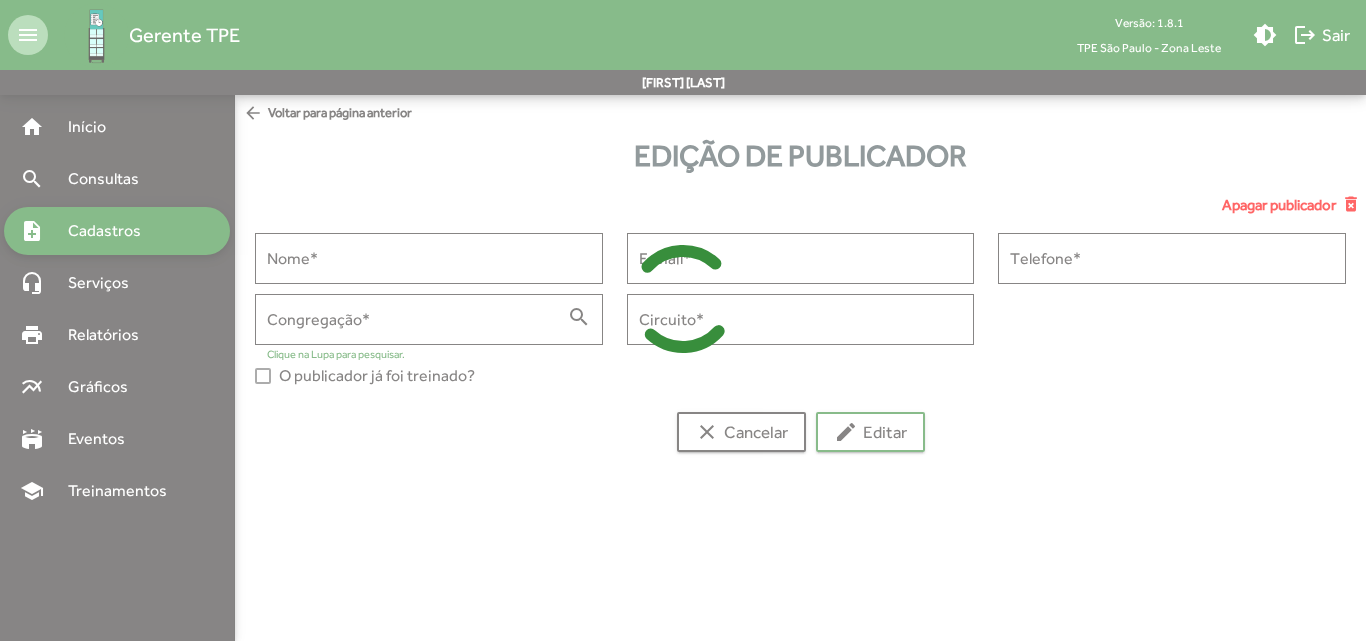 type on "**********" 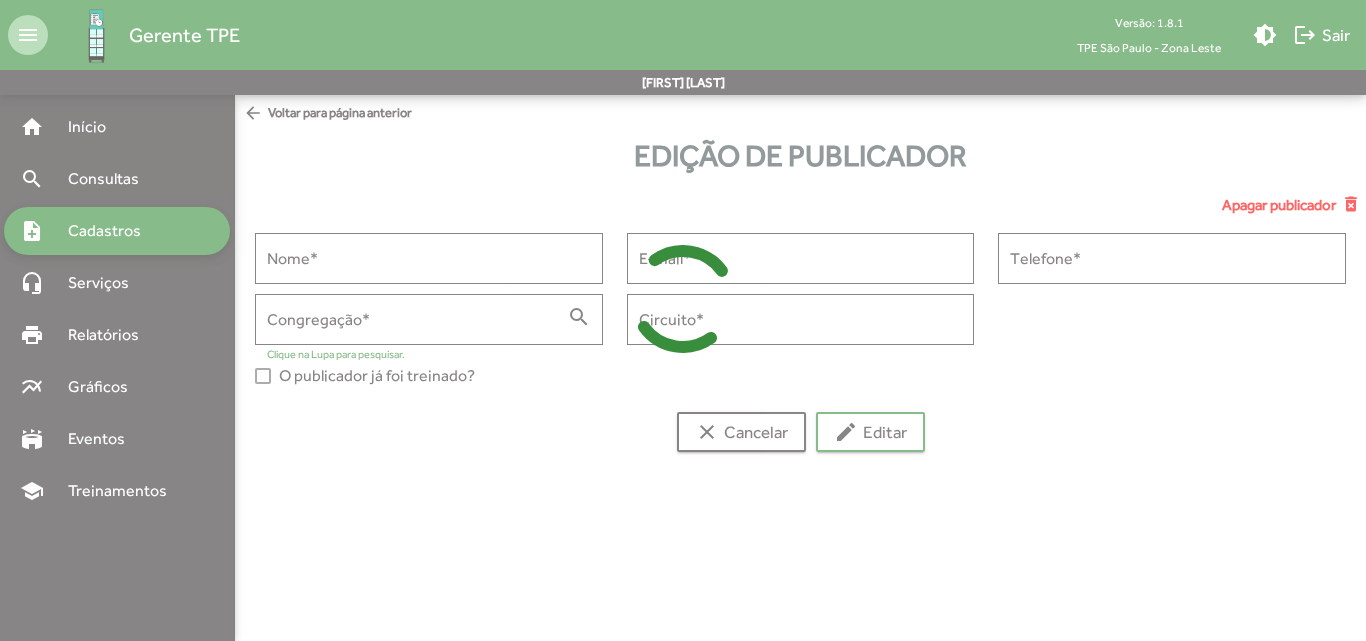 type on "******" 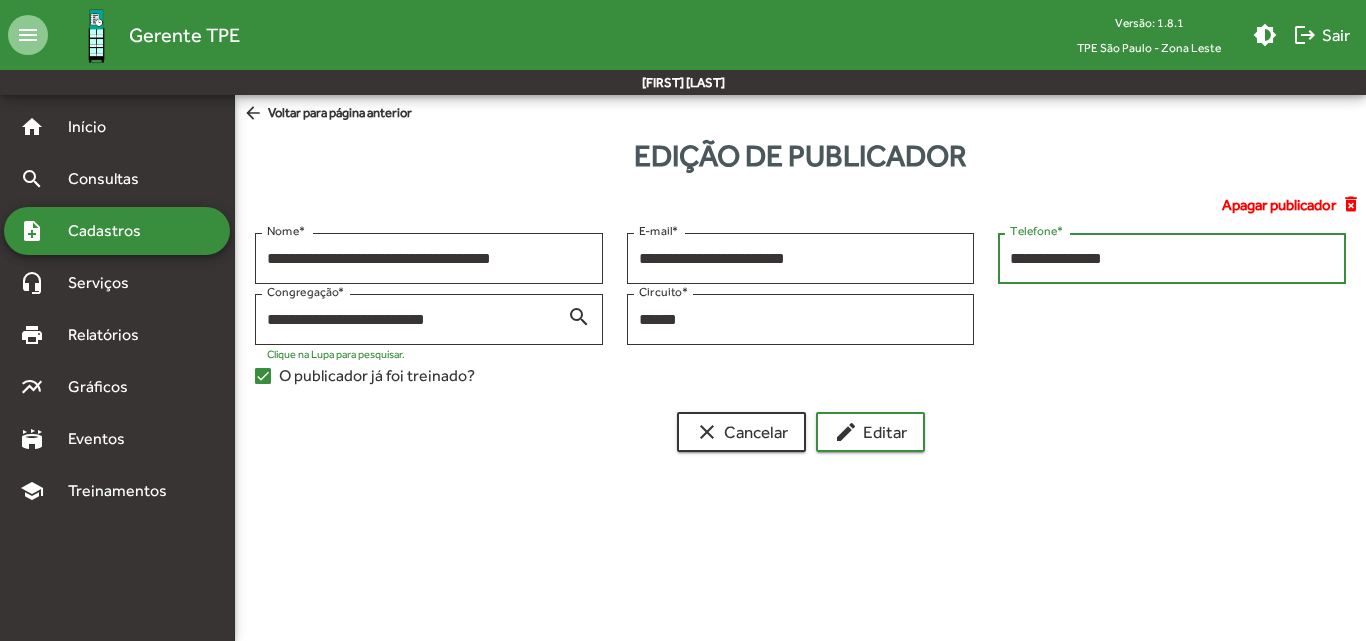 click on "**********" at bounding box center (1172, 259) 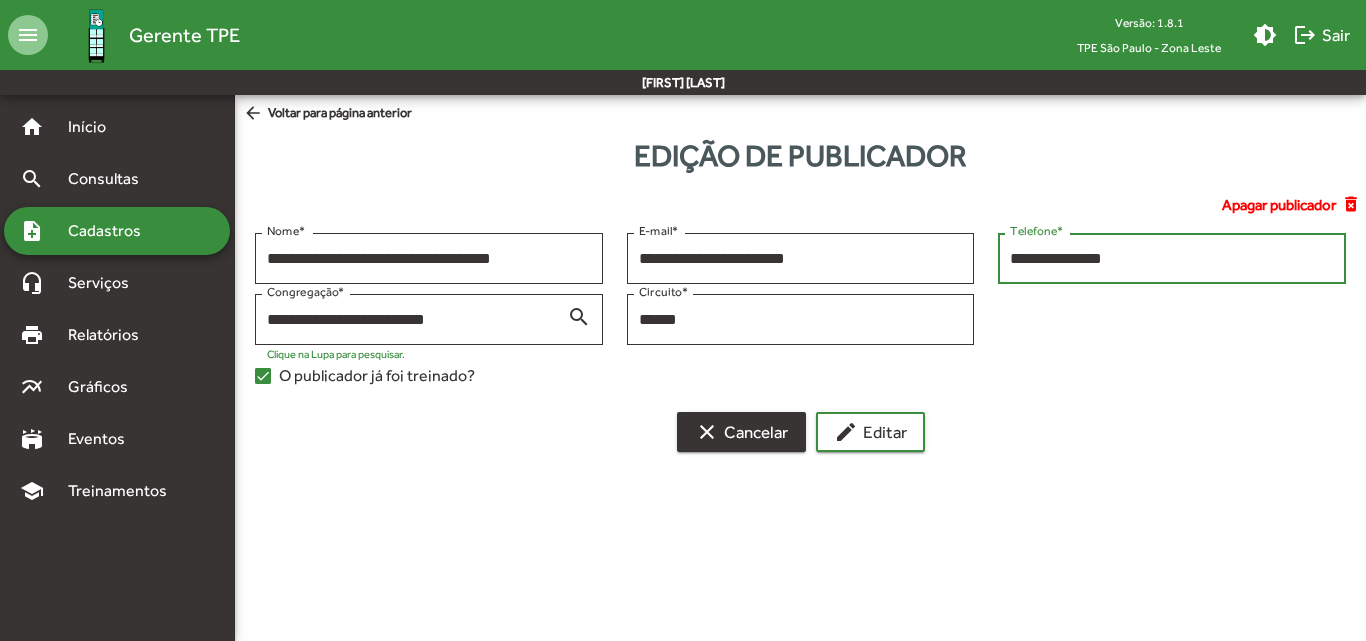 click on "clear  Cancelar" at bounding box center (741, 432) 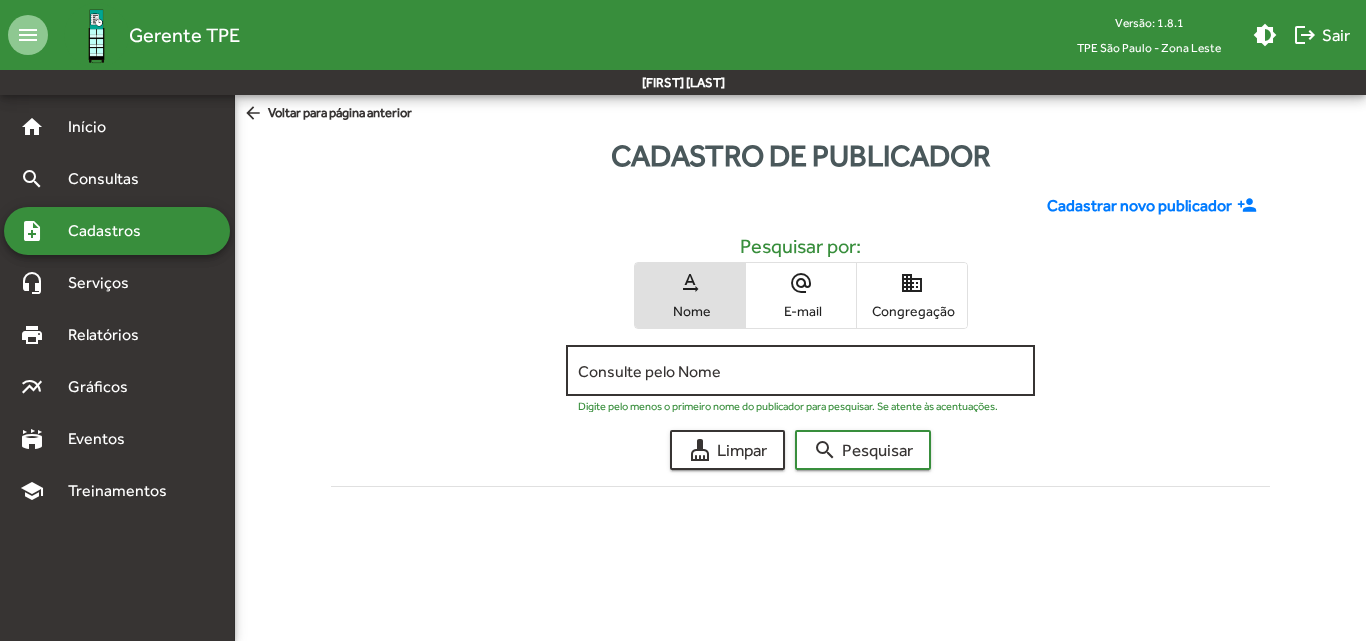 click on "Consulte pelo Nome" at bounding box center (800, 371) 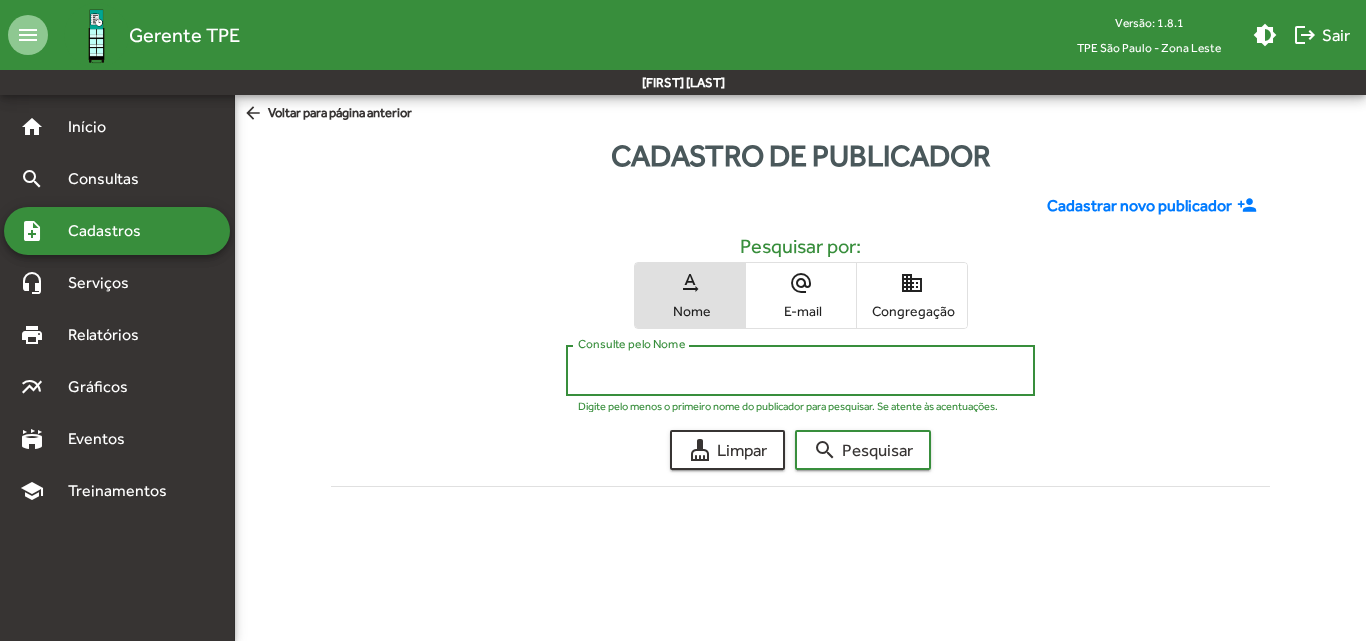 paste on "**********" 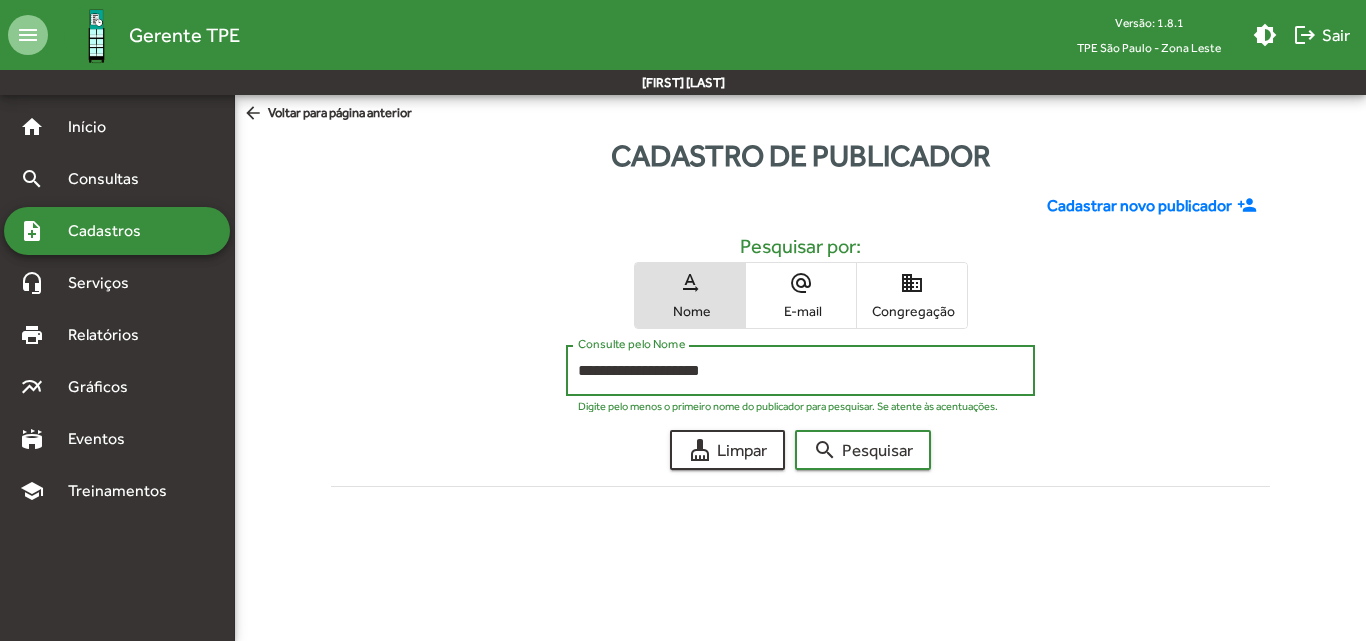 type on "**********" 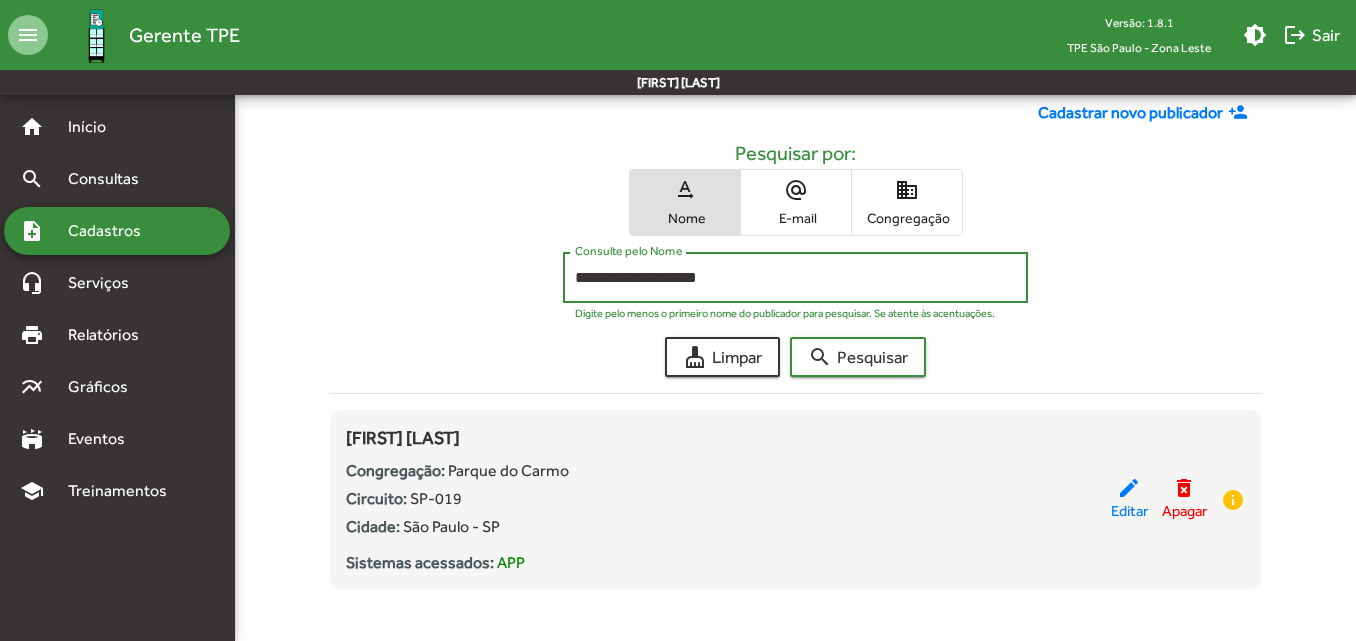 scroll, scrollTop: 94, scrollLeft: 0, axis: vertical 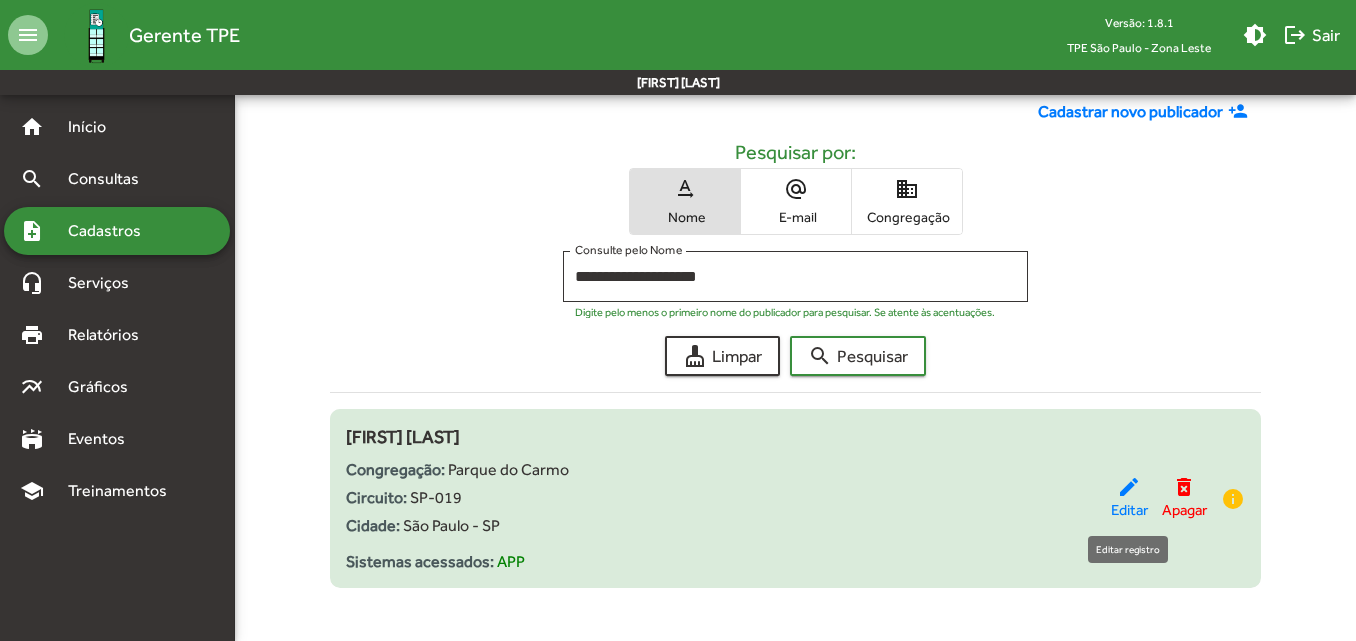 click on "Editar" 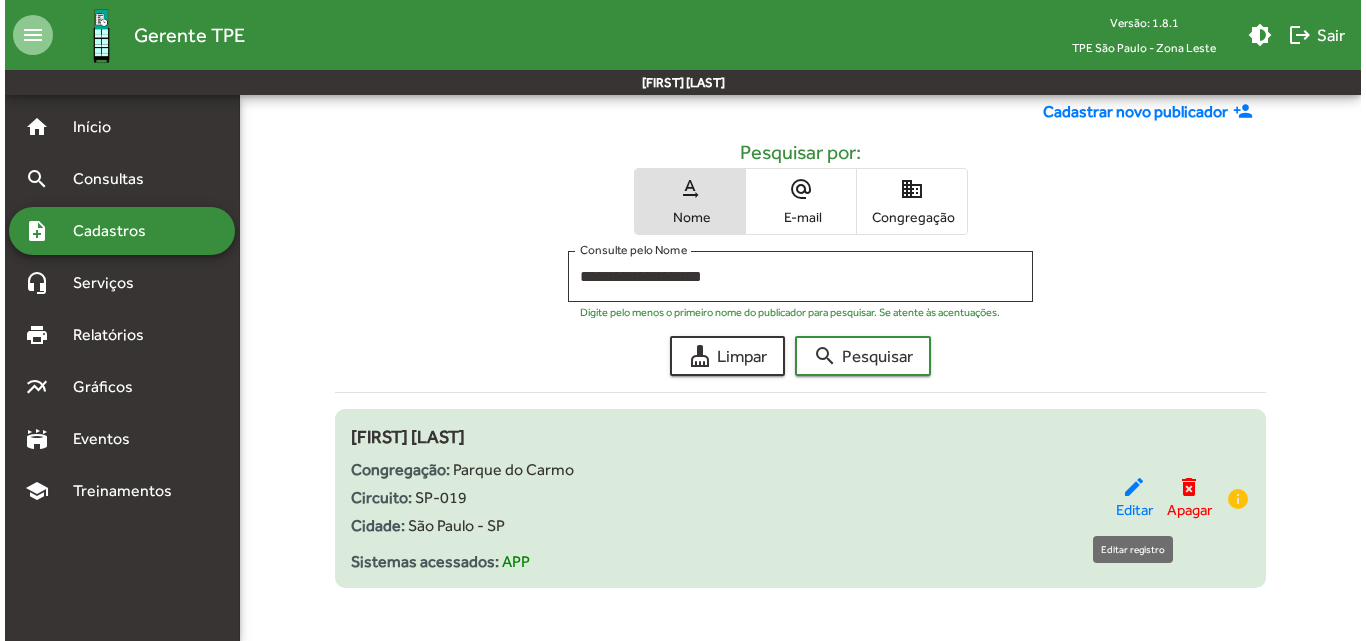 scroll, scrollTop: 0, scrollLeft: 0, axis: both 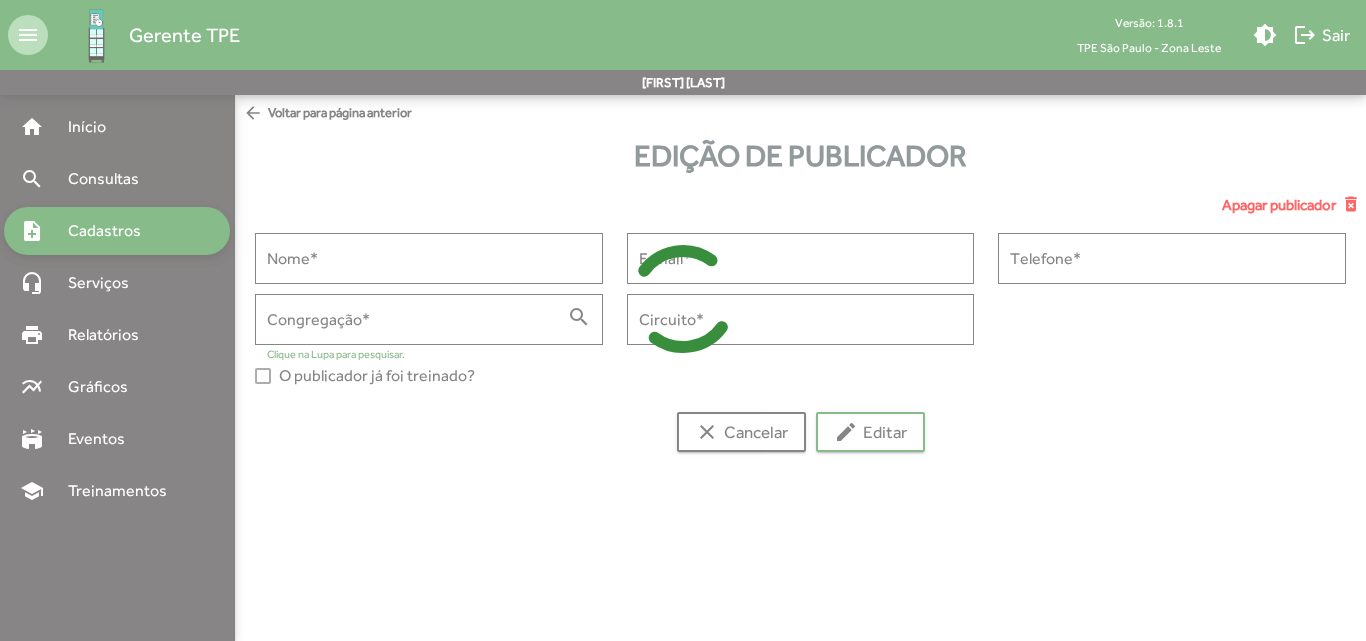 type on "**********" 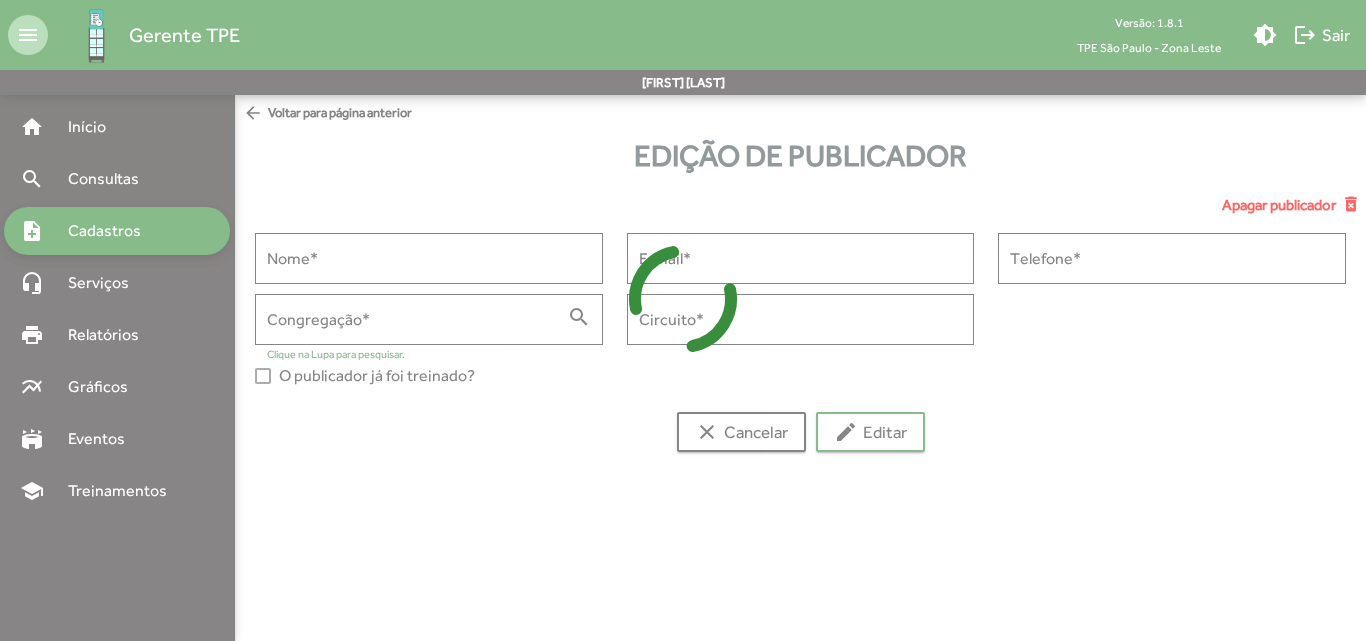 type on "**********" 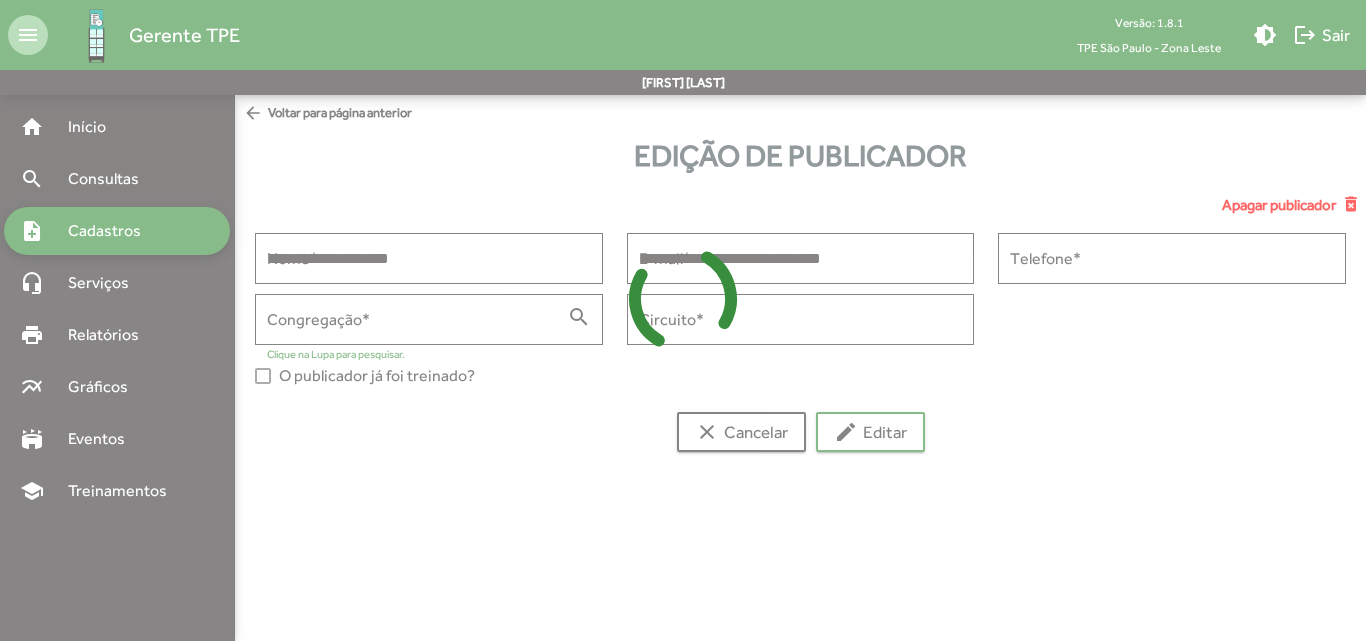 type on "**********" 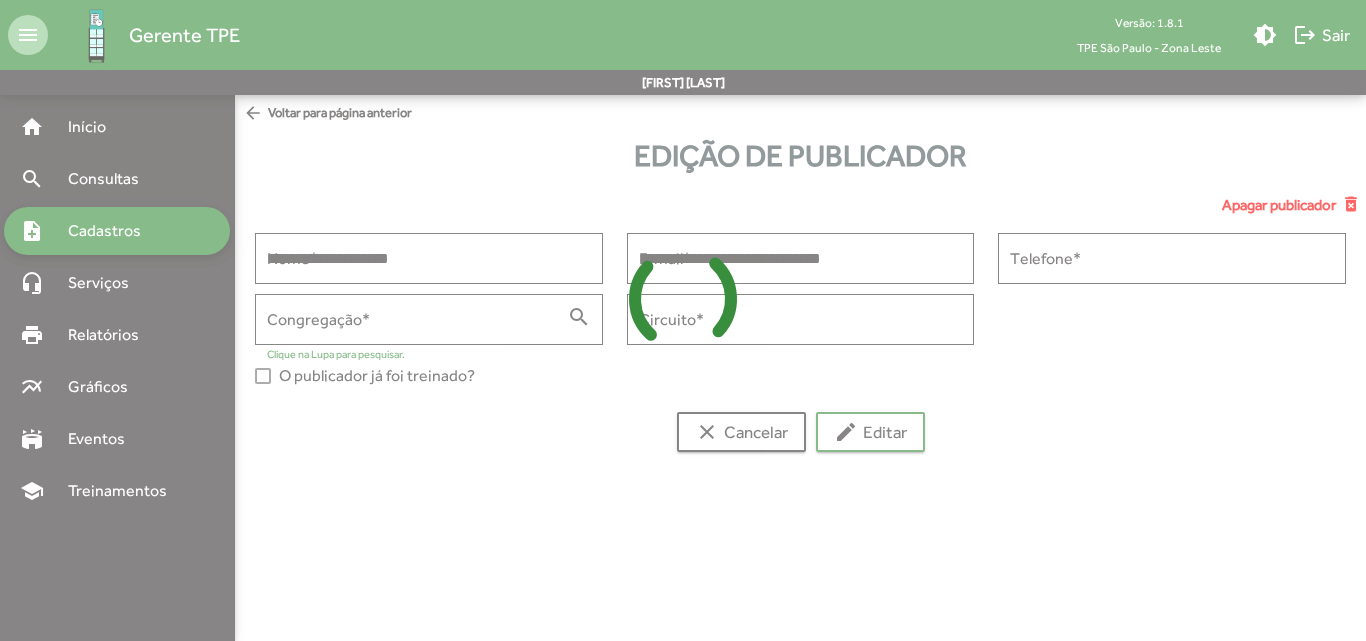 type on "**********" 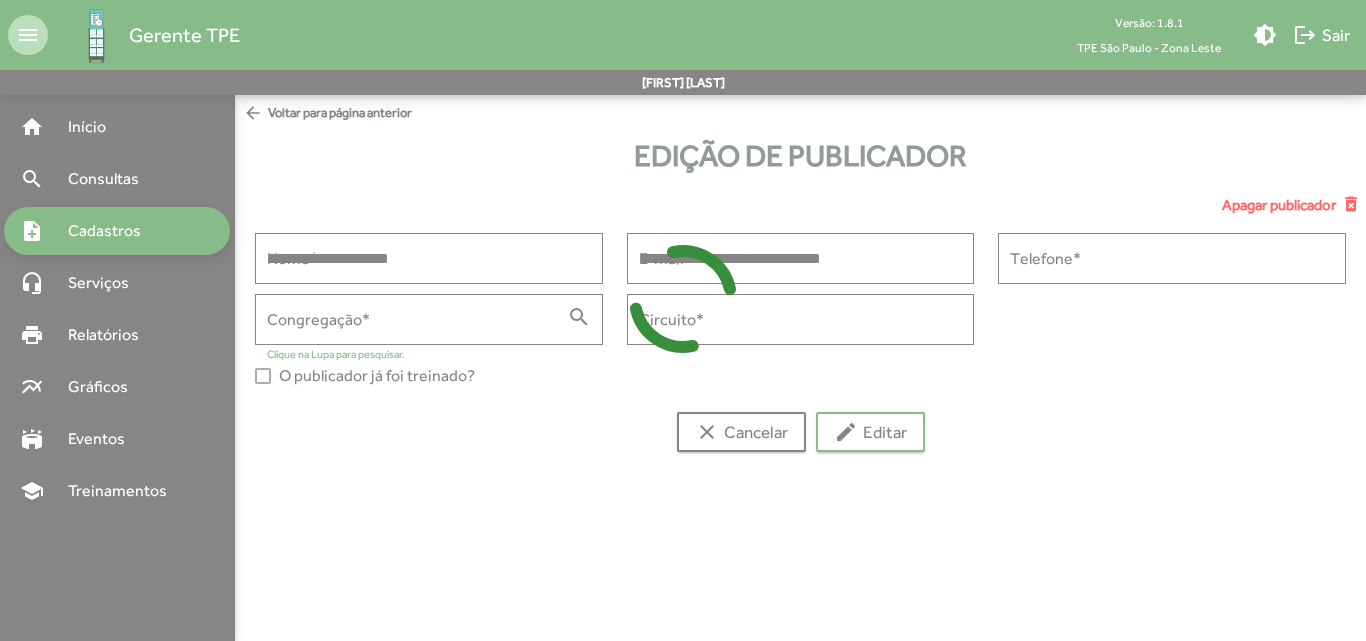 type on "******" 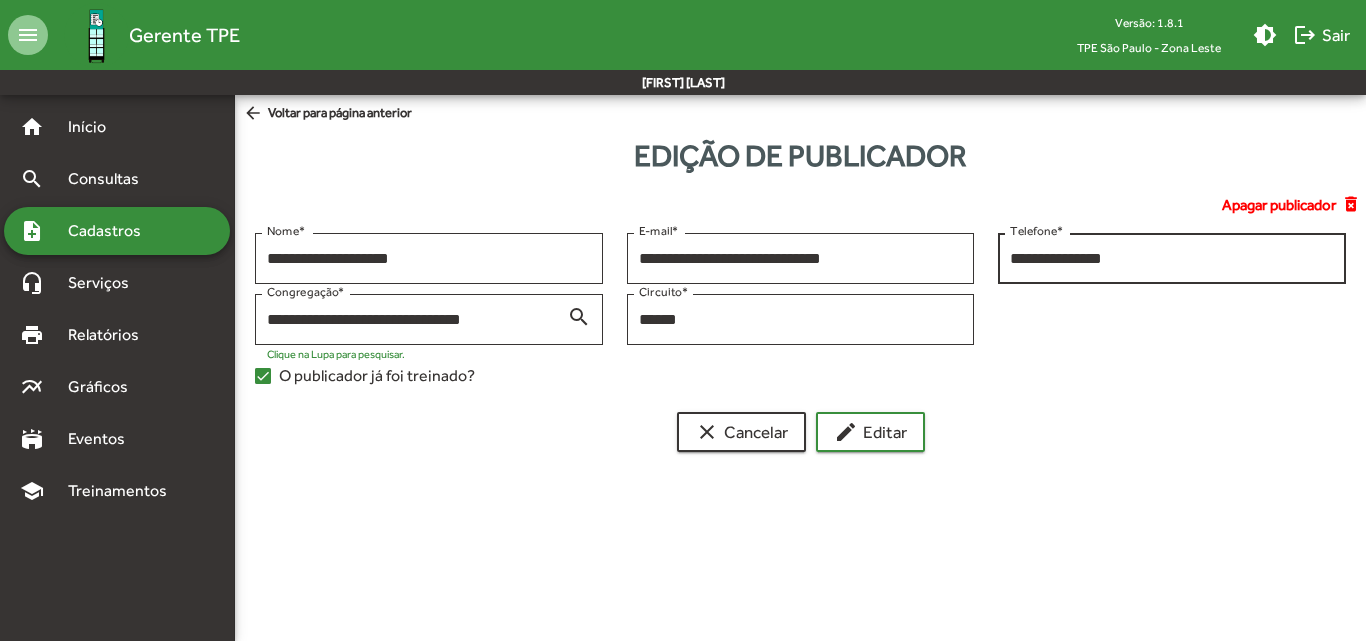 click on "**********" at bounding box center (1172, 259) 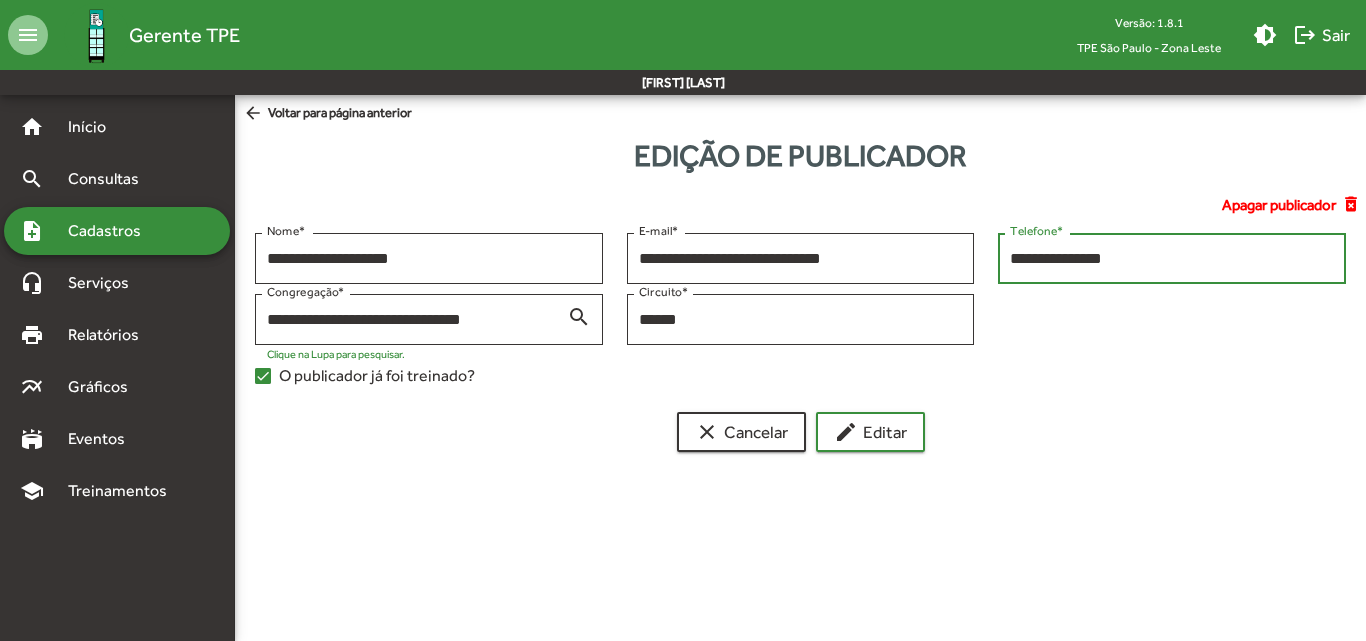 click on "**********" at bounding box center (1172, 259) 